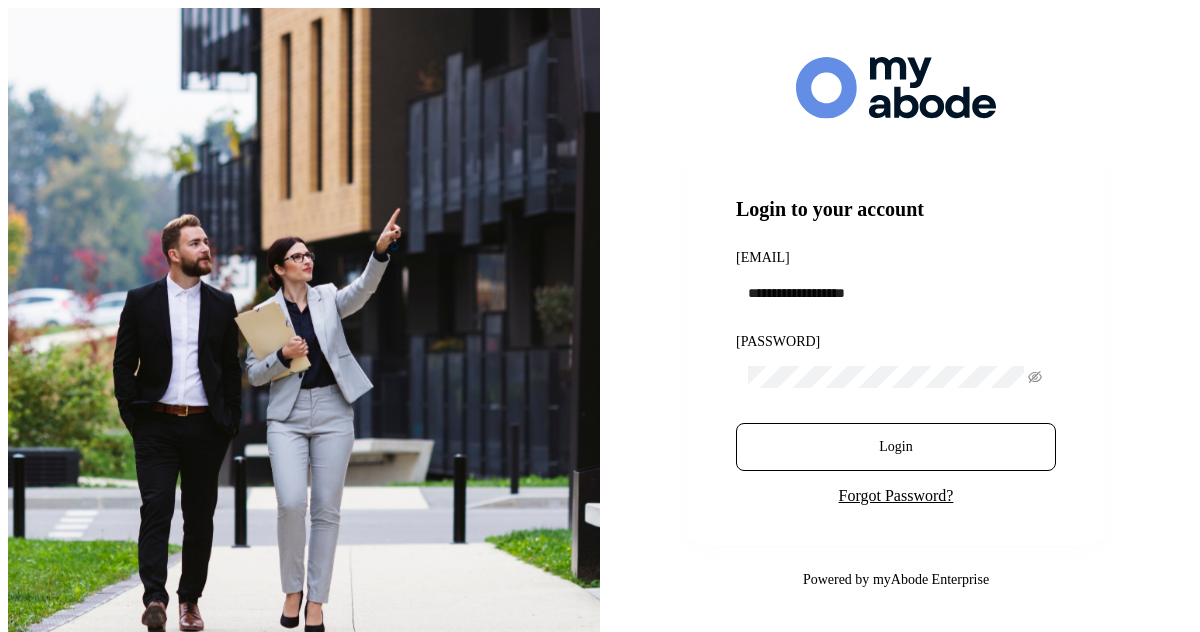 scroll, scrollTop: 0, scrollLeft: 0, axis: both 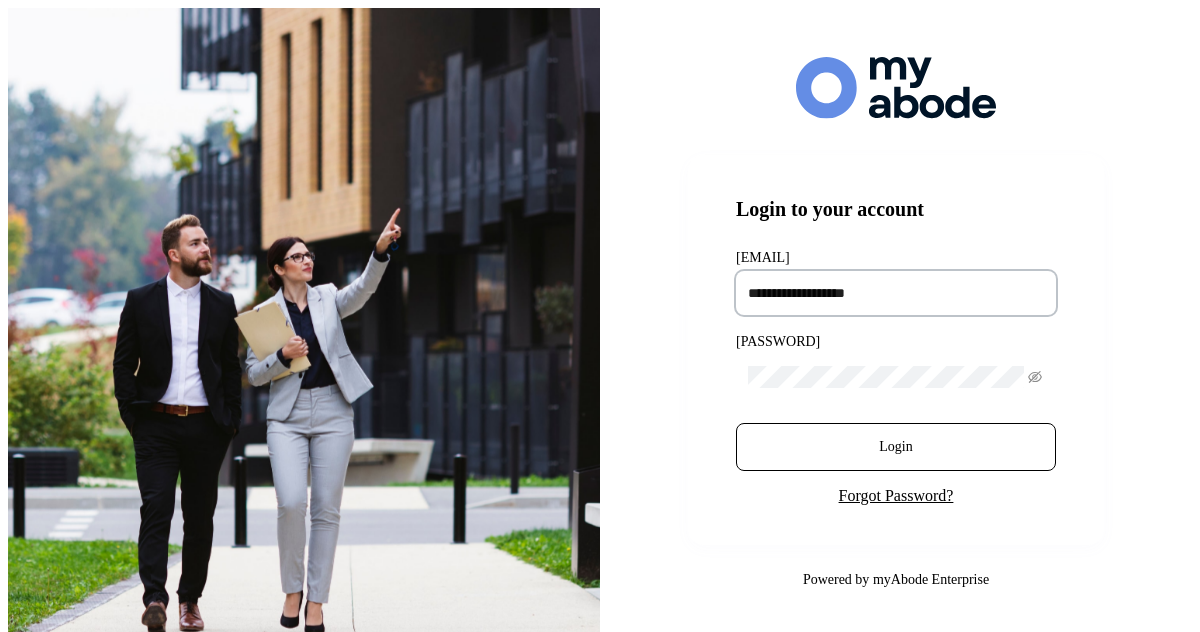 click at bounding box center (896, 293) 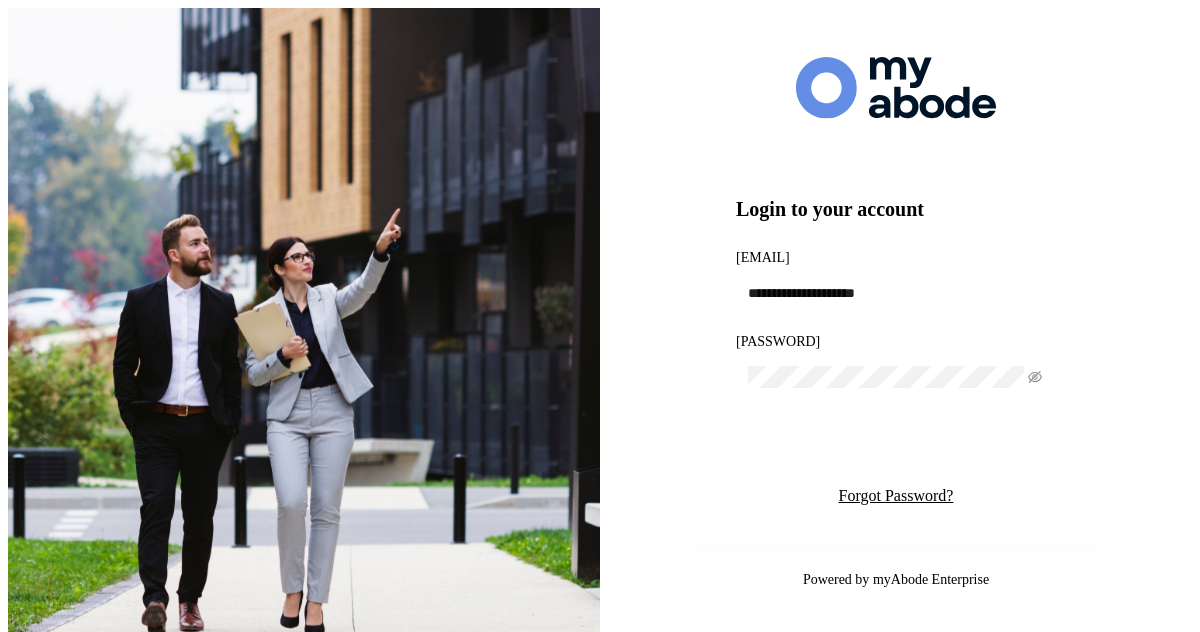 click on "Login" at bounding box center [895, 447] 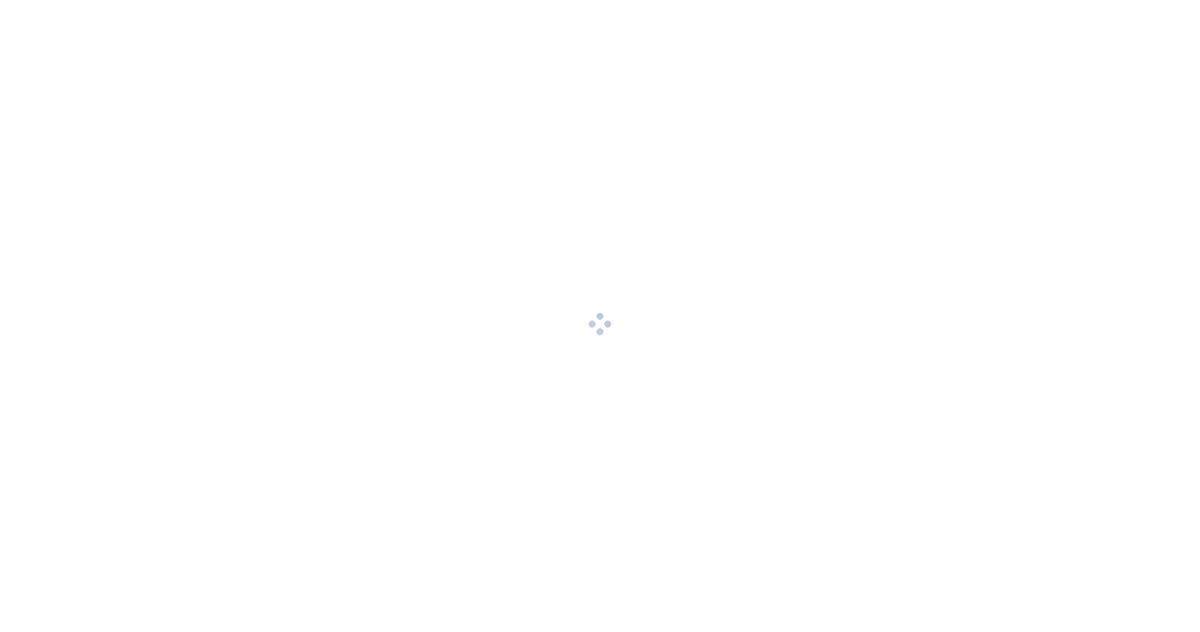 scroll, scrollTop: 0, scrollLeft: 0, axis: both 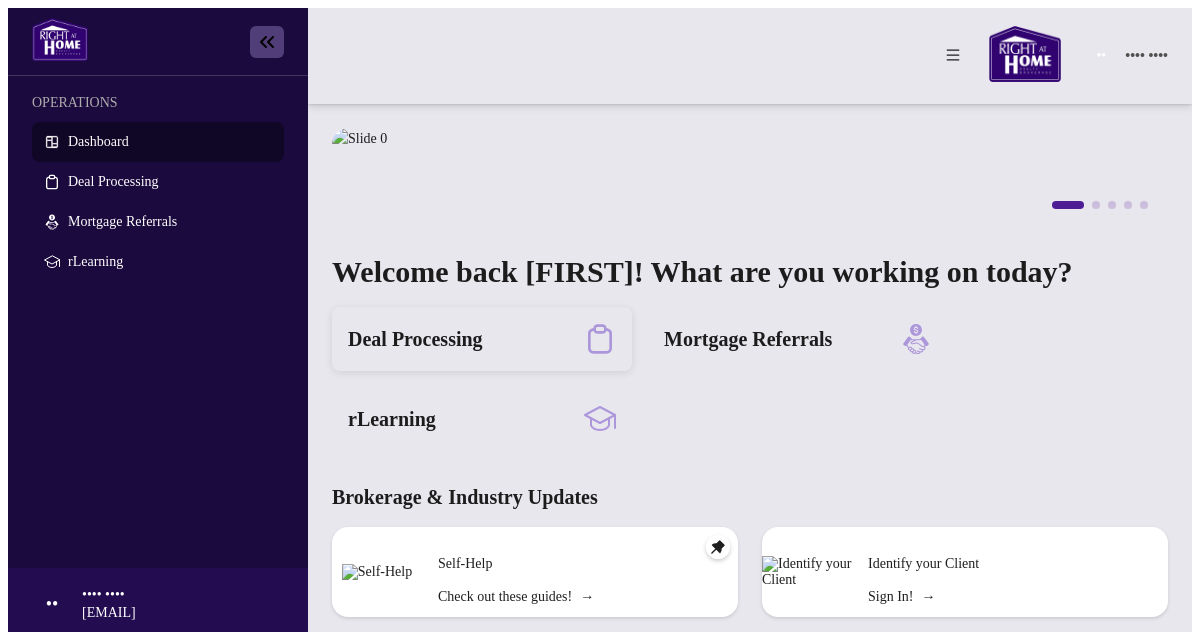 click on "Deal Processing" at bounding box center [415, 339] 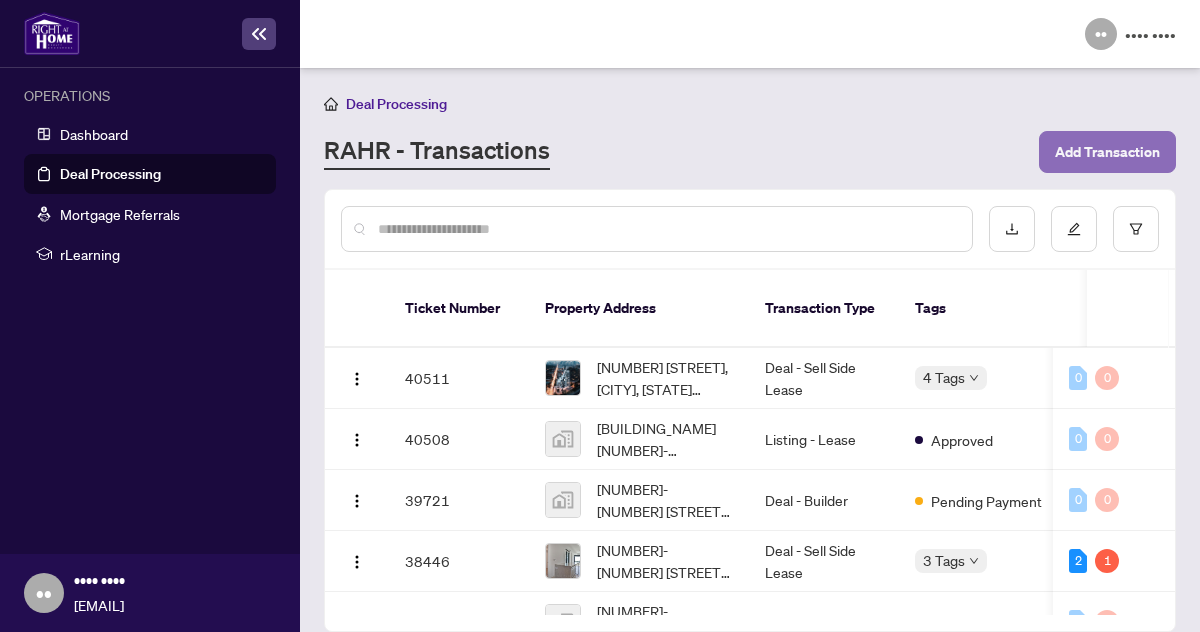click on "Add Transaction" at bounding box center [1107, 152] 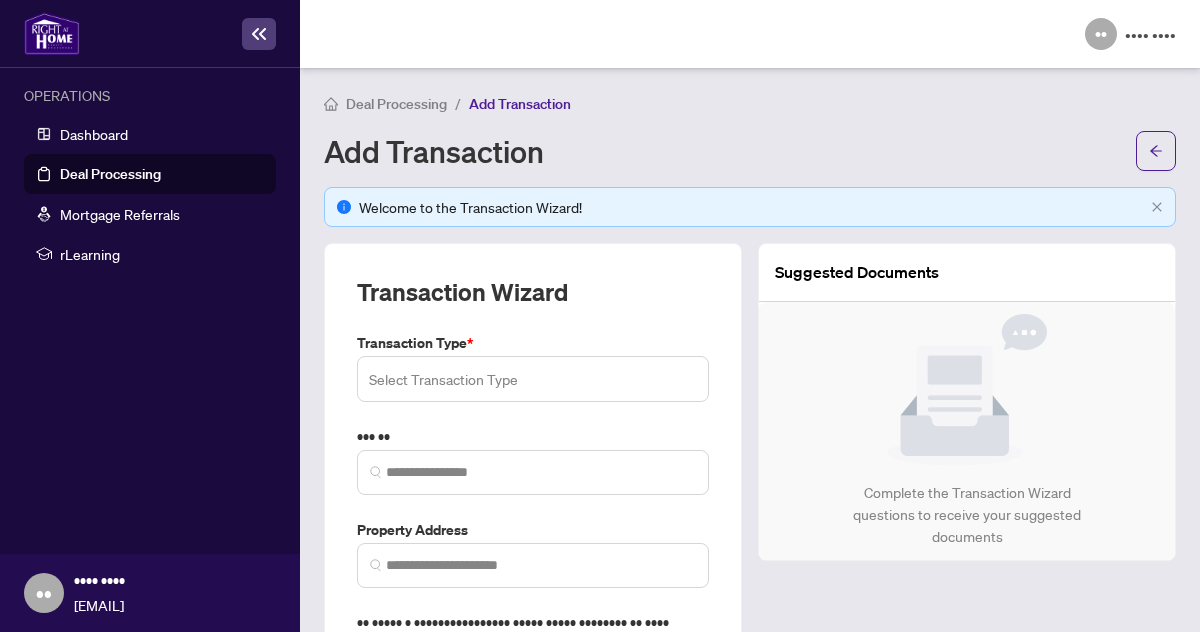click at bounding box center [533, 379] 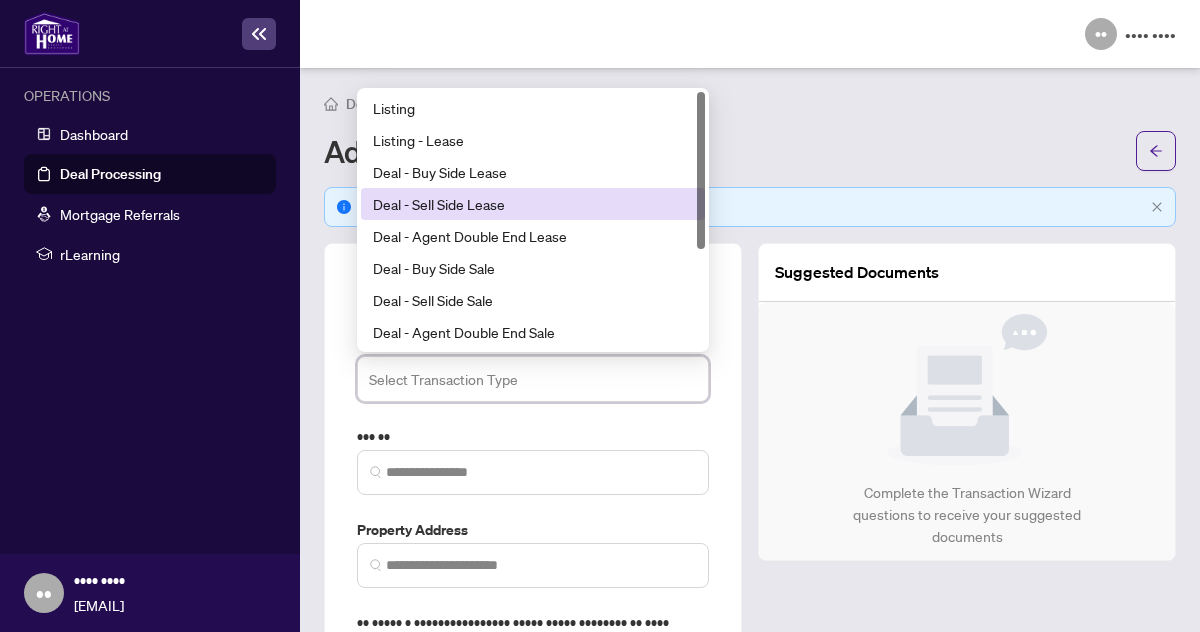 click on "Deal - Sell Side Lease" at bounding box center [533, 204] 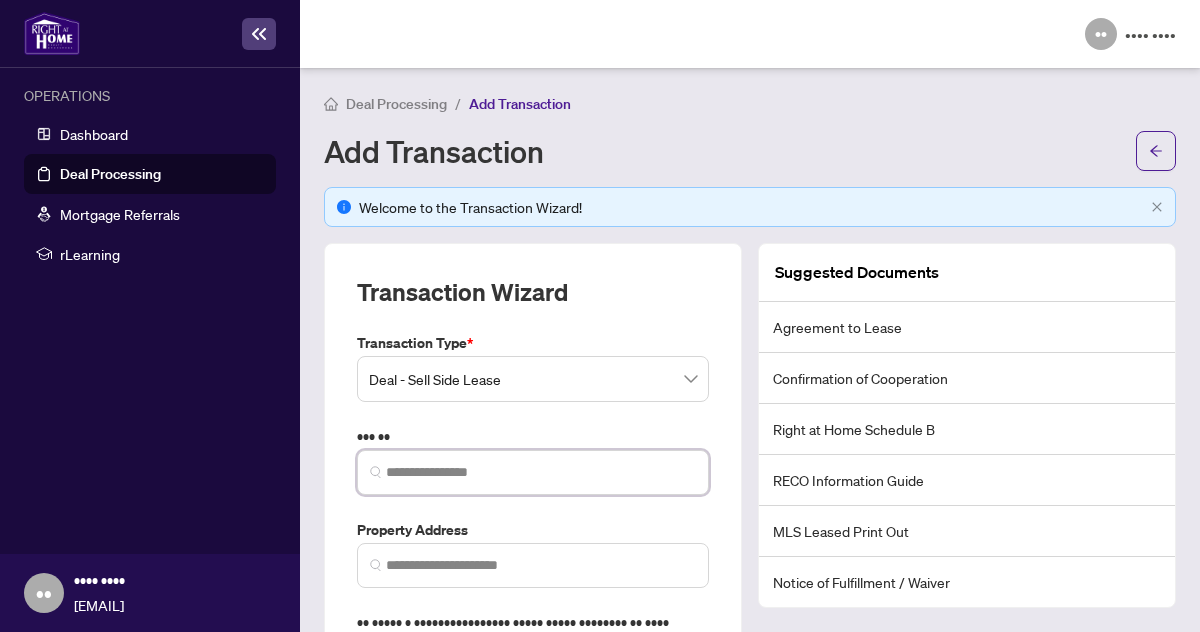 click at bounding box center [541, 472] 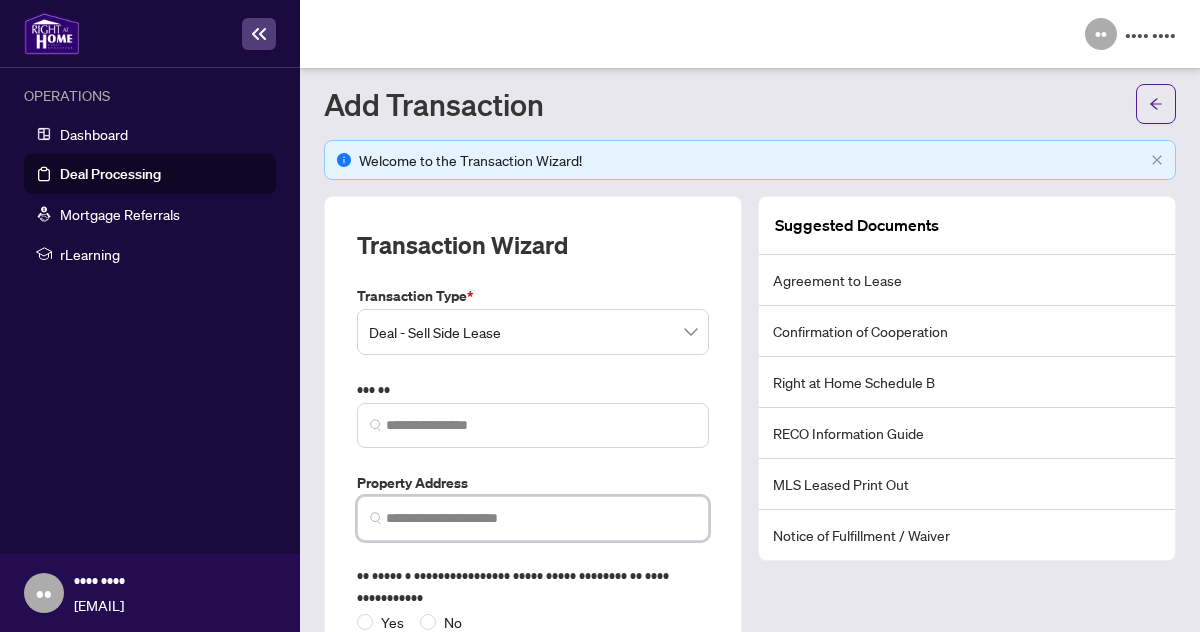 click at bounding box center [541, 518] 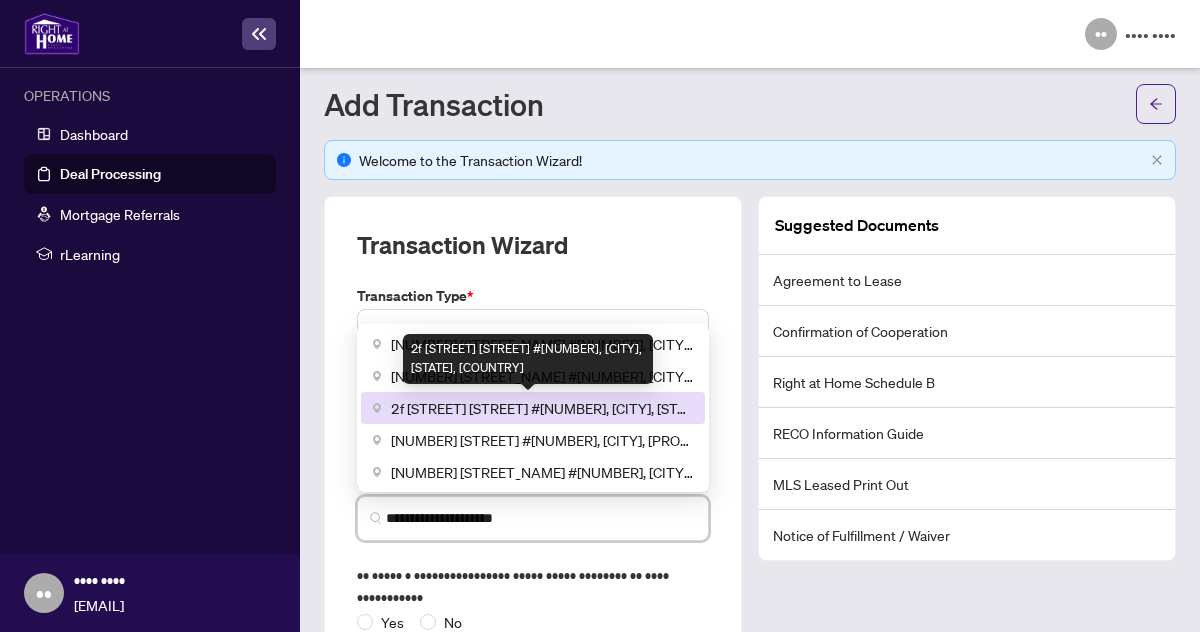click on "2f [STREET] [STREET] #[NUMBER], [CITY], [STATE], [COUNTRY]" at bounding box center (0, 0) 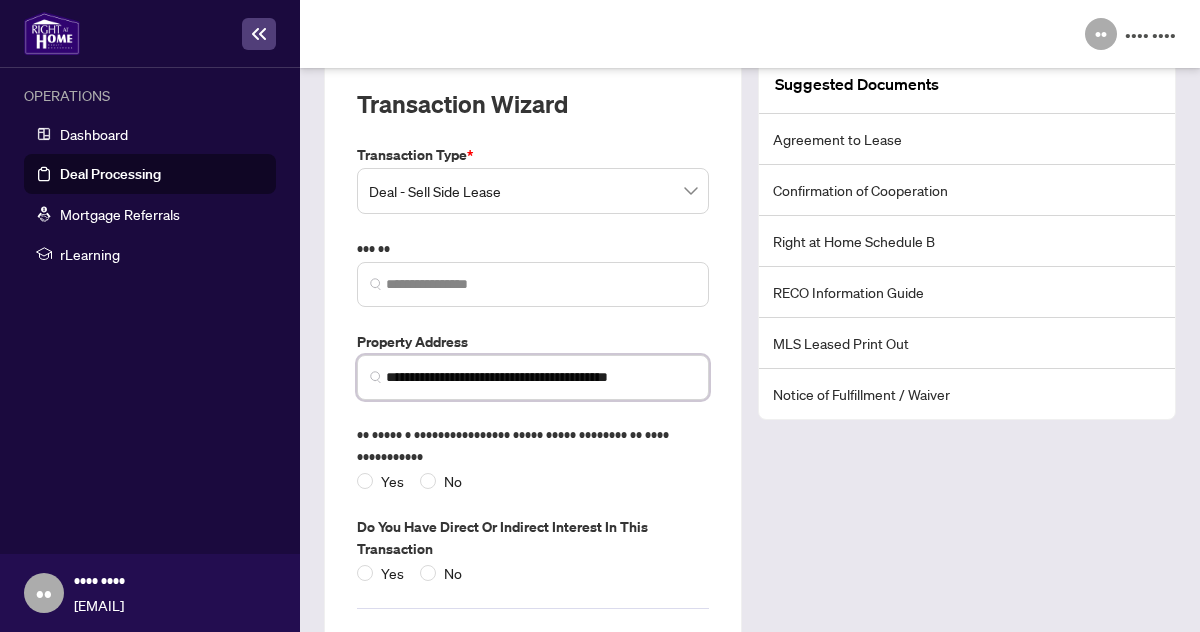 scroll, scrollTop: 221, scrollLeft: 0, axis: vertical 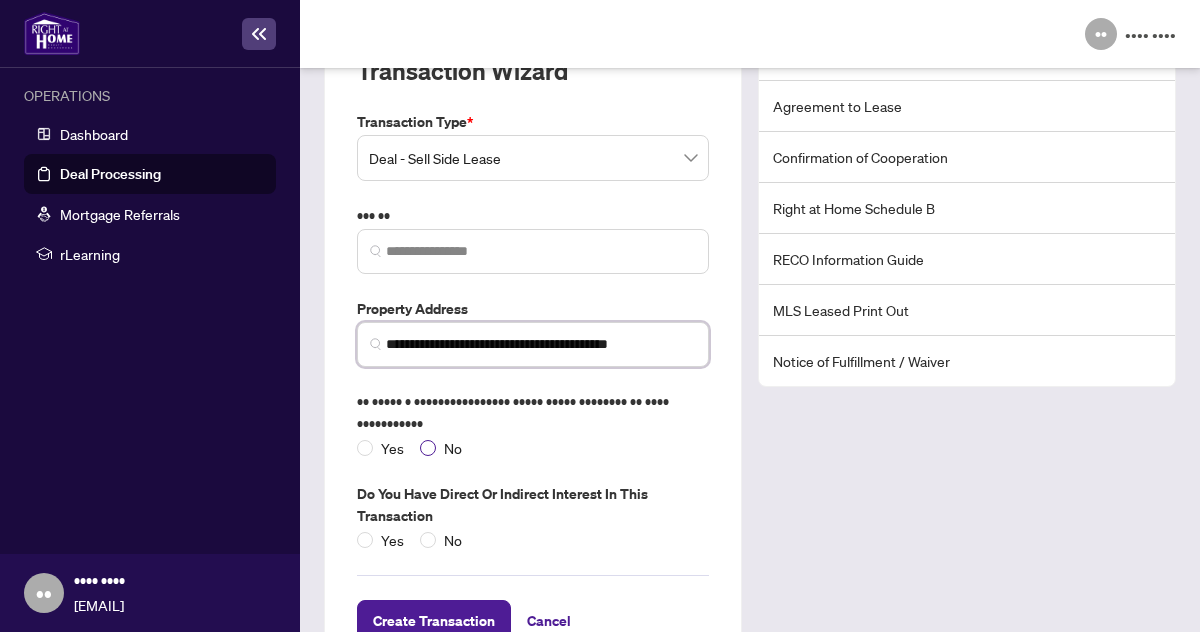 type on "••••••••••••••••••••••••••••••••••••••••••••" 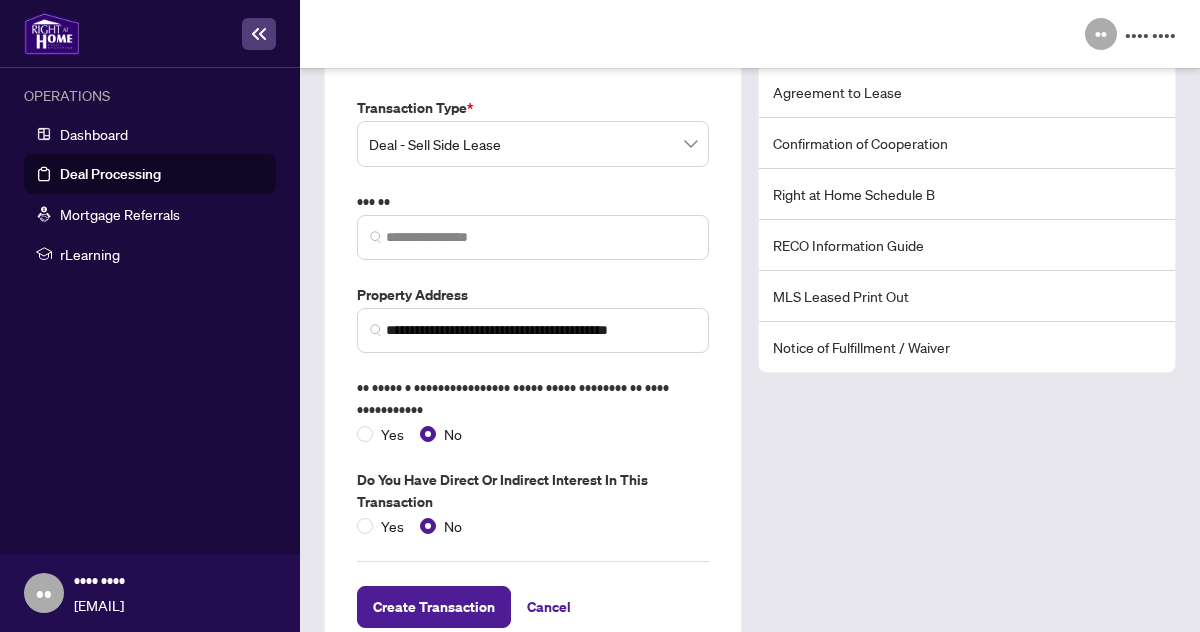 scroll, scrollTop: 287, scrollLeft: 0, axis: vertical 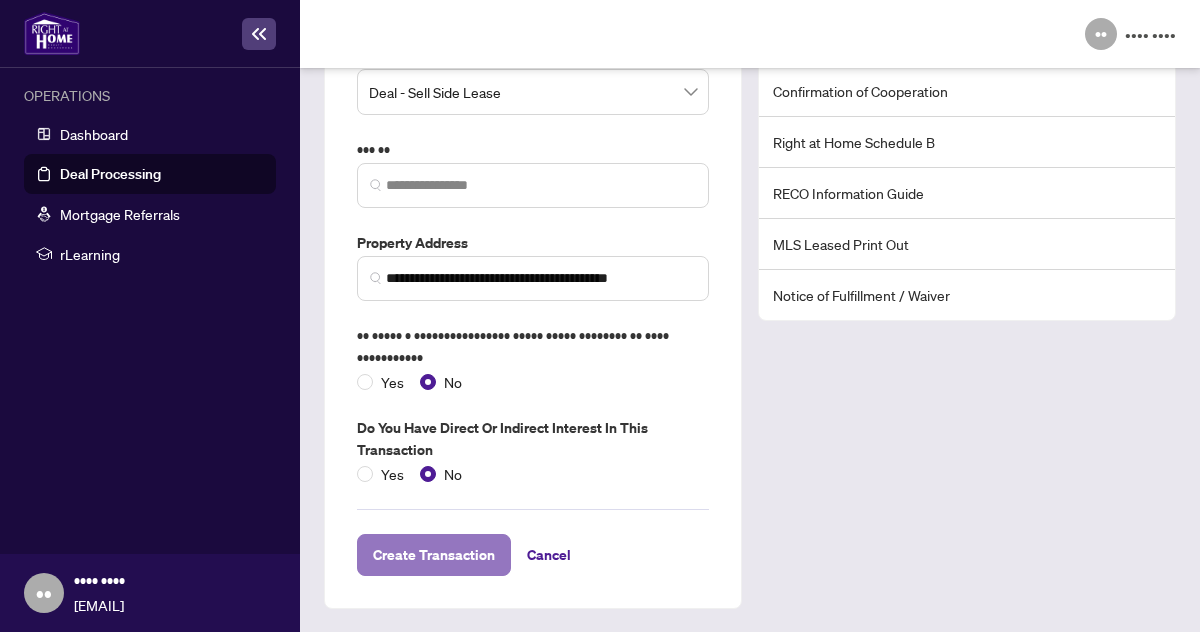 click on "Create Transaction" at bounding box center [434, 555] 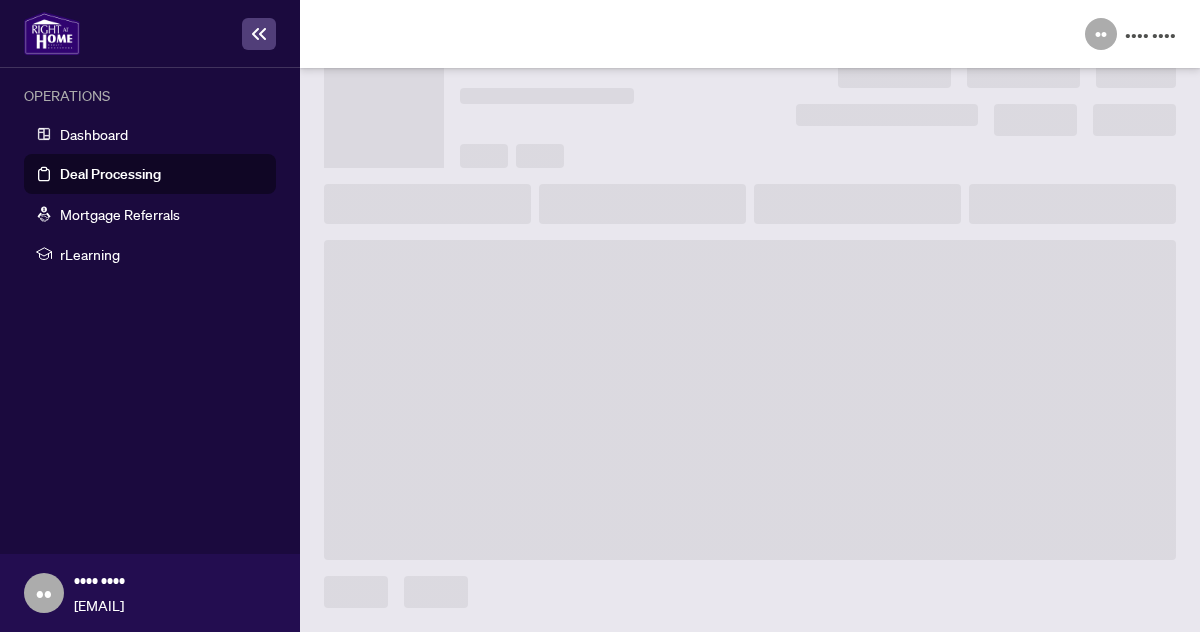 scroll, scrollTop: 82, scrollLeft: 0, axis: vertical 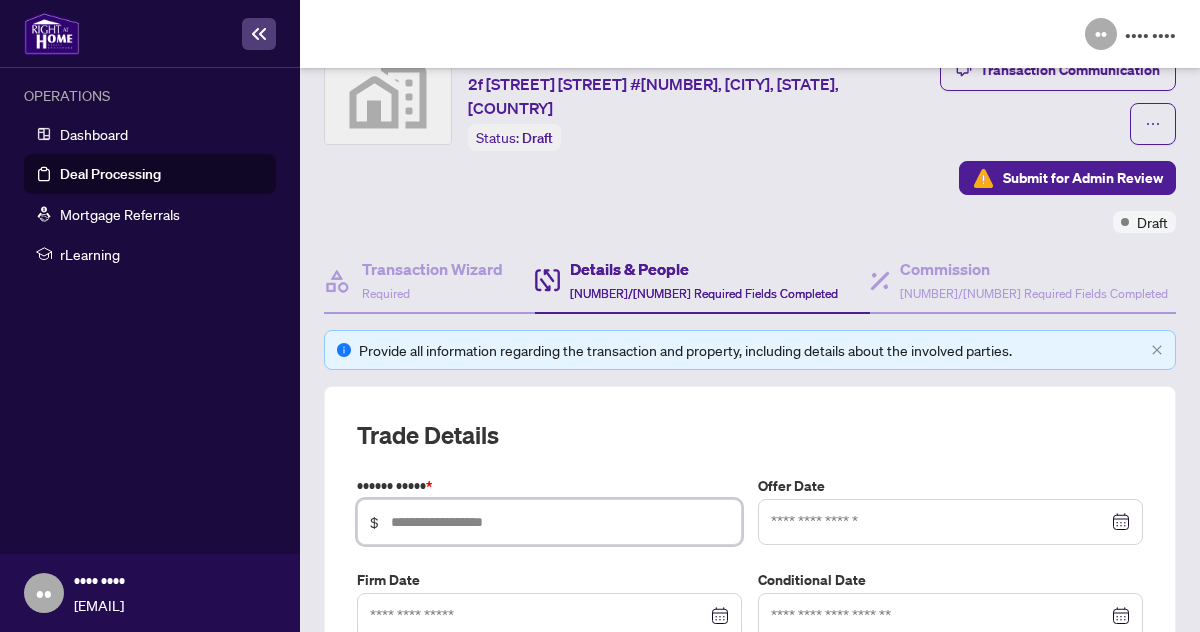 click at bounding box center (560, 522) 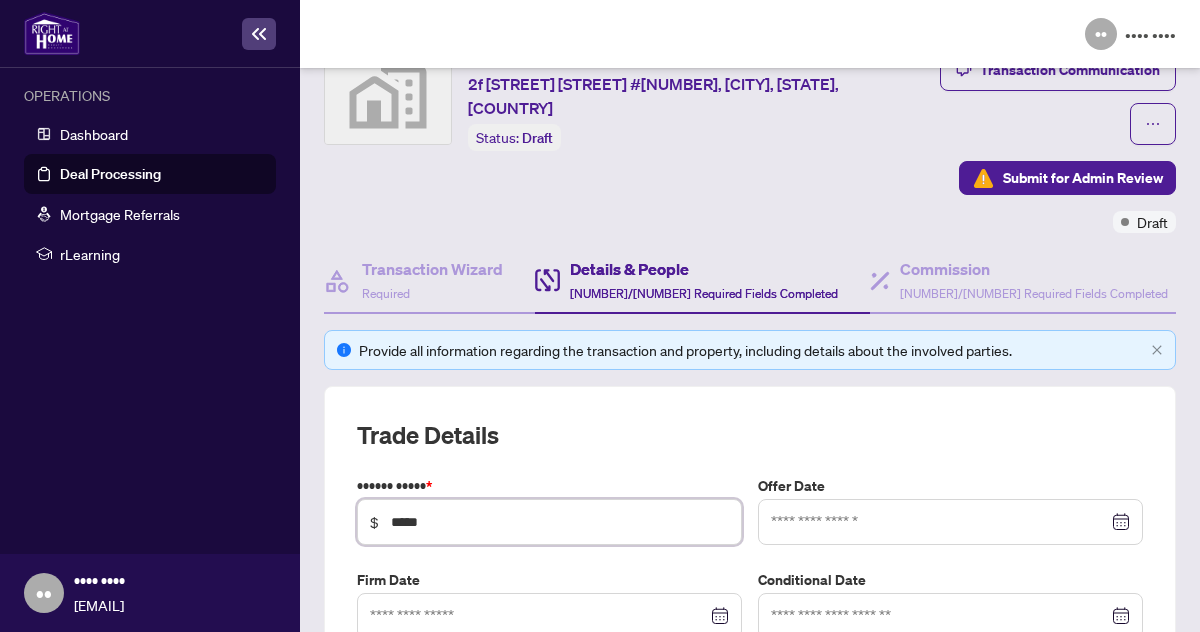 type on "*****" 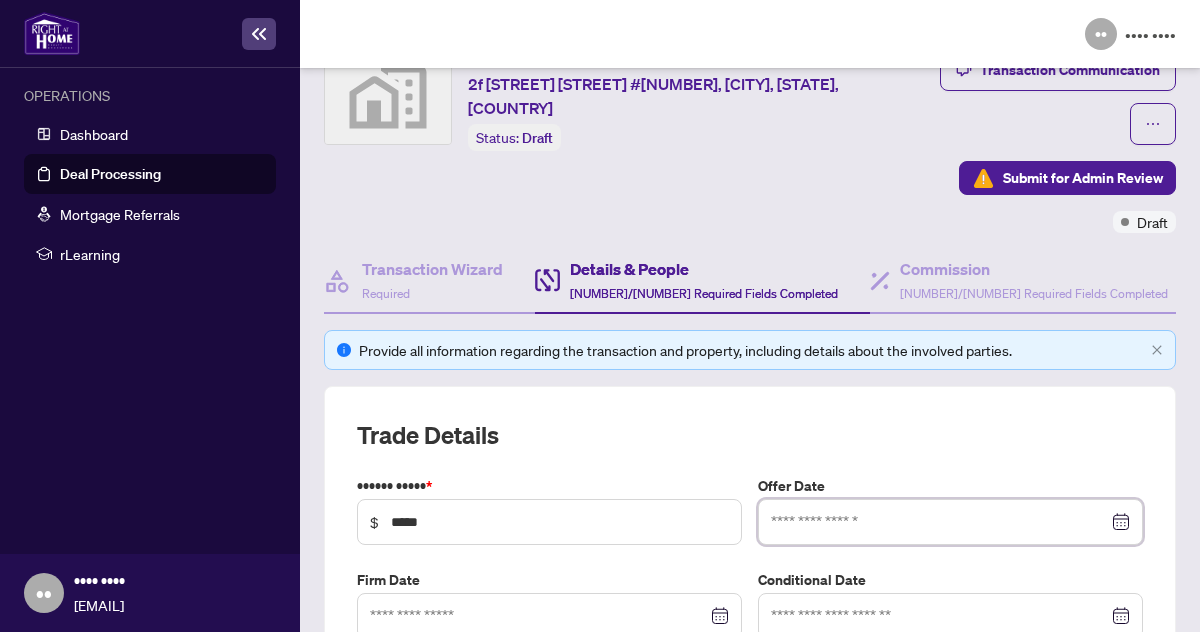 click at bounding box center [939, 522] 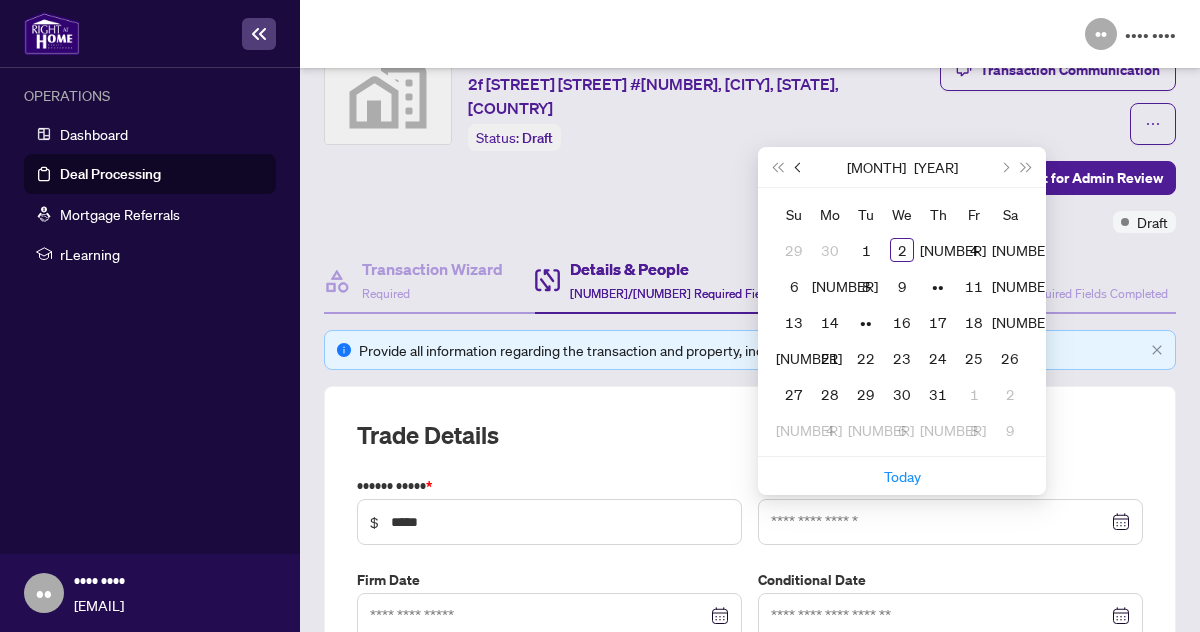 click at bounding box center [800, 167] 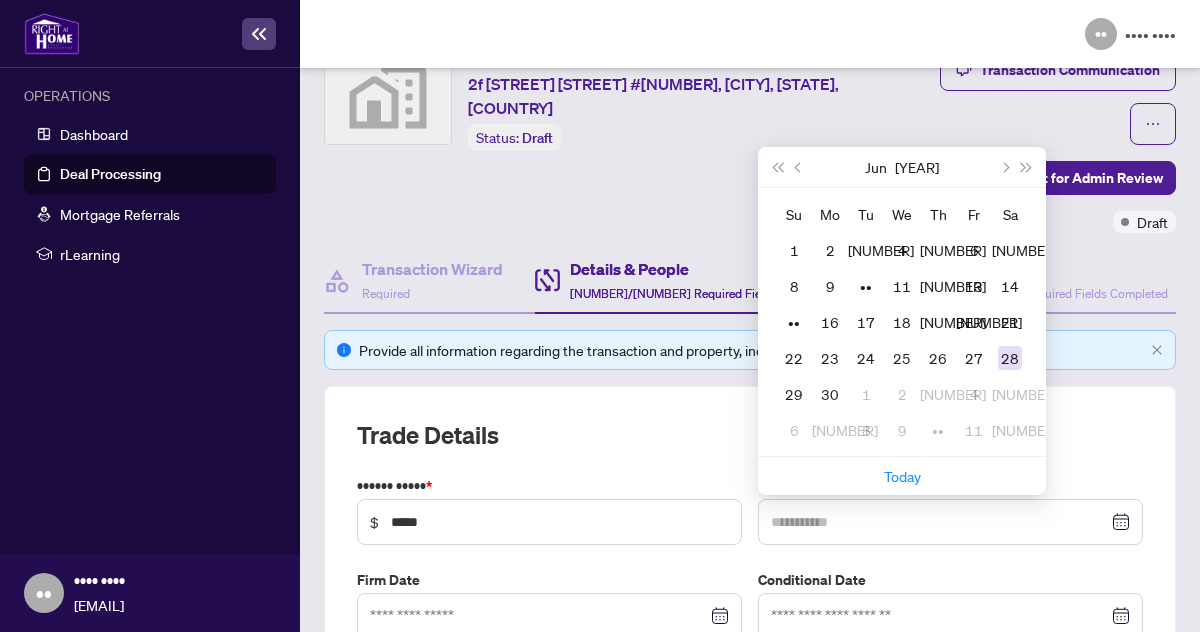 click on "28" at bounding box center (1010, 358) 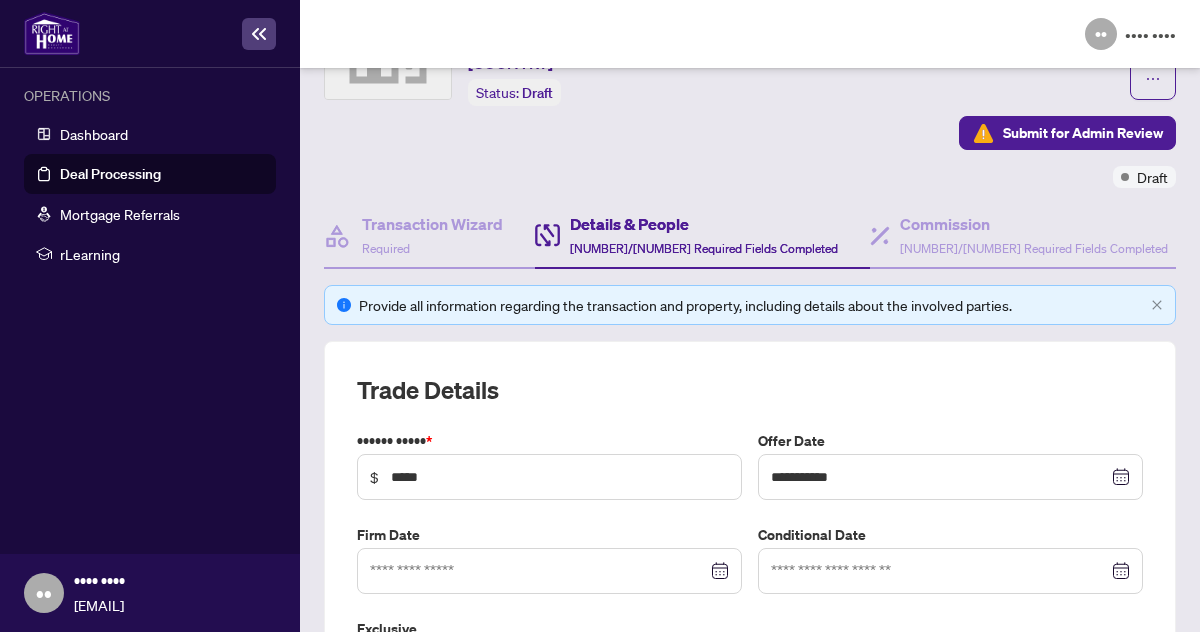 scroll, scrollTop: 154, scrollLeft: 0, axis: vertical 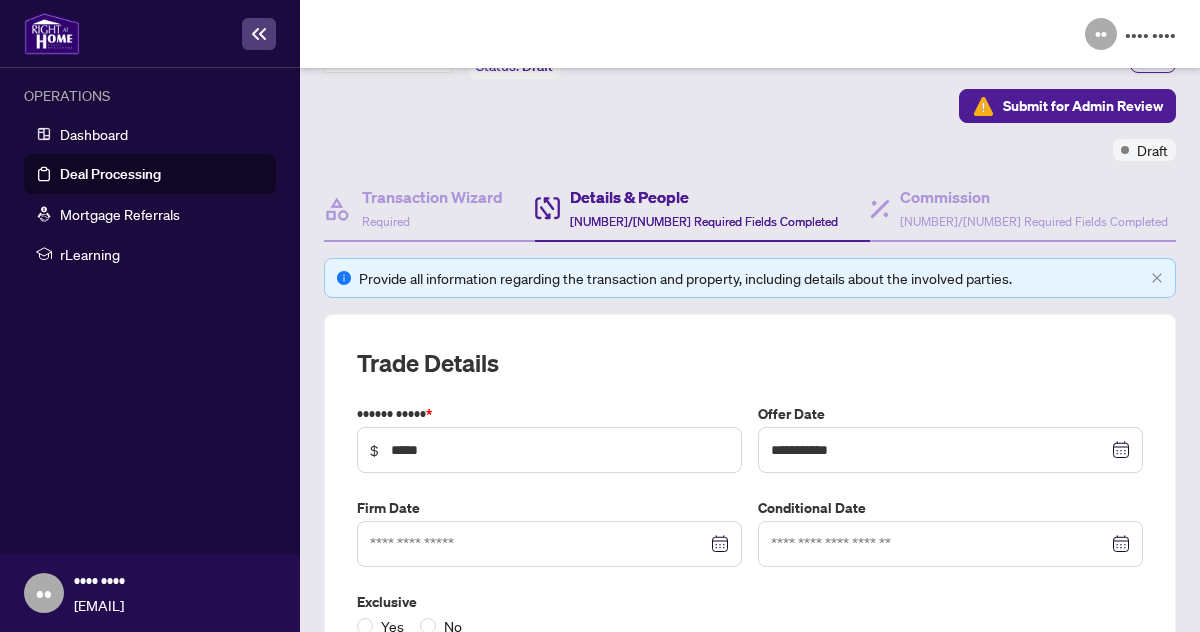 click at bounding box center (950, 450) 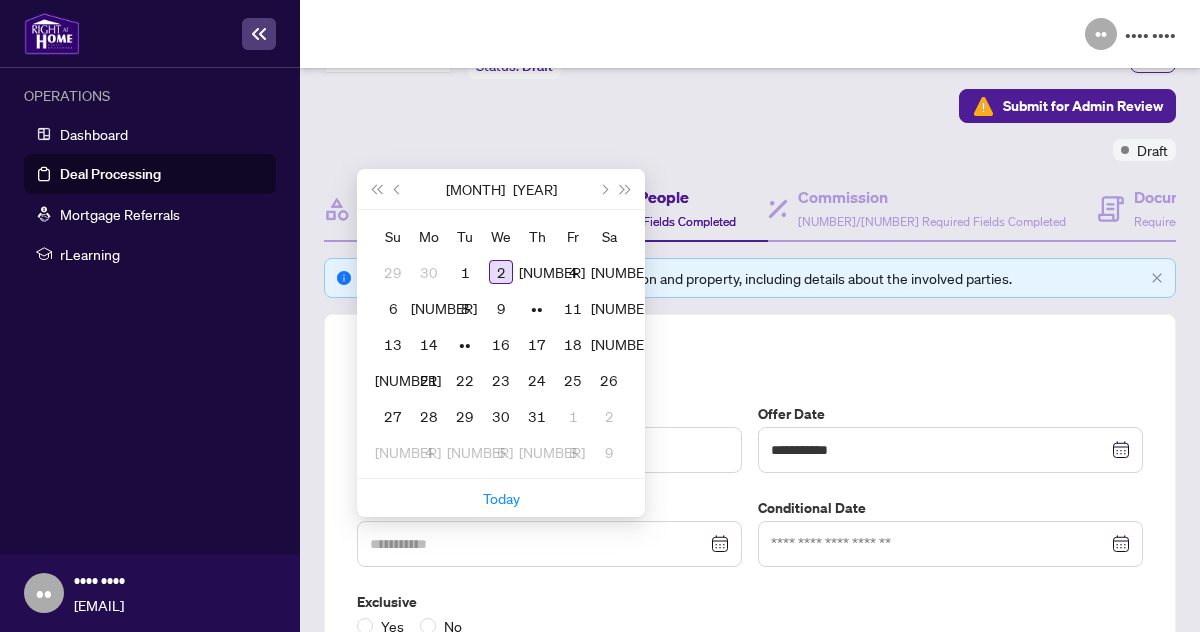 click on "2" at bounding box center [501, 272] 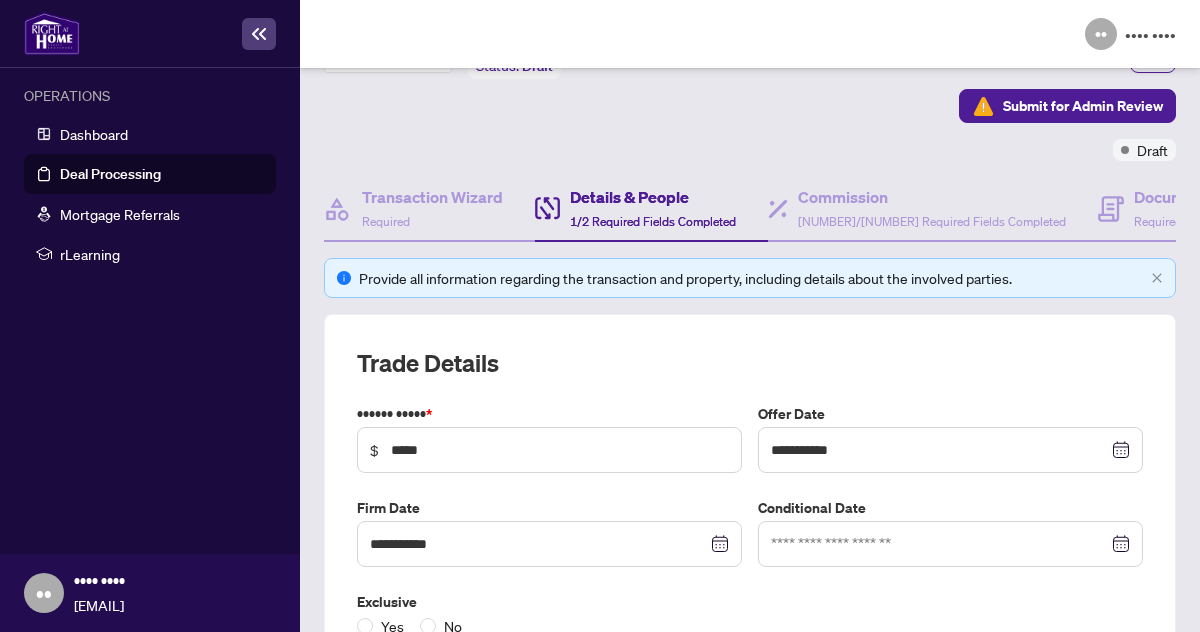 click at bounding box center (950, 450) 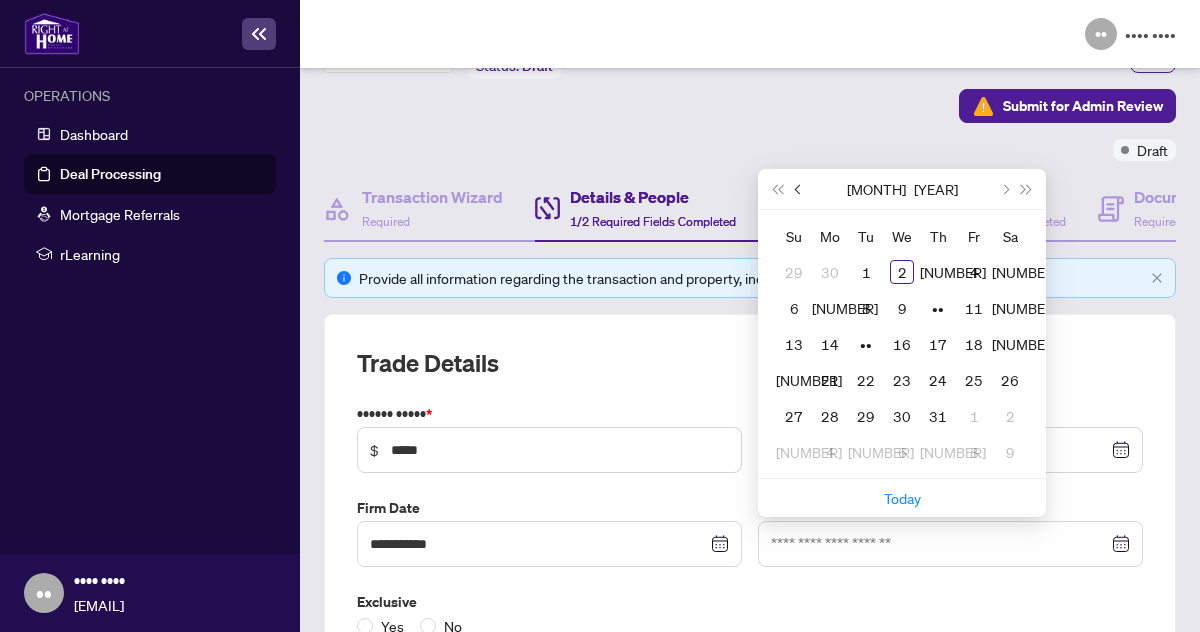 click at bounding box center [0, 0] 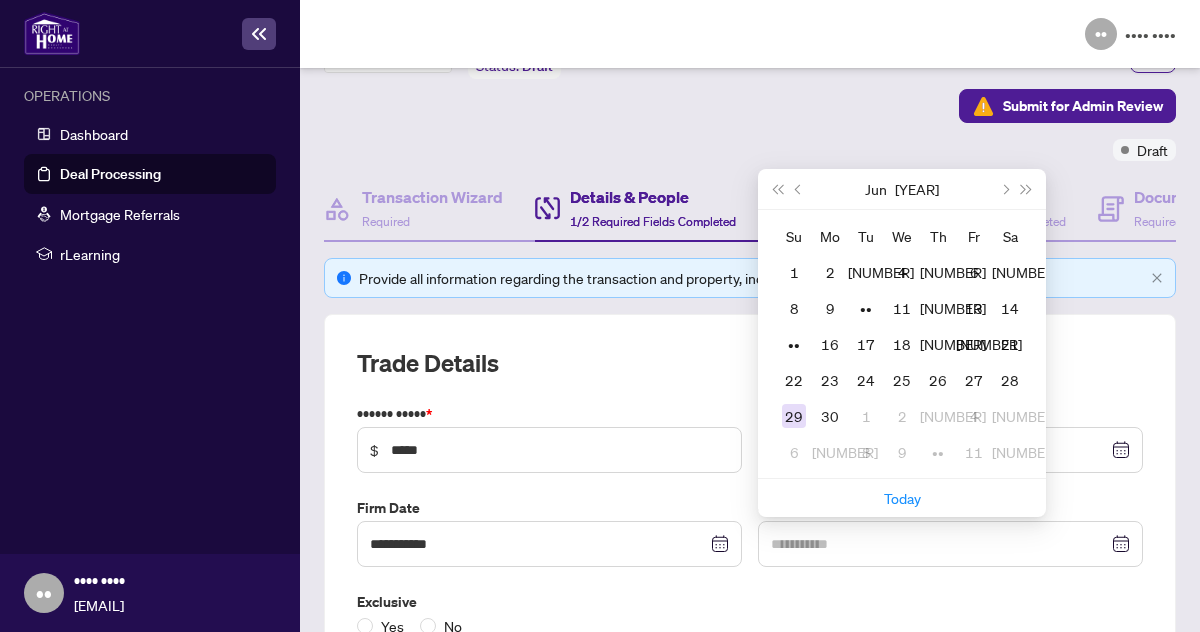 click on "29" at bounding box center (0, 0) 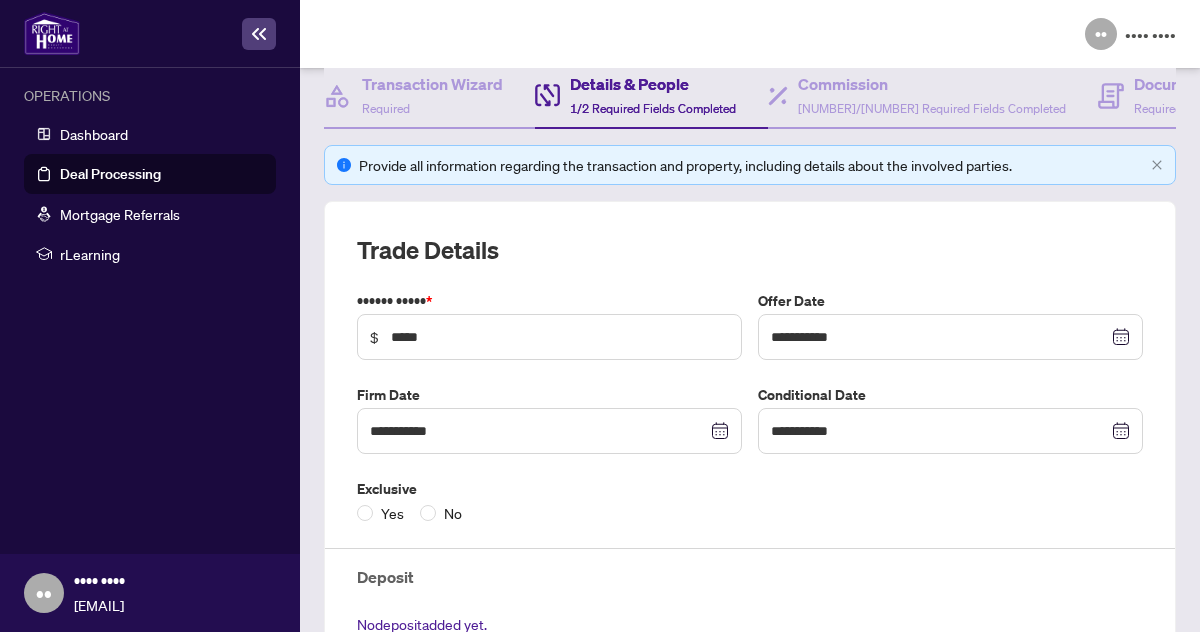 scroll, scrollTop: 272, scrollLeft: 0, axis: vertical 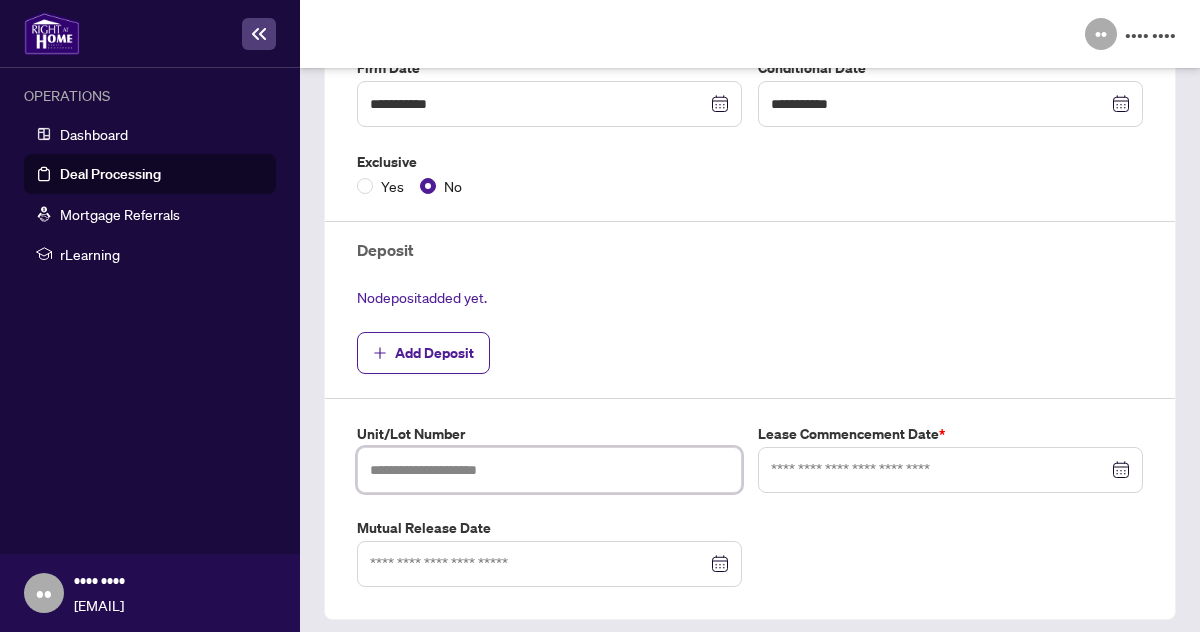 click at bounding box center (549, 470) 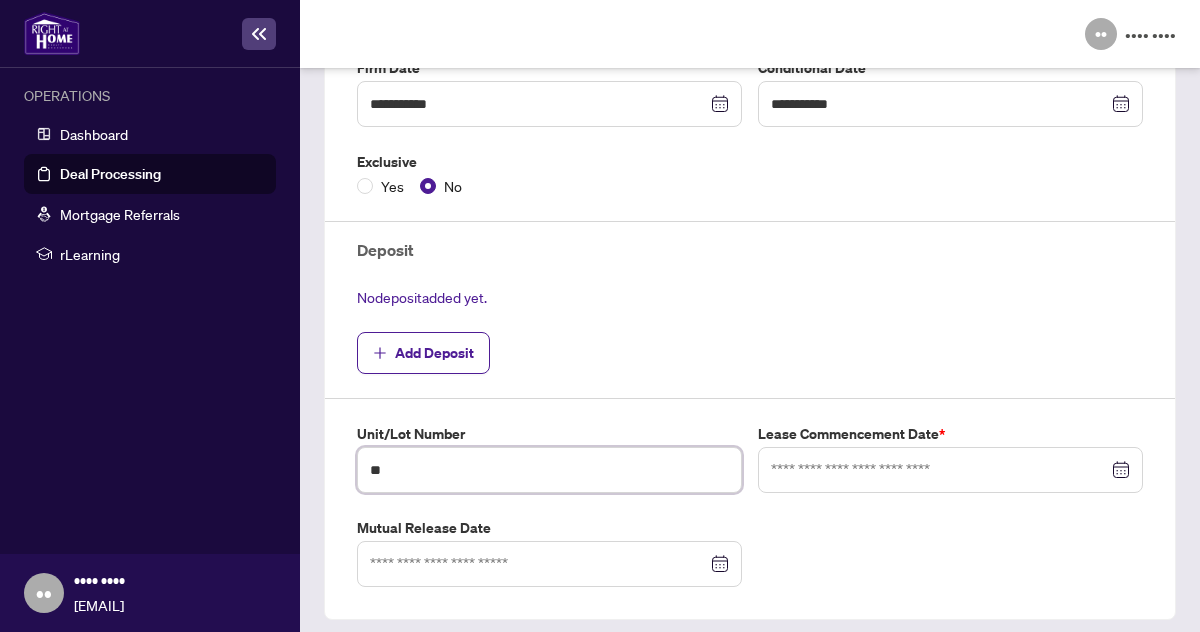 click at bounding box center [950, 10] 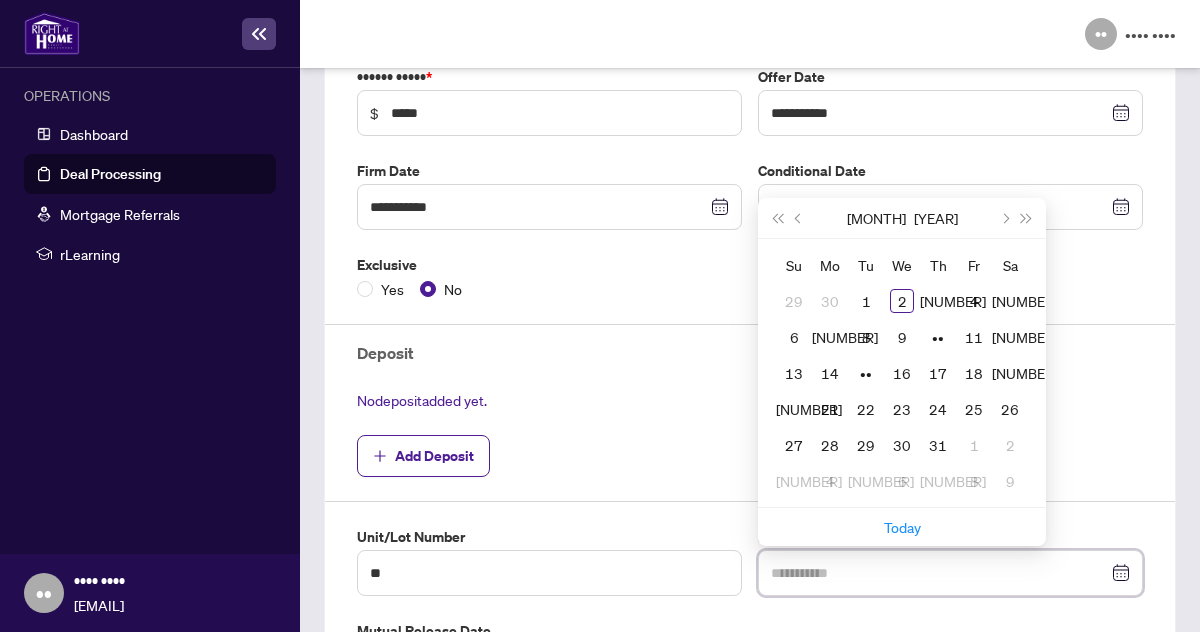 scroll, scrollTop: 487, scrollLeft: 0, axis: vertical 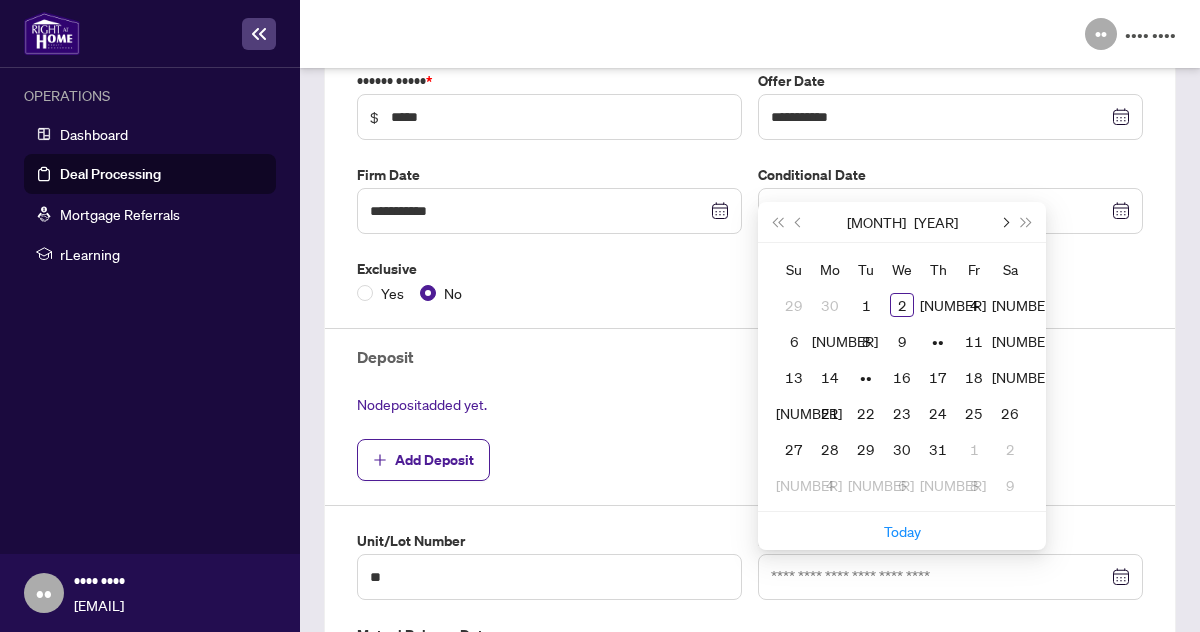 click at bounding box center [0, 0] 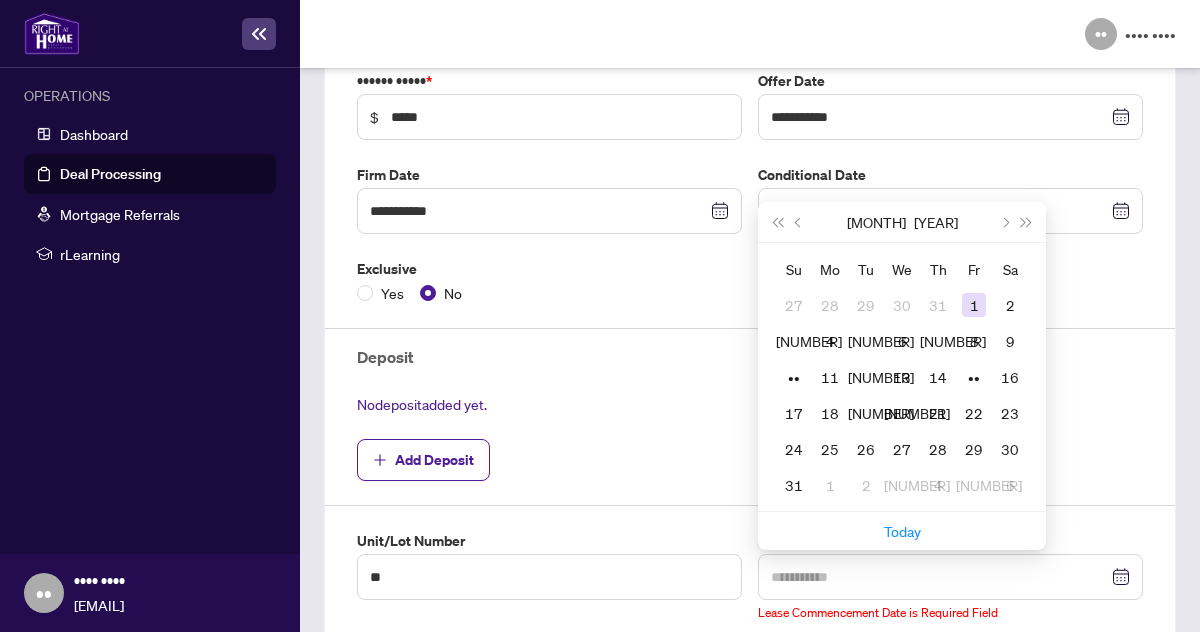 click on "1" at bounding box center (0, 0) 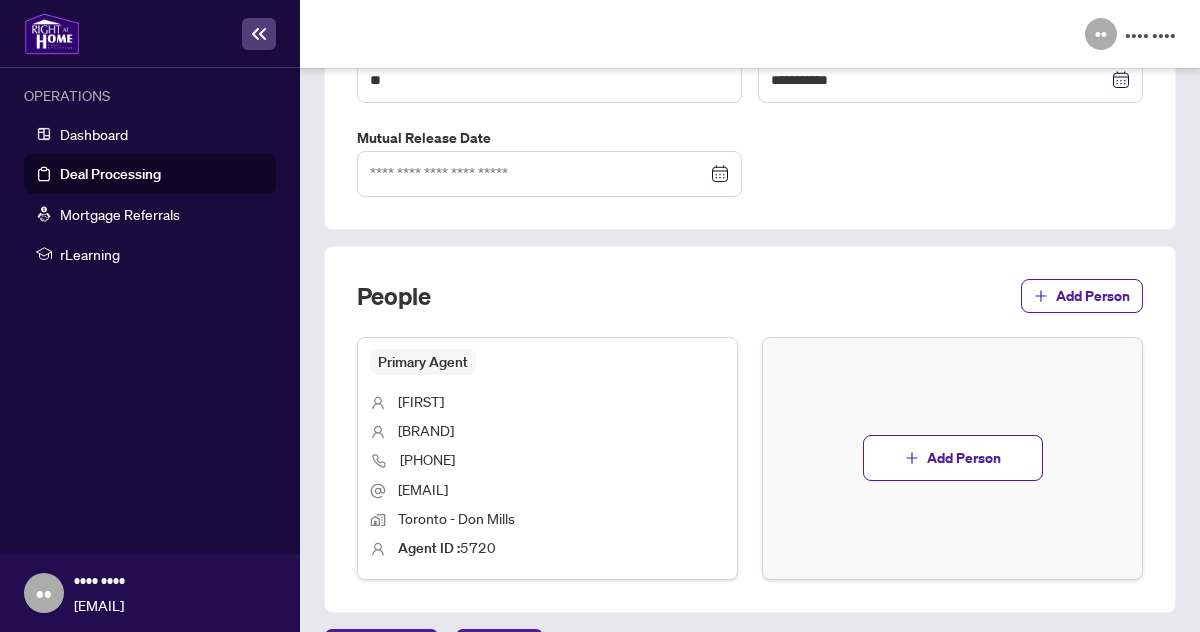 scroll, scrollTop: 990, scrollLeft: 0, axis: vertical 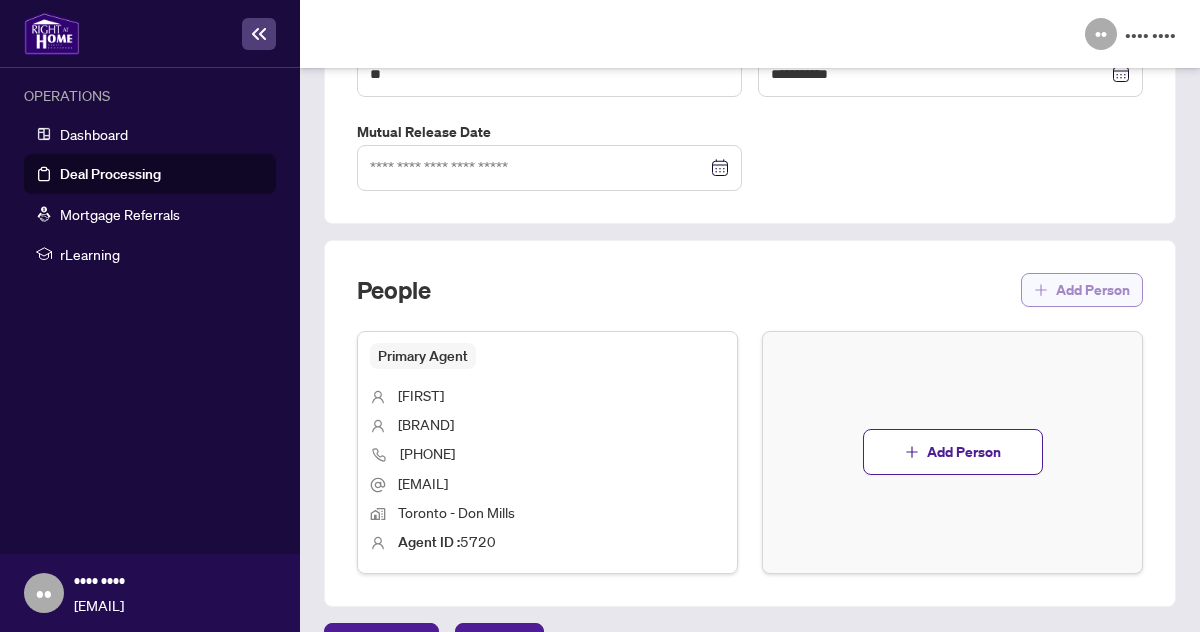 click on "Add Person" at bounding box center (1093, 290) 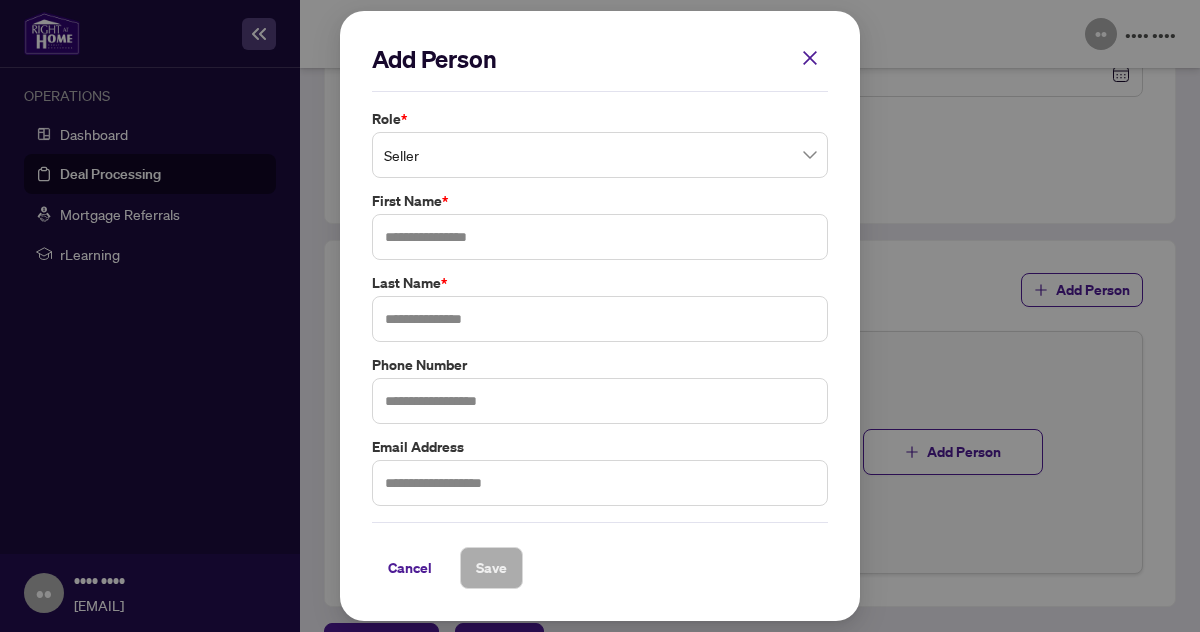 click on "Seller" at bounding box center [600, 155] 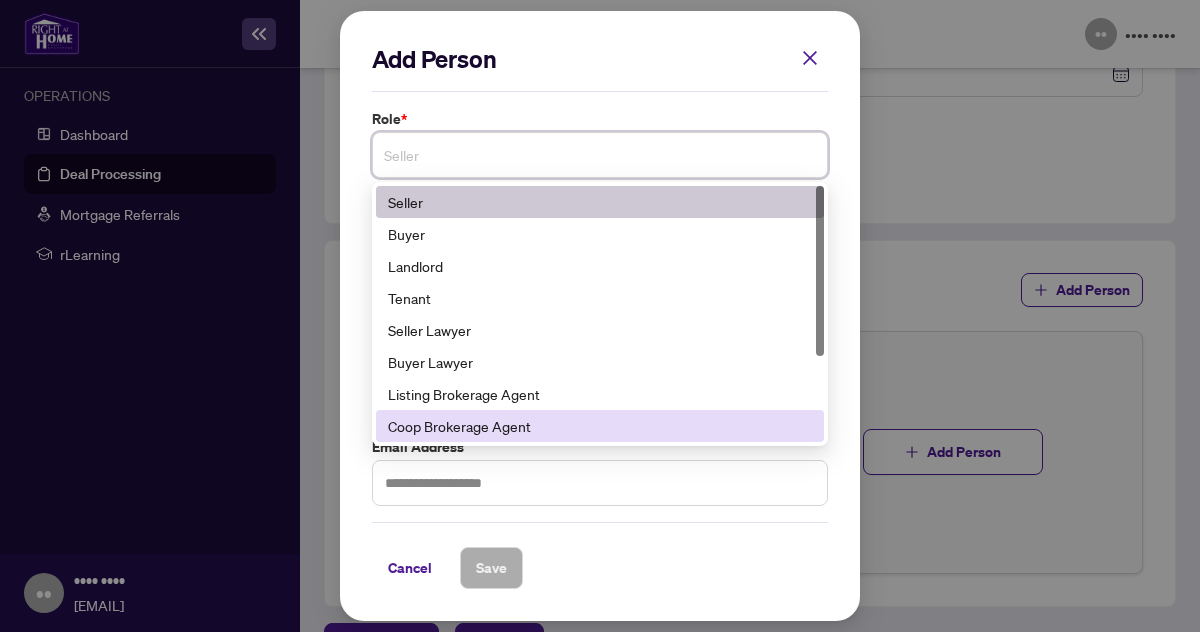 click on "Coop Brokerage Agent" at bounding box center (600, 426) 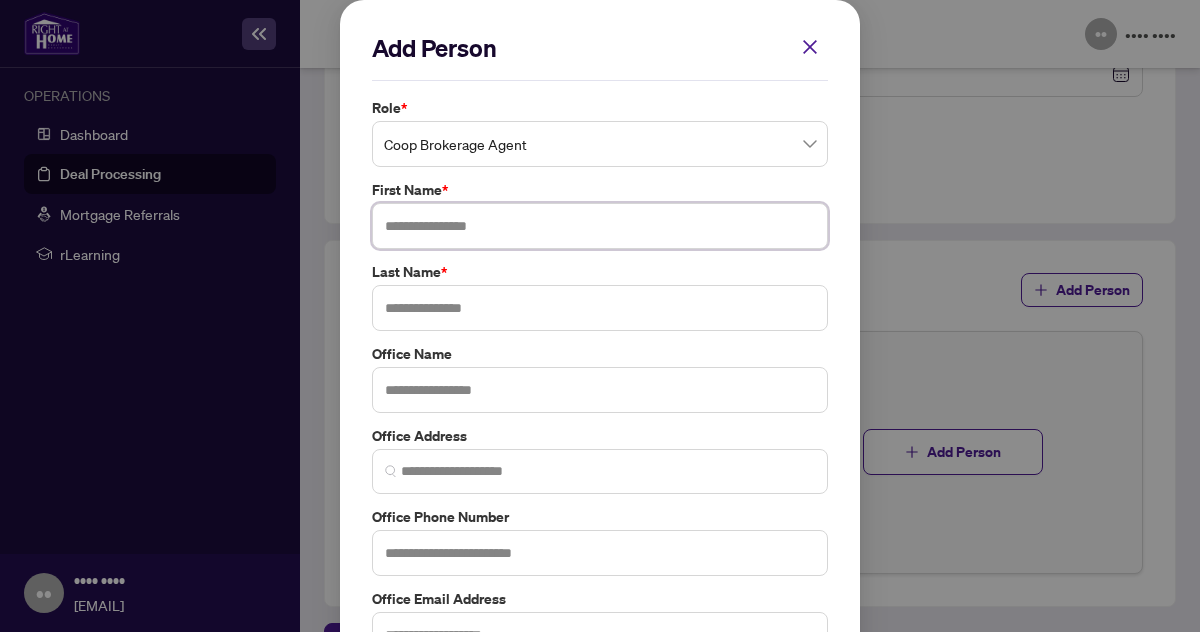click at bounding box center [600, 226] 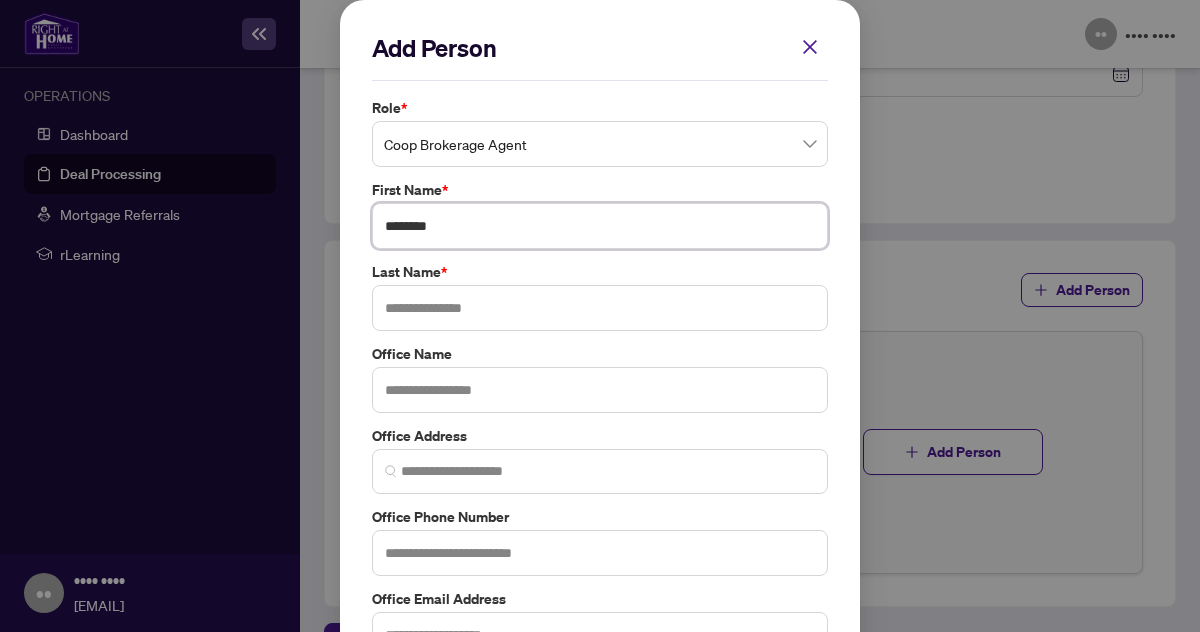 type on "********" 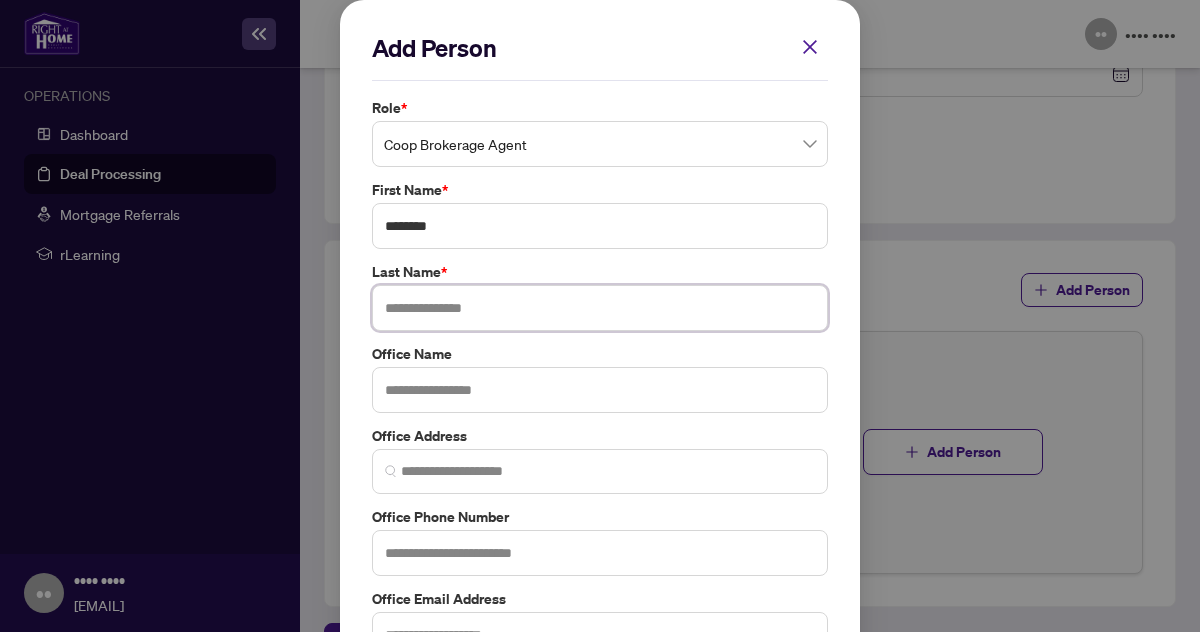 click at bounding box center (600, 308) 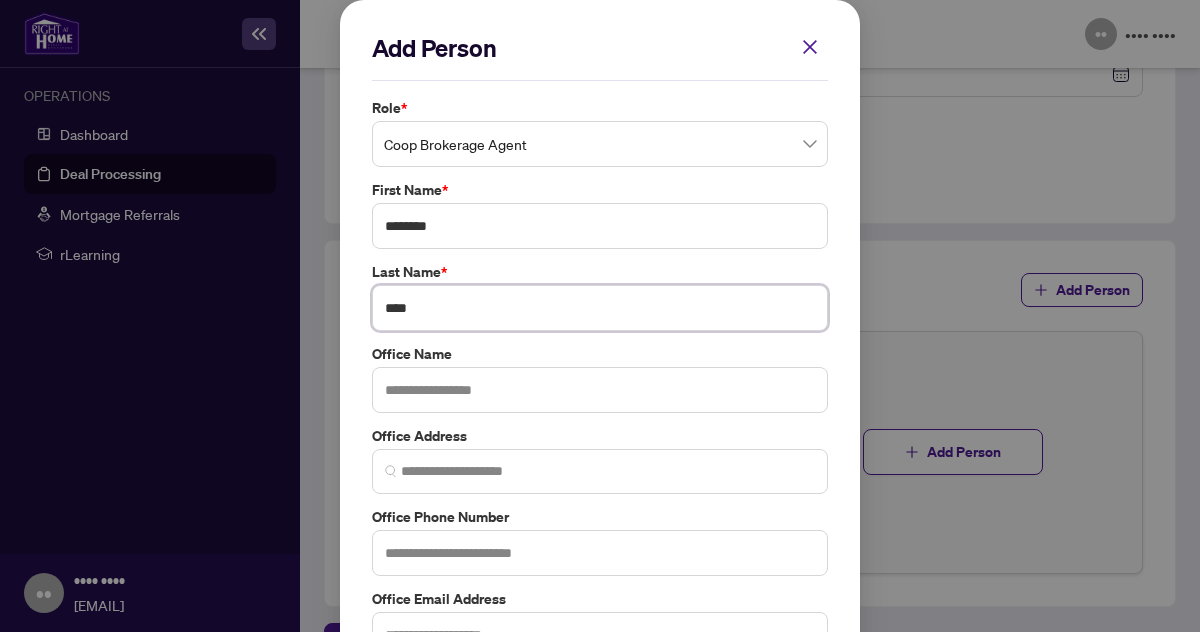 type on "****" 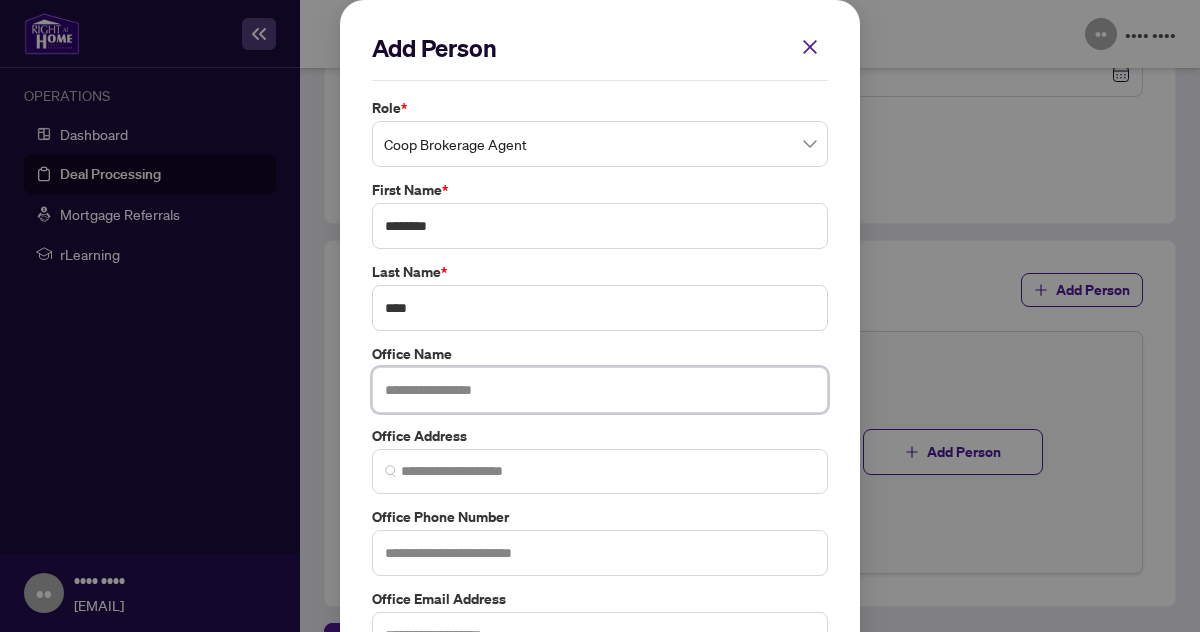 click at bounding box center (600, 390) 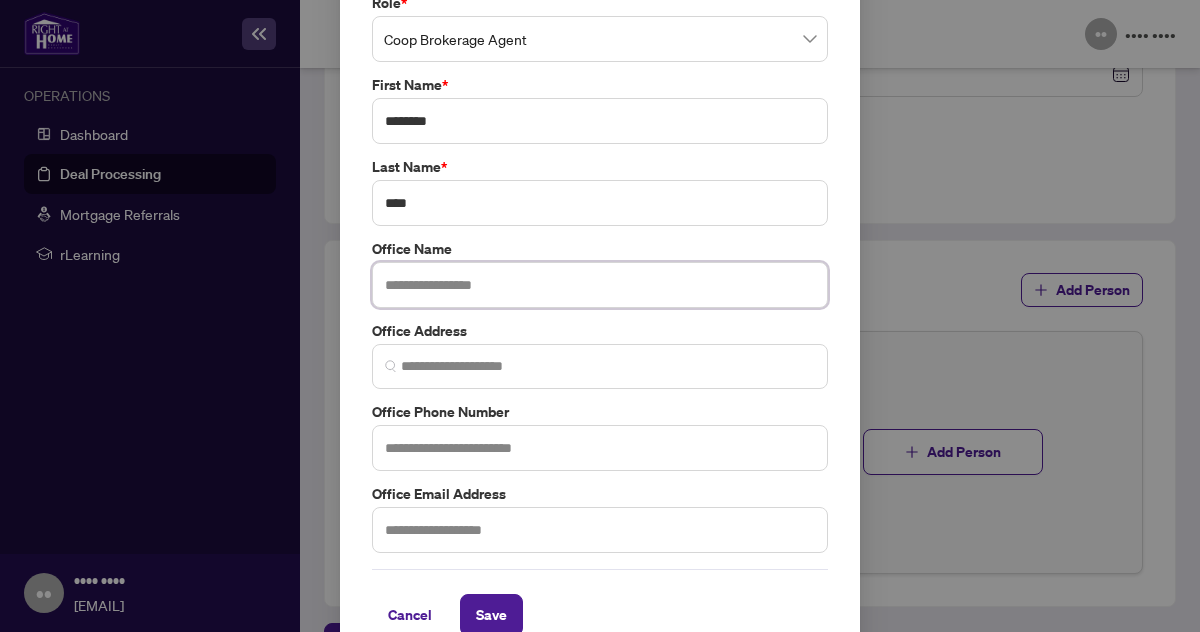 scroll, scrollTop: 79, scrollLeft: 0, axis: vertical 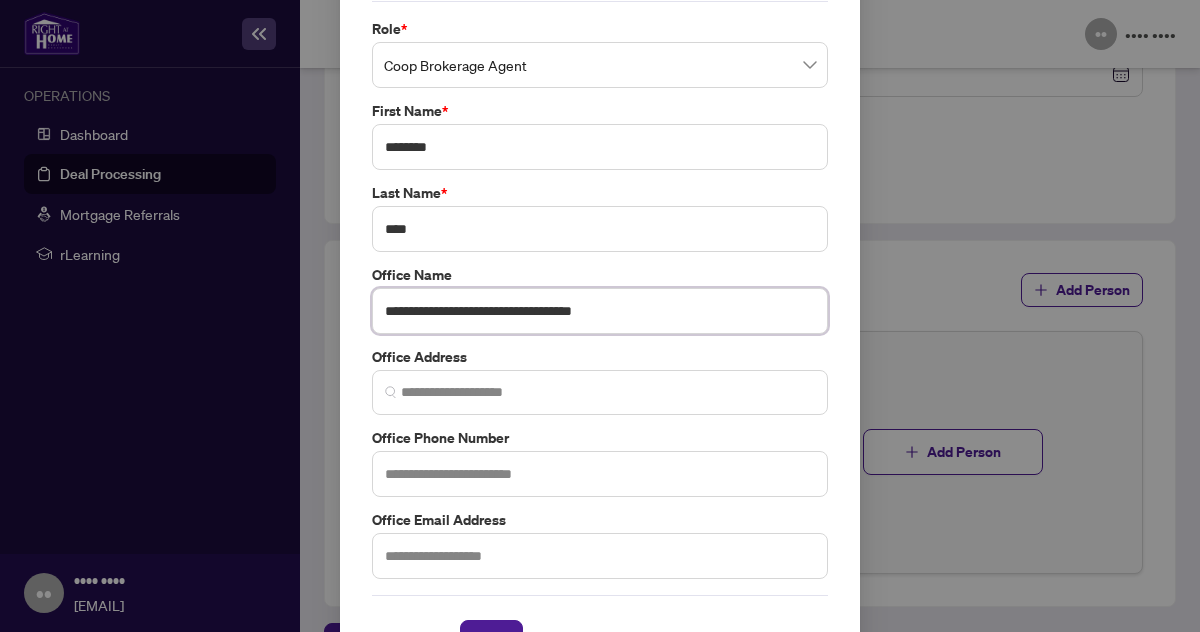 type on "**********" 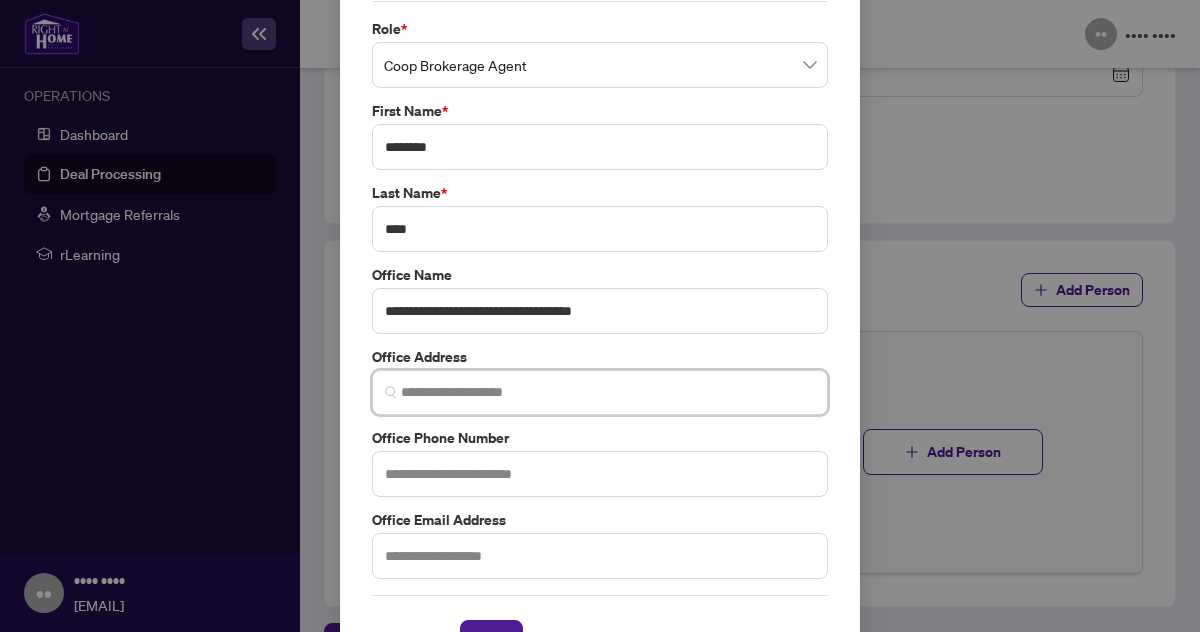 click at bounding box center (608, 392) 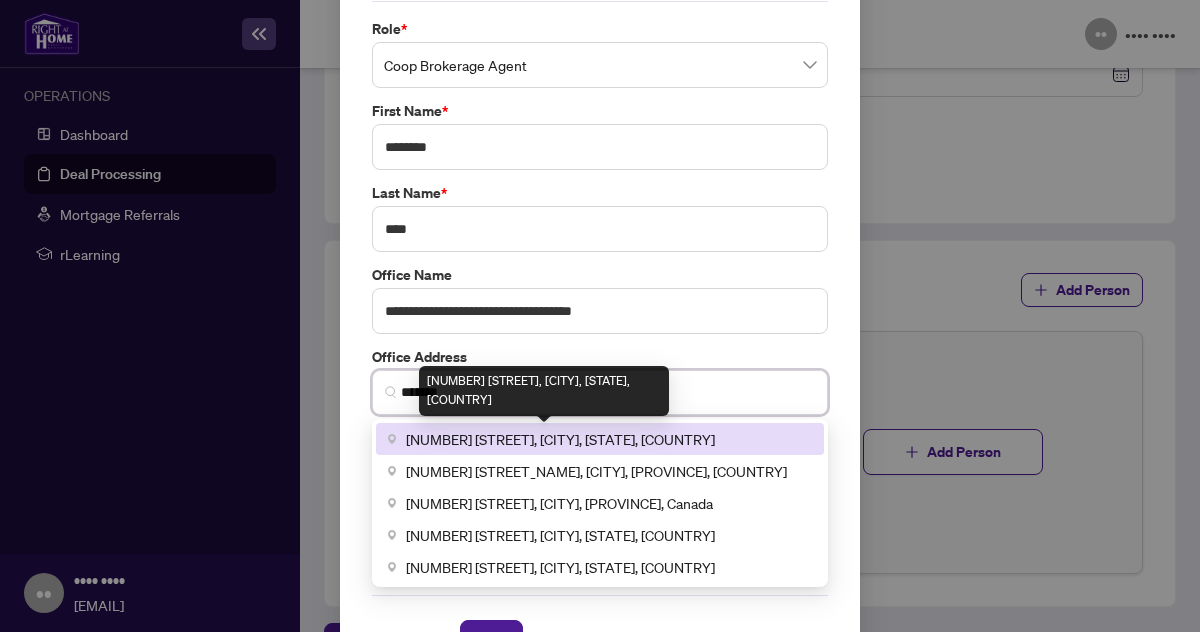 click on "[NUMBER] [STREET], [CITY], [STATE], [COUNTRY]" at bounding box center [560, 439] 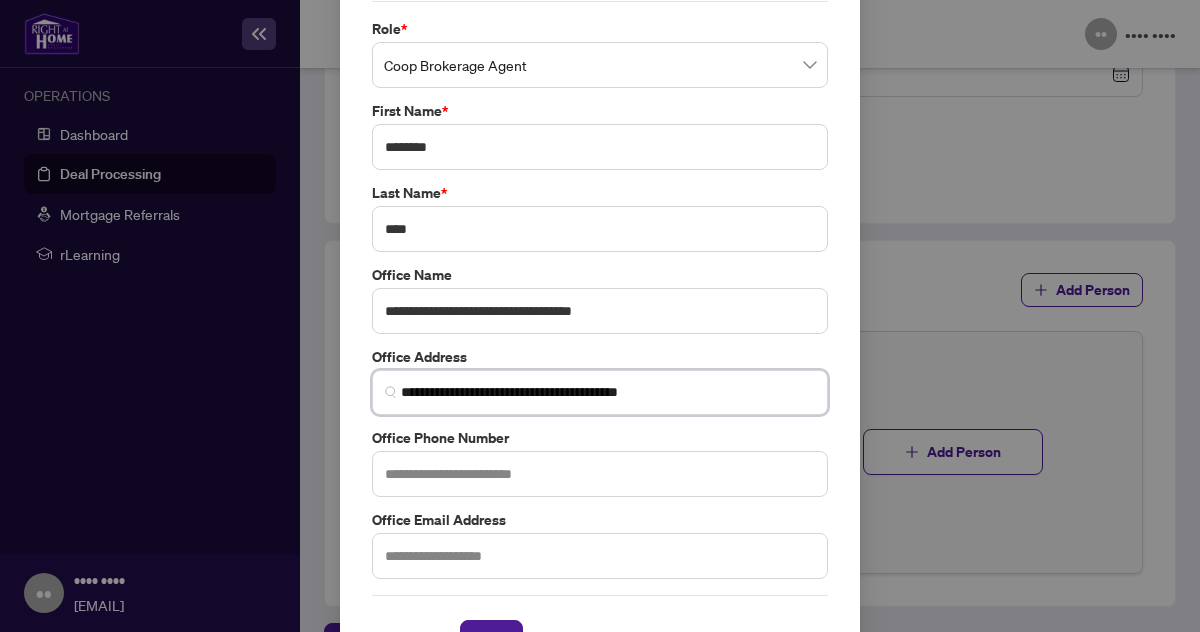 type on "**********" 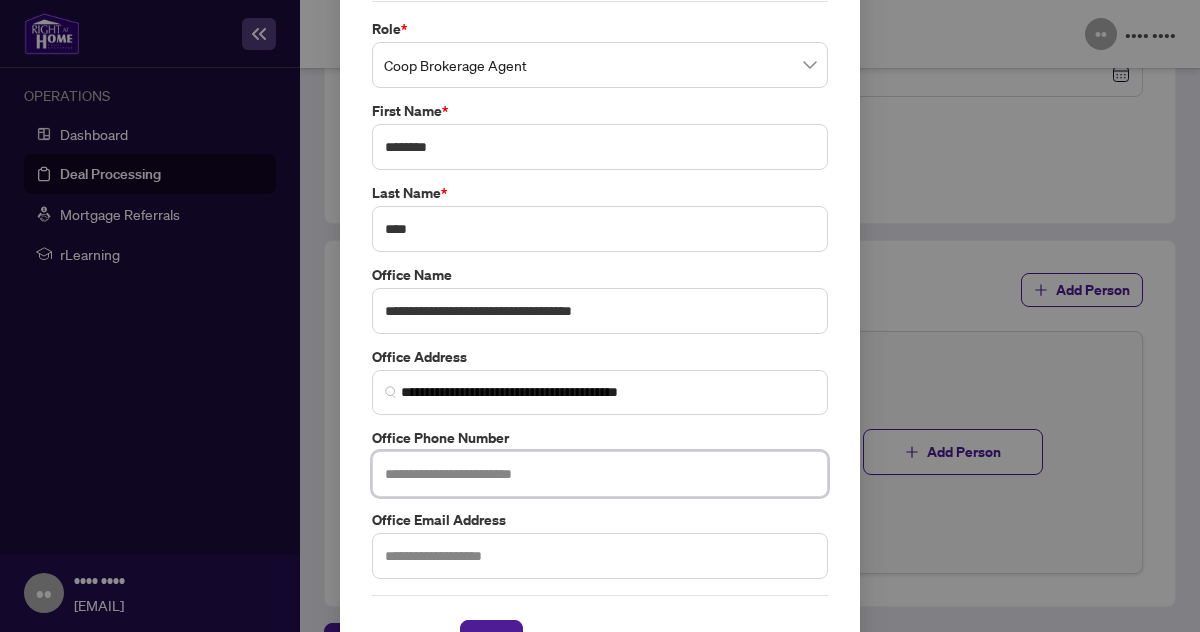 click at bounding box center [600, 474] 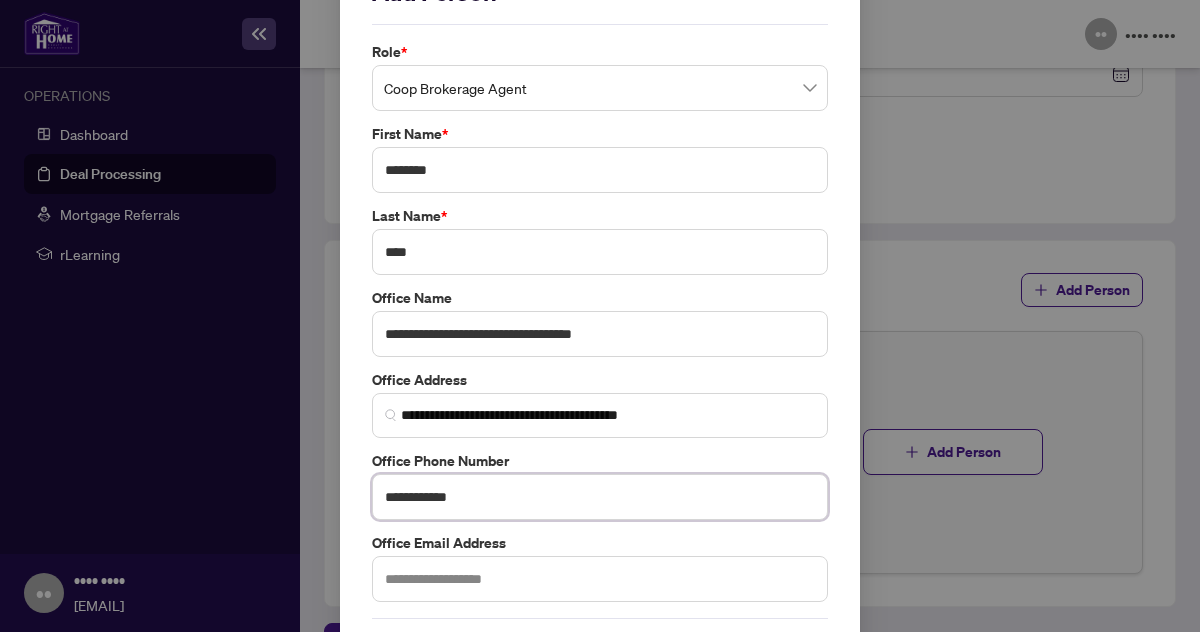 scroll, scrollTop: 141, scrollLeft: 0, axis: vertical 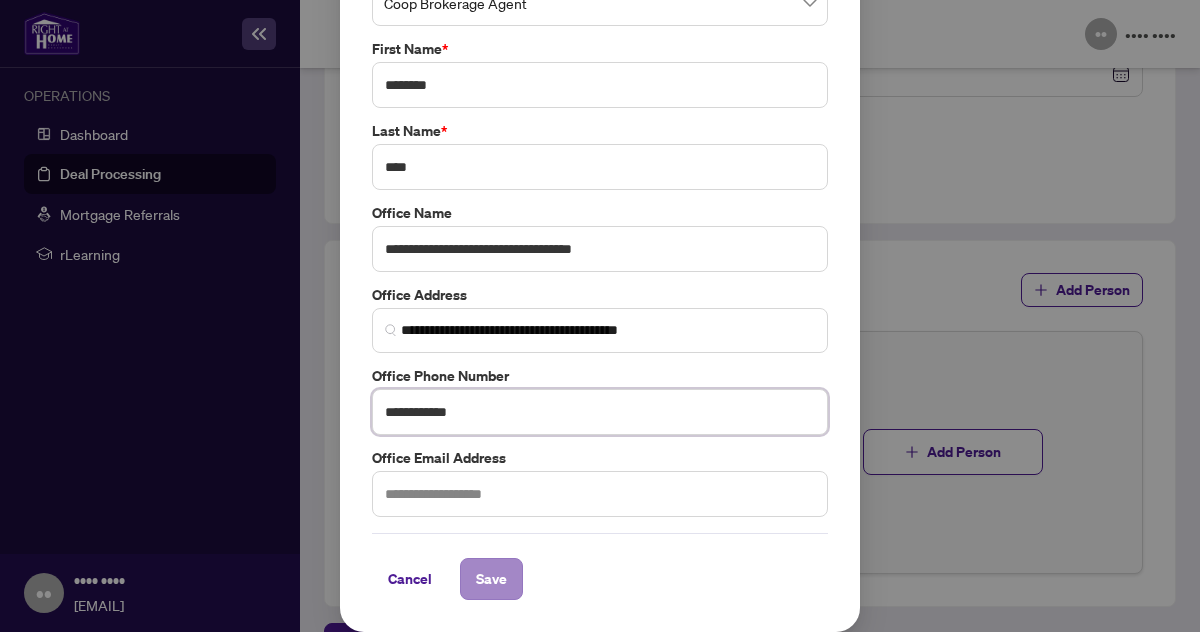 type on "**********" 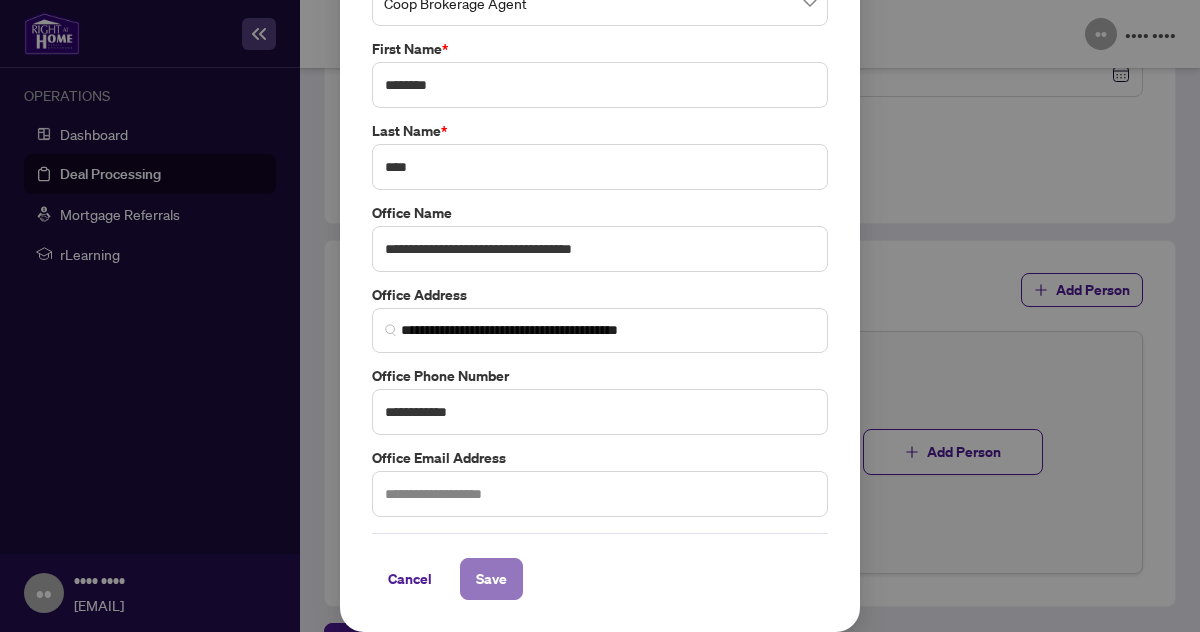 click on "Save" at bounding box center [491, 579] 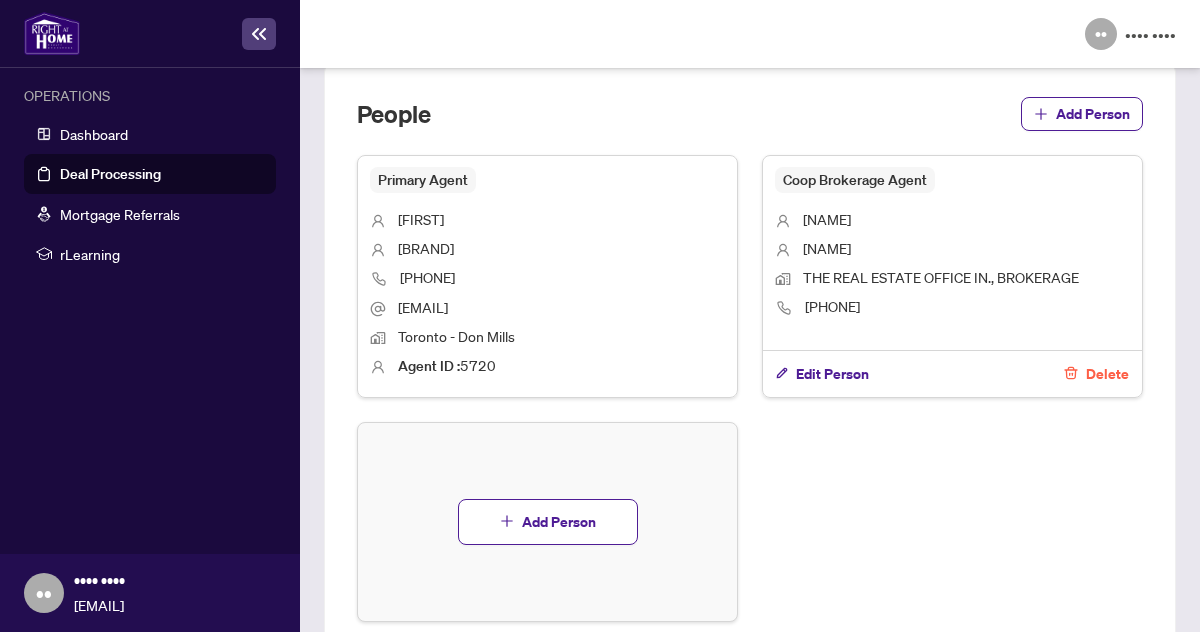 scroll, scrollTop: 1214, scrollLeft: 0, axis: vertical 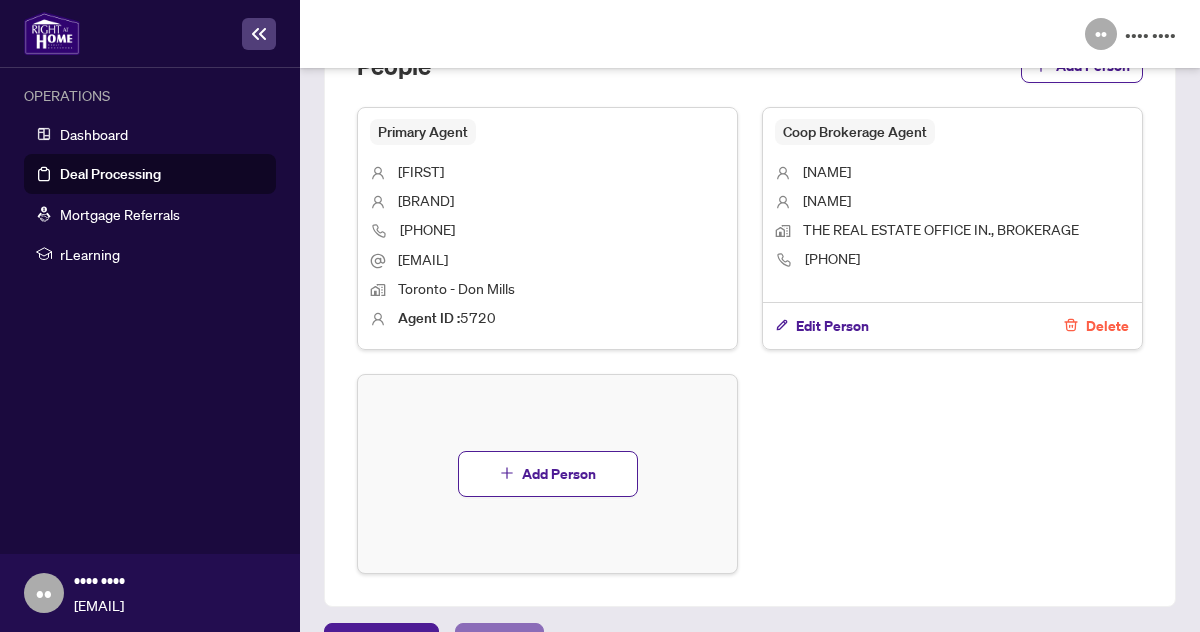 click on "Next Tab" at bounding box center [381, 644] 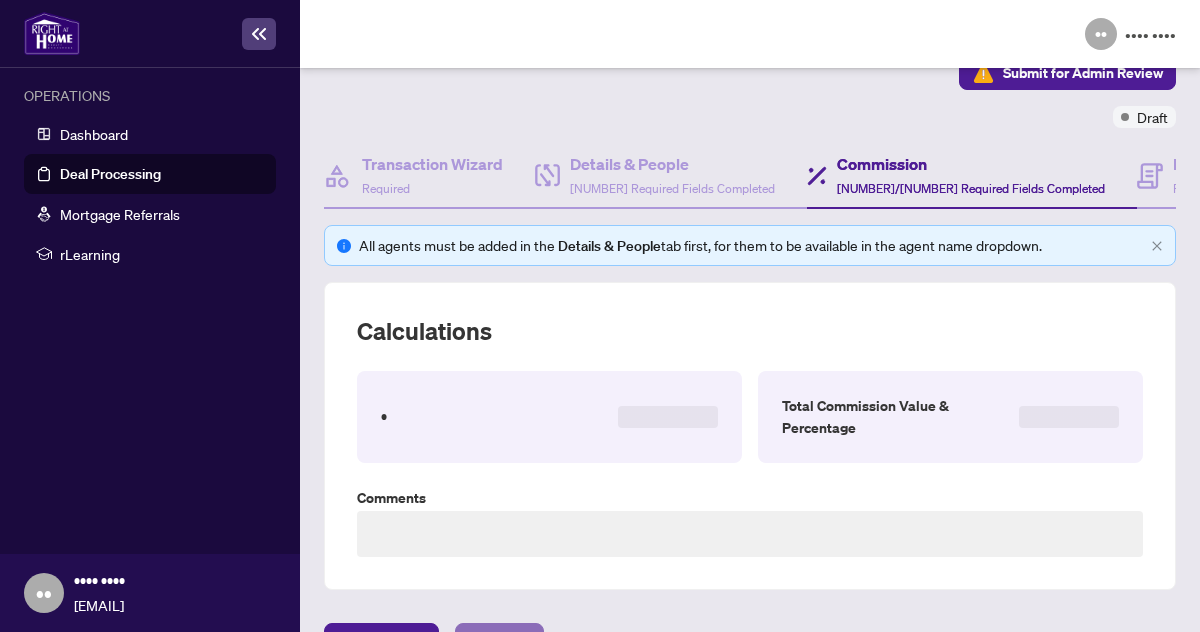 scroll, scrollTop: 657, scrollLeft: 0, axis: vertical 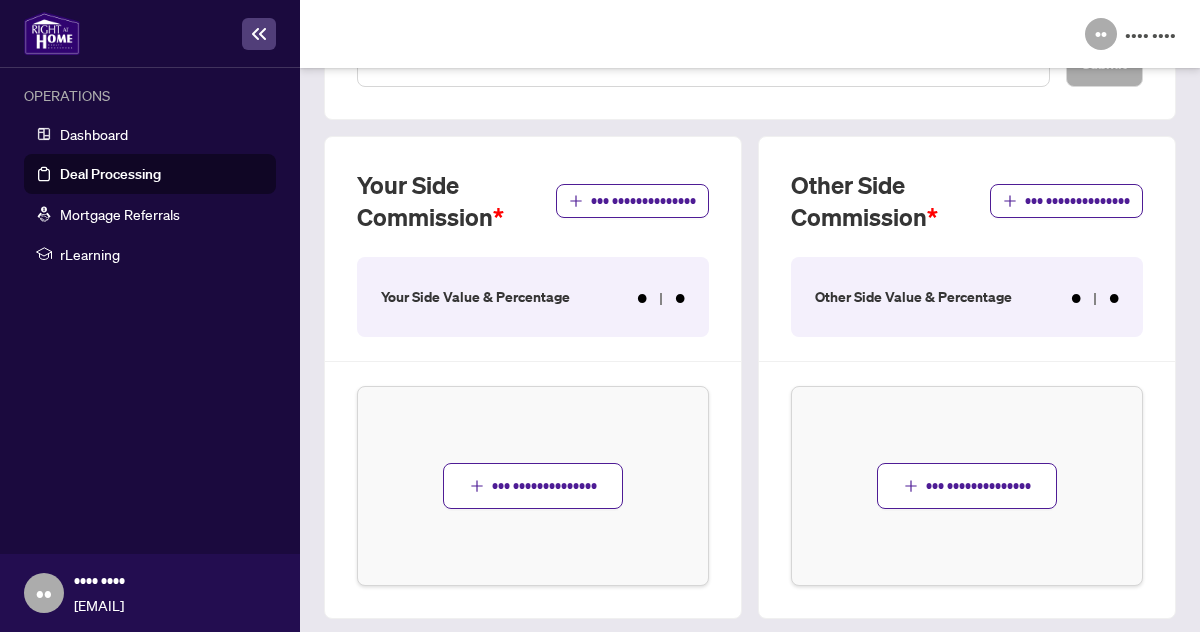 click on "Previous Tab" at bounding box center [381, 656] 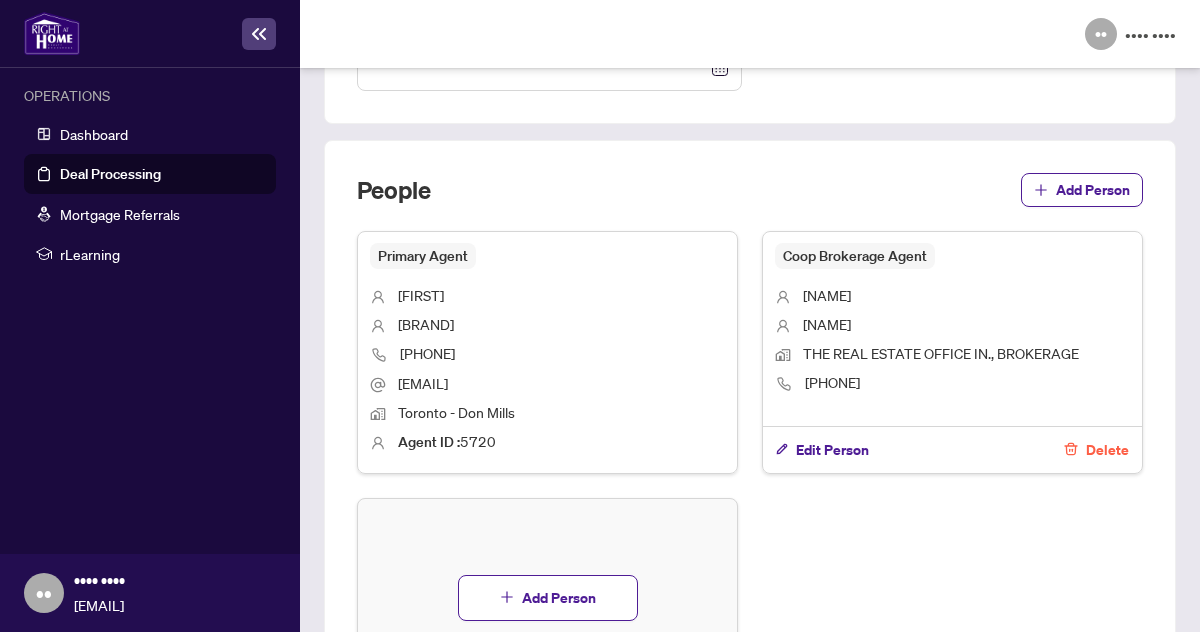 scroll, scrollTop: 1214, scrollLeft: 0, axis: vertical 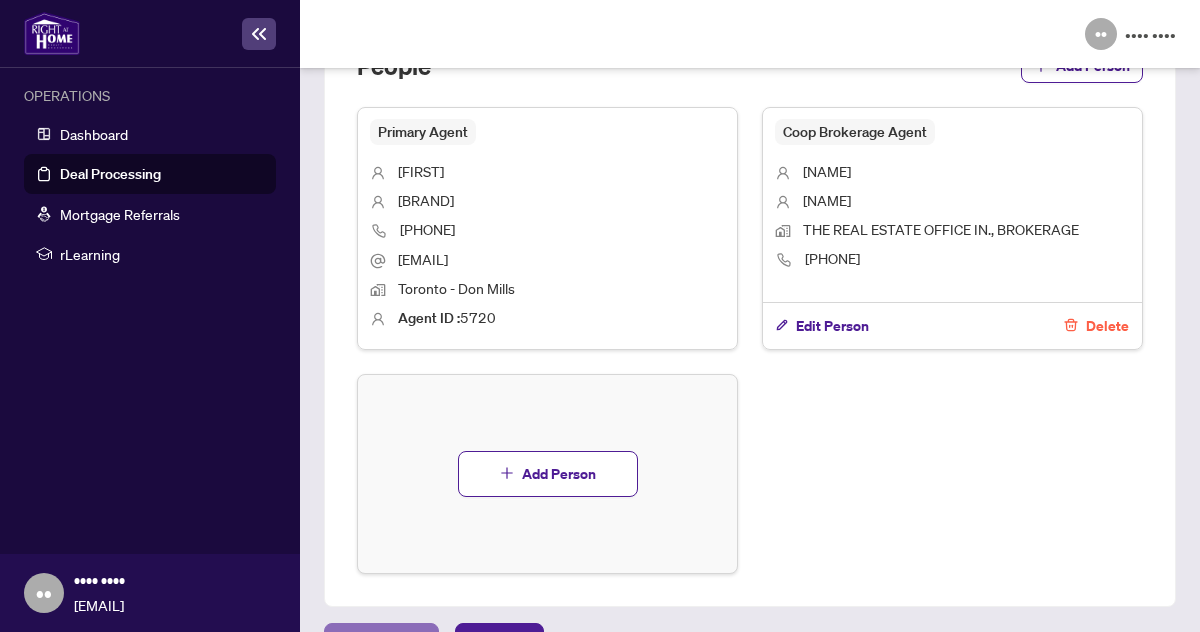 click on "Previous Tab" at bounding box center [381, 644] 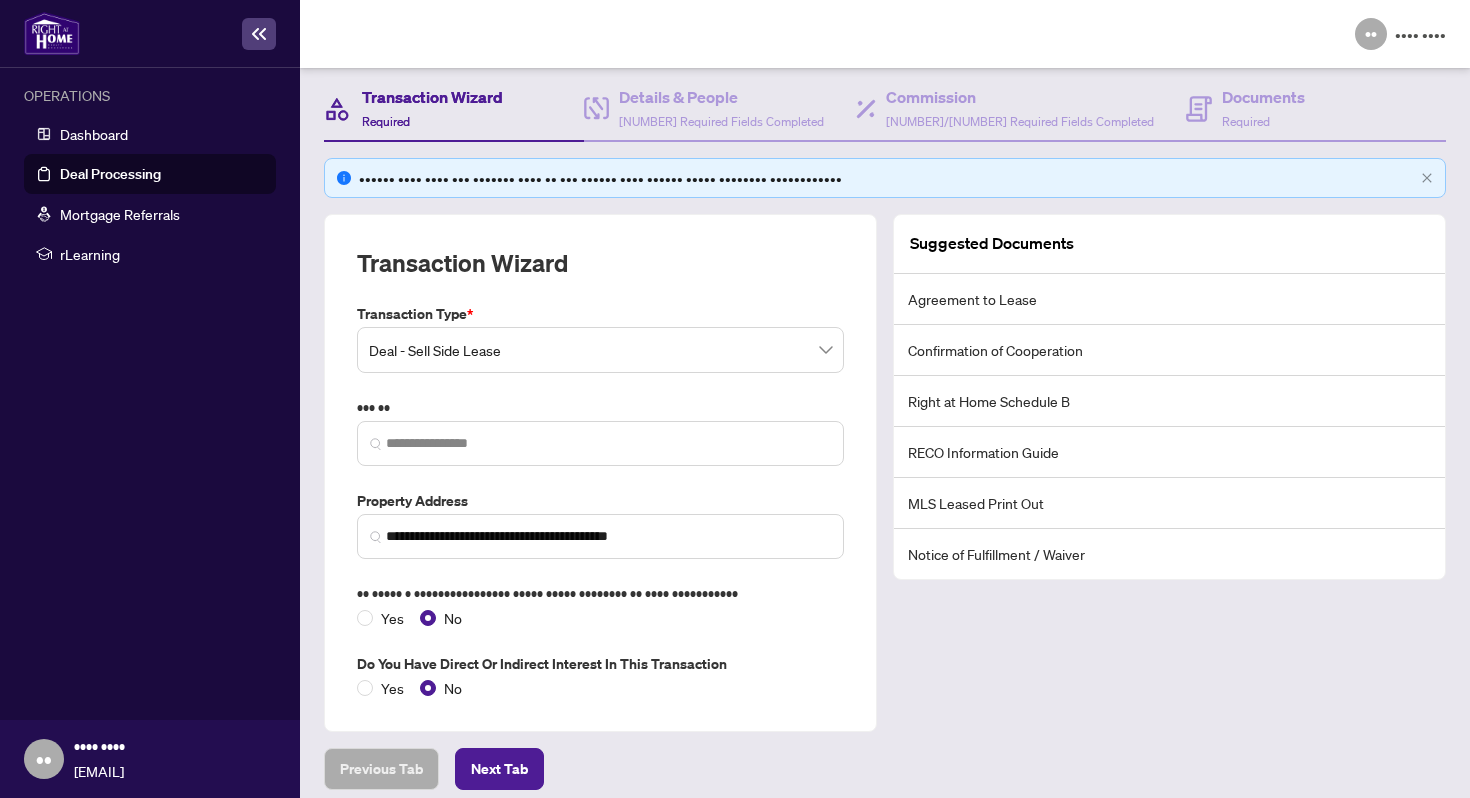scroll, scrollTop: 214, scrollLeft: 0, axis: vertical 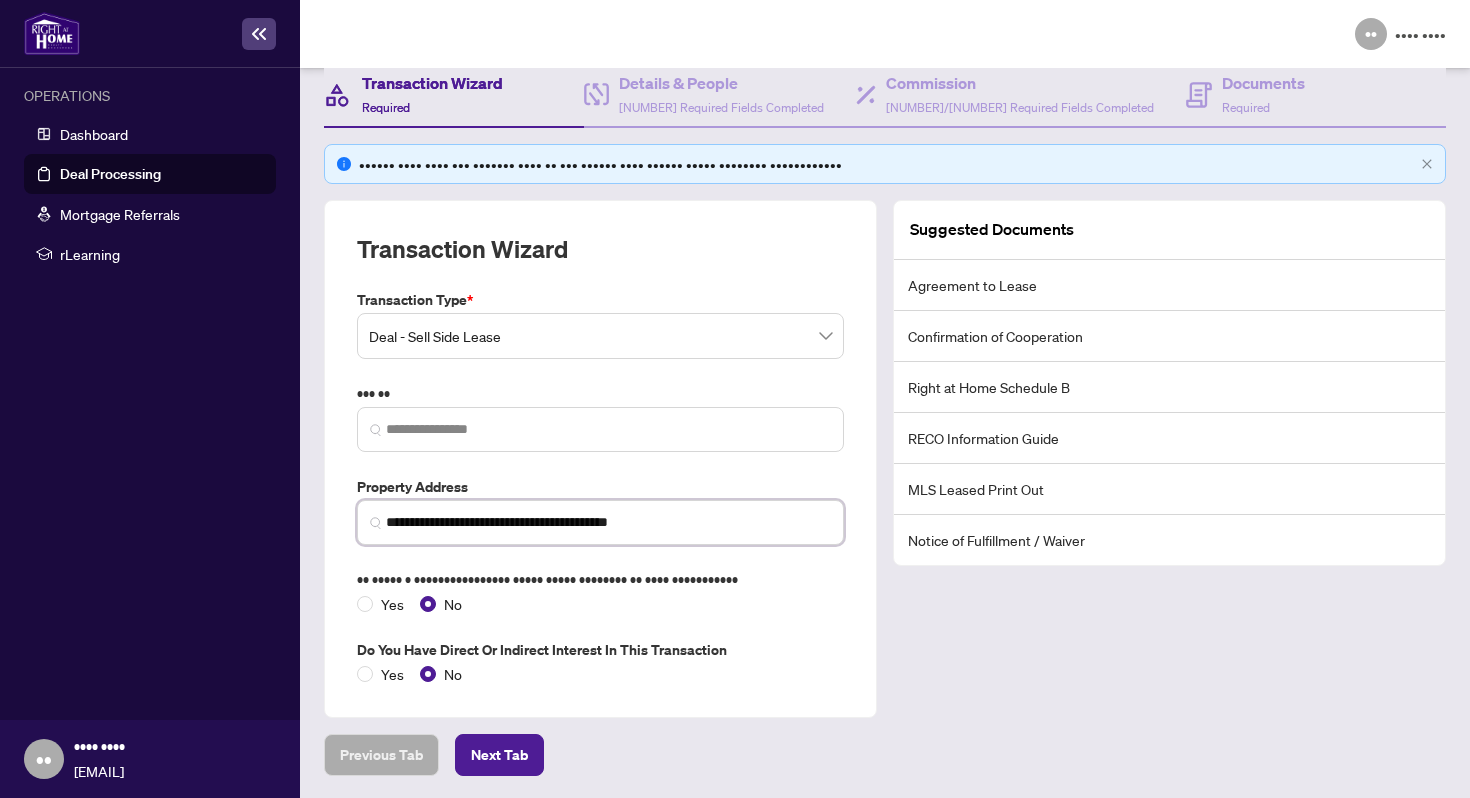 click on "••••••••••••••••••••••••••••••••••••••••••••" at bounding box center [608, 522] 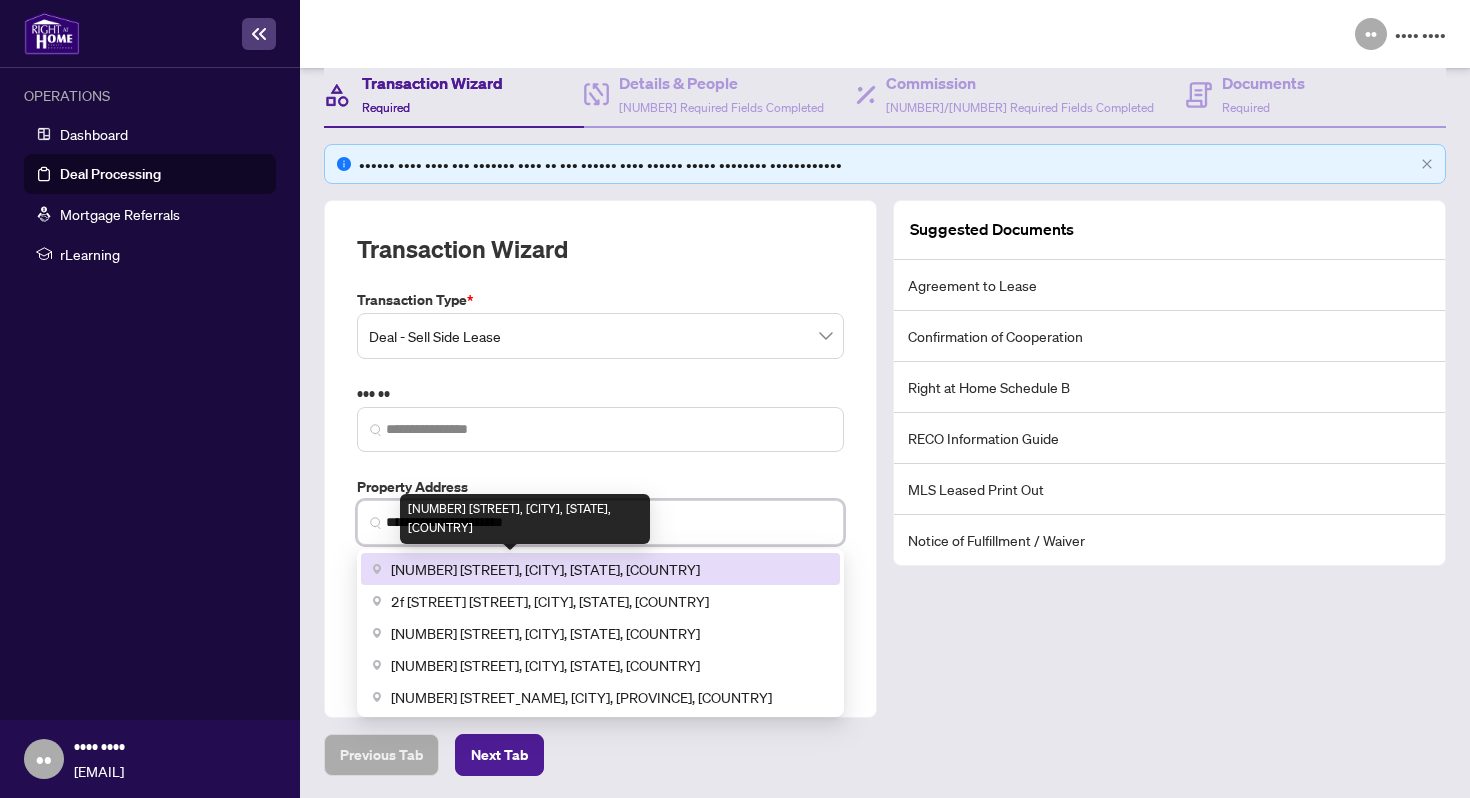 click on "[NUMBER] [STREET], [CITY], [STATE], [COUNTRY]" at bounding box center [545, 569] 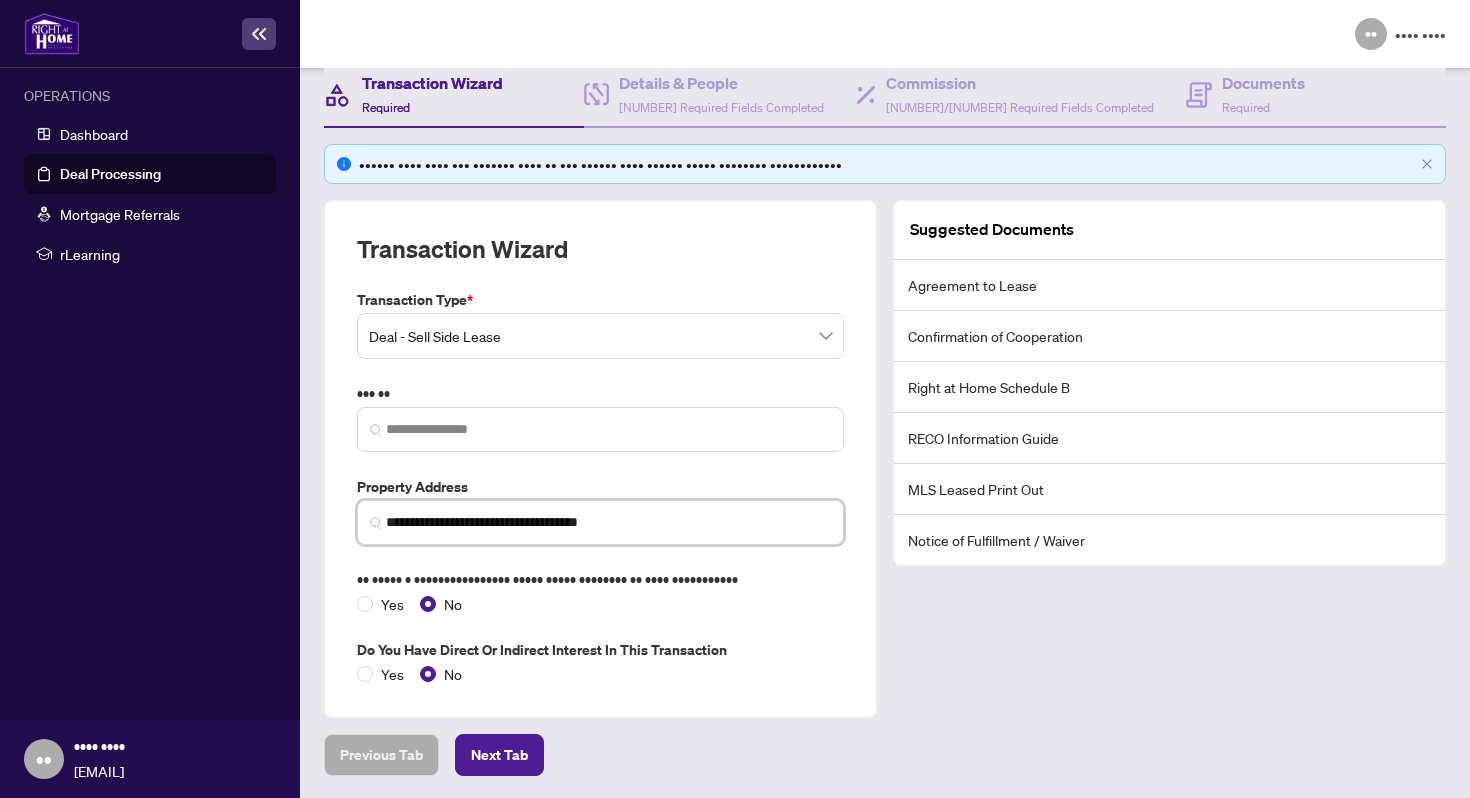 click on "**********" at bounding box center [608, 522] 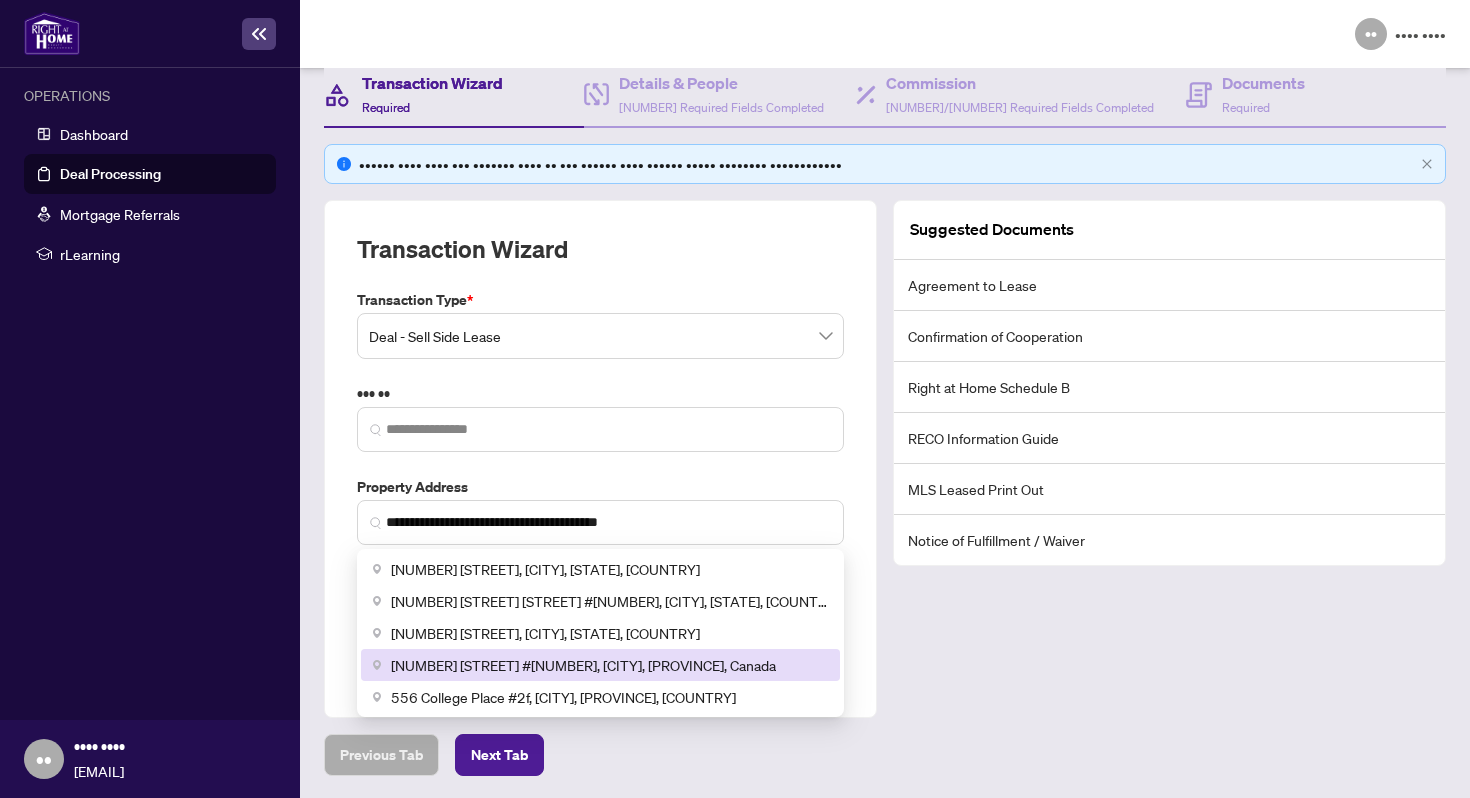click on "••••••••••• •••••• ••••••••••• •••• • •••• • •••• •••• ••••• ••• •• •• ••••••••• ••••• ••• ••••• ••••• •••••••• ••••••• •••••••••••••••••••••••••••••••••••••••••• ••••••••••••••••••••••••••••••••••••••••••••••••••••••••••••••••••••••••••••••••••••••••••••••••••••••••••••••••••••••••••••••••••• •••••••••••••••••••••••••••••••••••••••••••••••••••••••••••••••••••••••••••••••••••••••••••••••••••••••••••••••••••••••••••••••• •••••••••••••••••••••••••••••••••••••••••••••••••••••••••••••••••••••••••••••••••••••••••••••••••••••••••••••••••••••••••••••••••••••••••• •• ••••••• ••••••• •••••••• ••• •••••• ••• ••••••• •••••• •••• •••••••••• •••••••• ••• •••••• ••• ••••••• •••• •••••• •••• •••••••• ••• •••••• ••• ••••••• •••••• •••• ••••••••••• ••• •••••• ••• ••••••• ••••• •••• •••••••• ••• •••••• •• ••••• • •••••••••••••••• ••••• ••••• •••••••• •• •••• ••••••••••• ••• •• •• ••• •••• •••••• •• •••••••• •••••••• •• •••• ••••••••••• ••• ••" at bounding box center [600, 459] 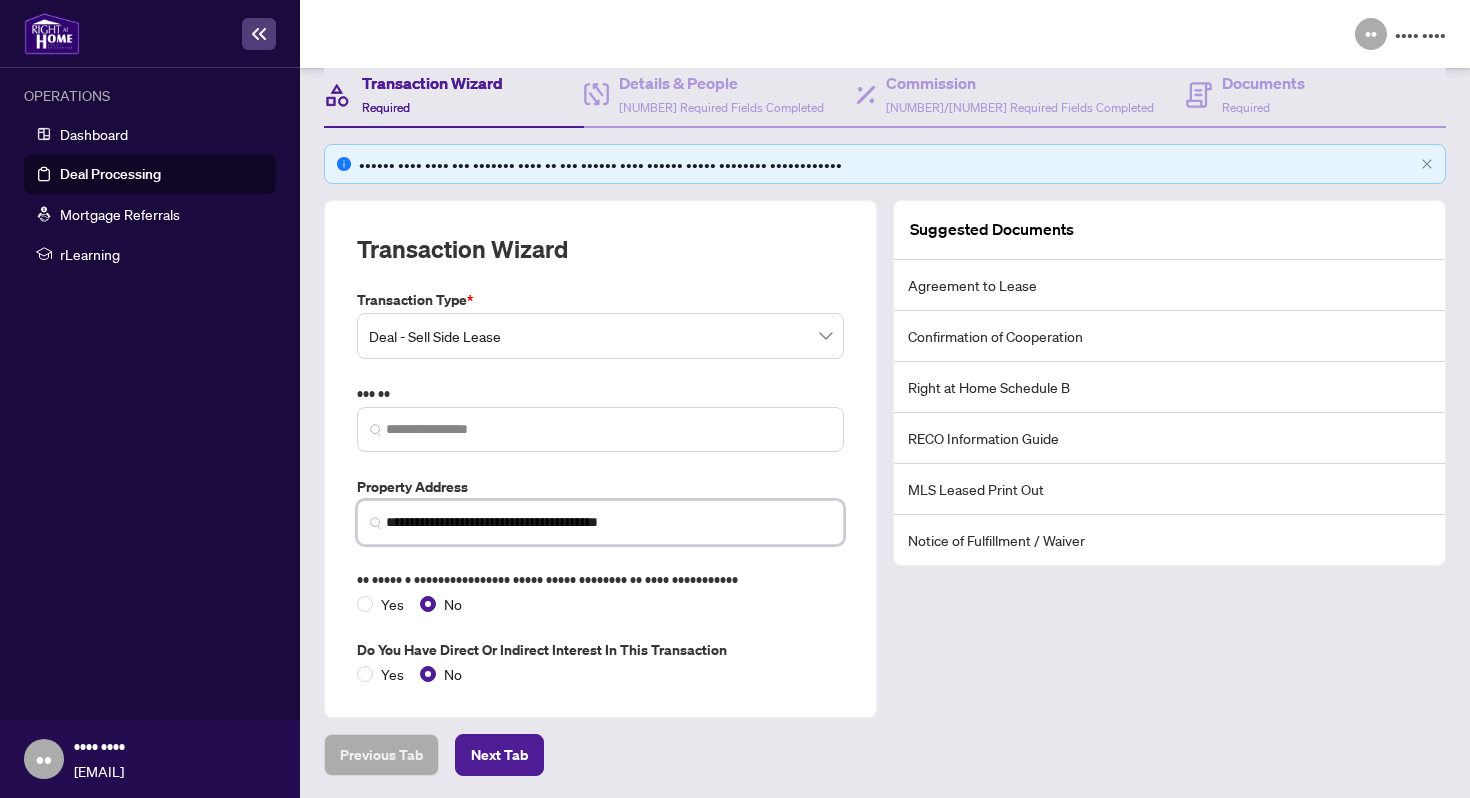 click on "**********" at bounding box center [608, 522] 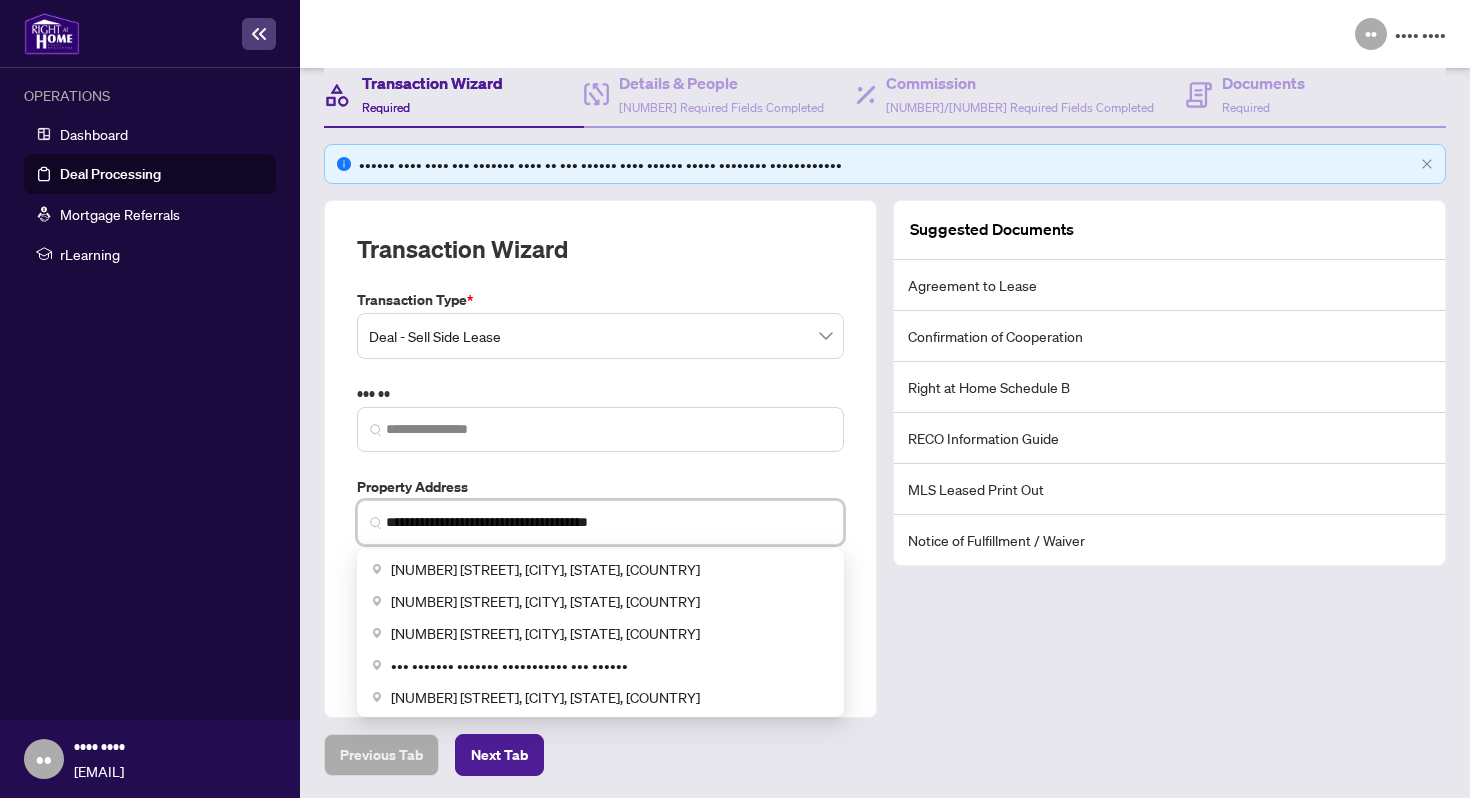 click on "**********" at bounding box center (608, 522) 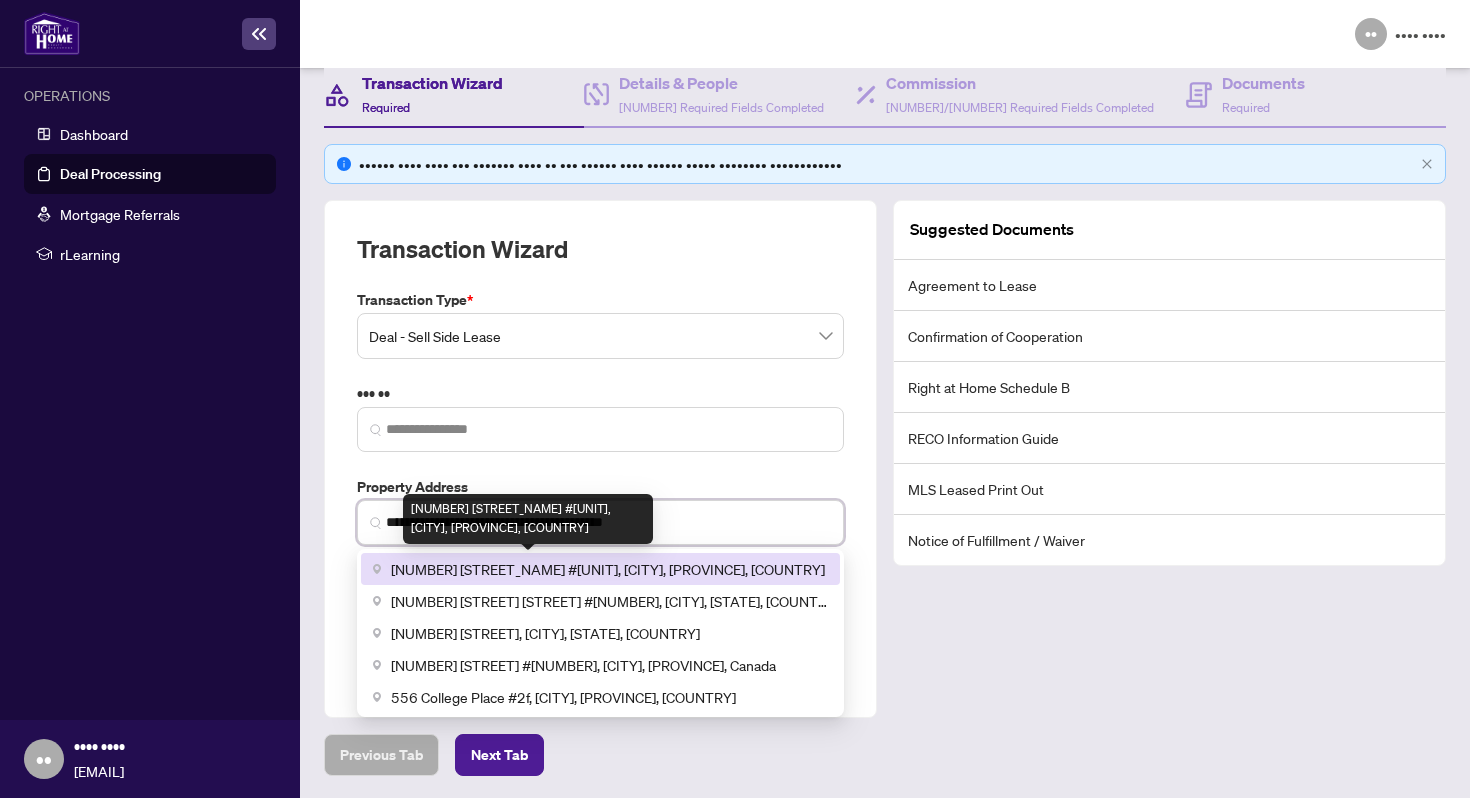 click on "[NUMBER] [STREET_NAME] #[UNIT], [CITY], [PROVINCE], [COUNTRY]" at bounding box center (608, 569) 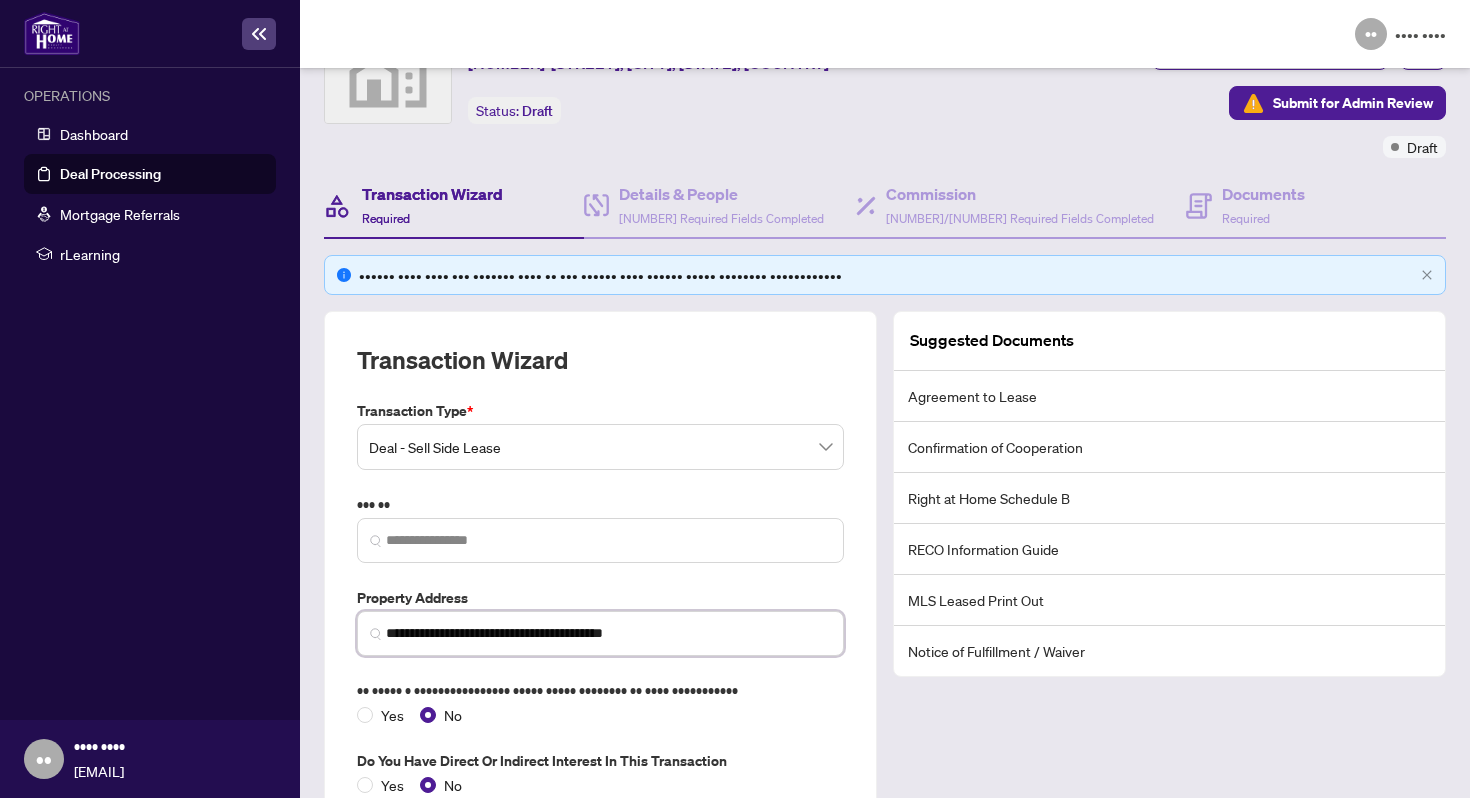 scroll, scrollTop: 0, scrollLeft: 0, axis: both 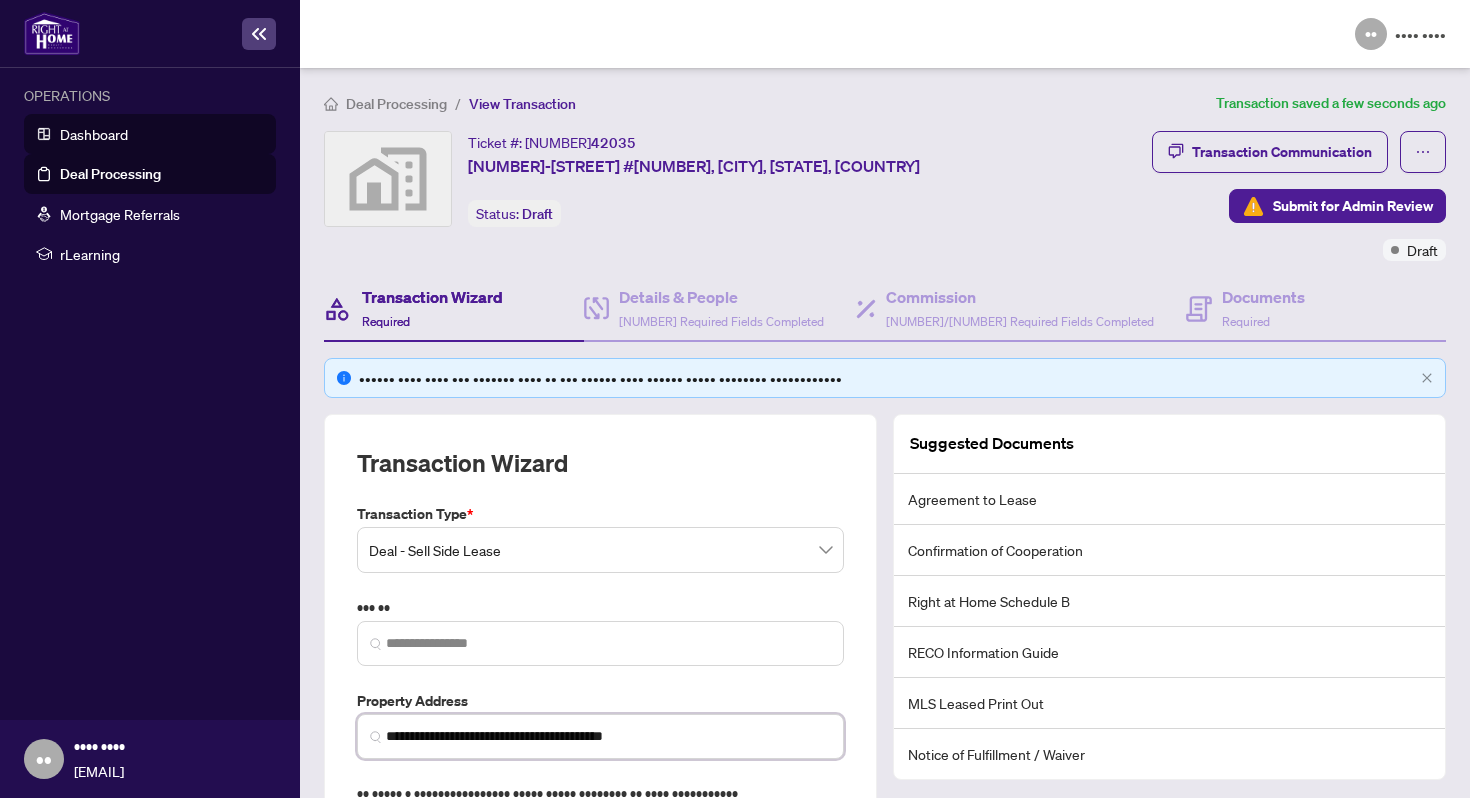 type on "**********" 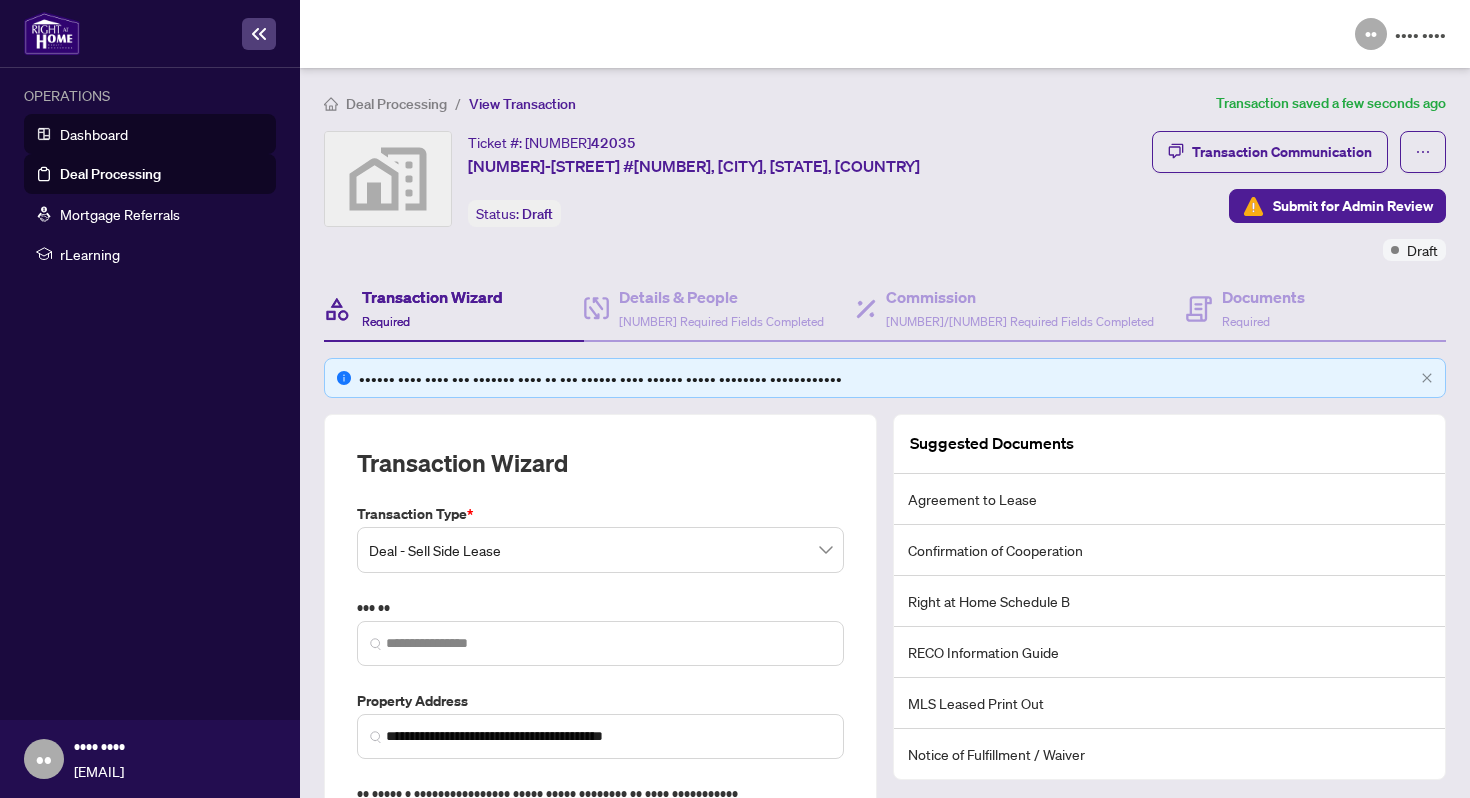 click on "Dashboard" at bounding box center (94, 134) 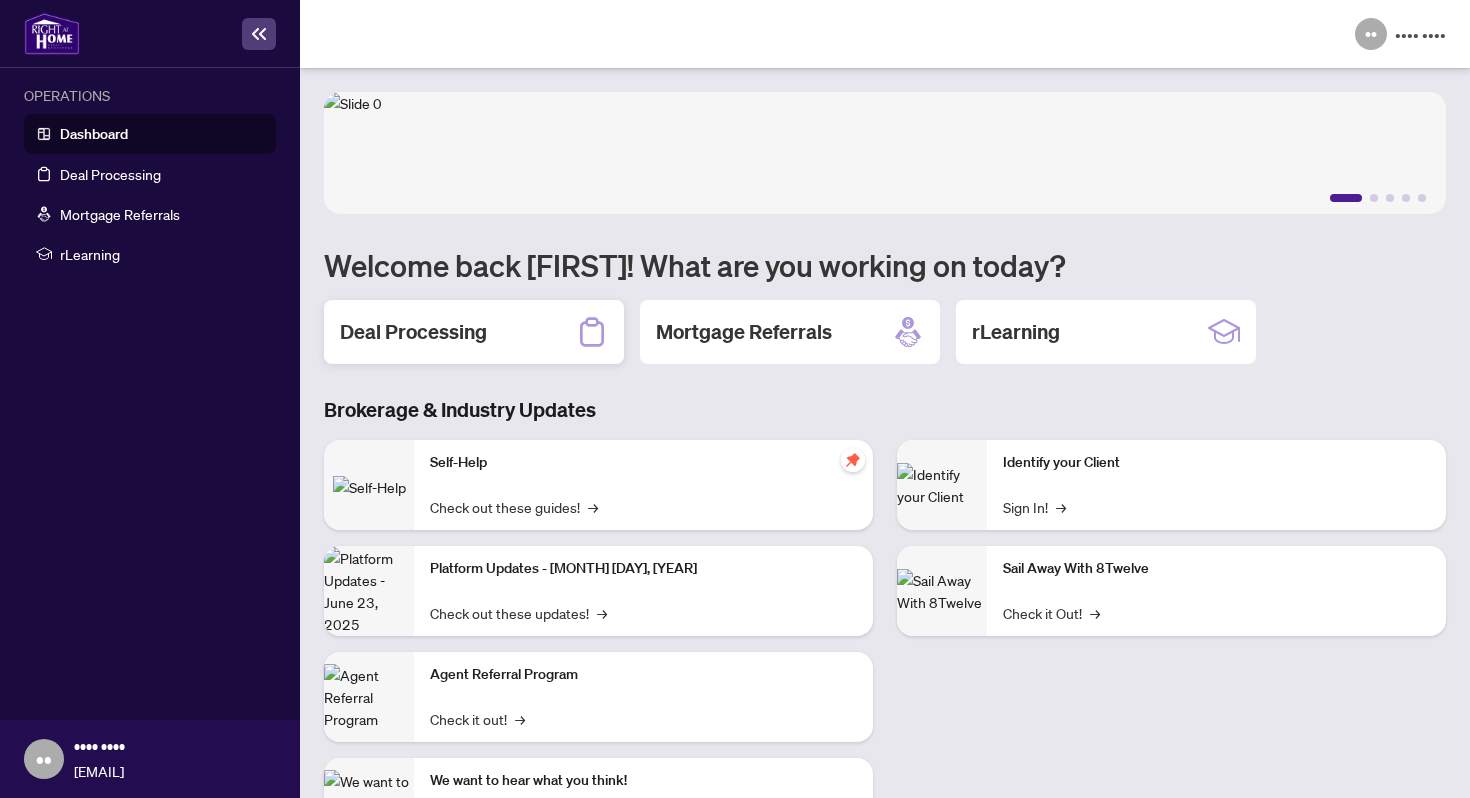 click on "Deal Processing" at bounding box center [413, 332] 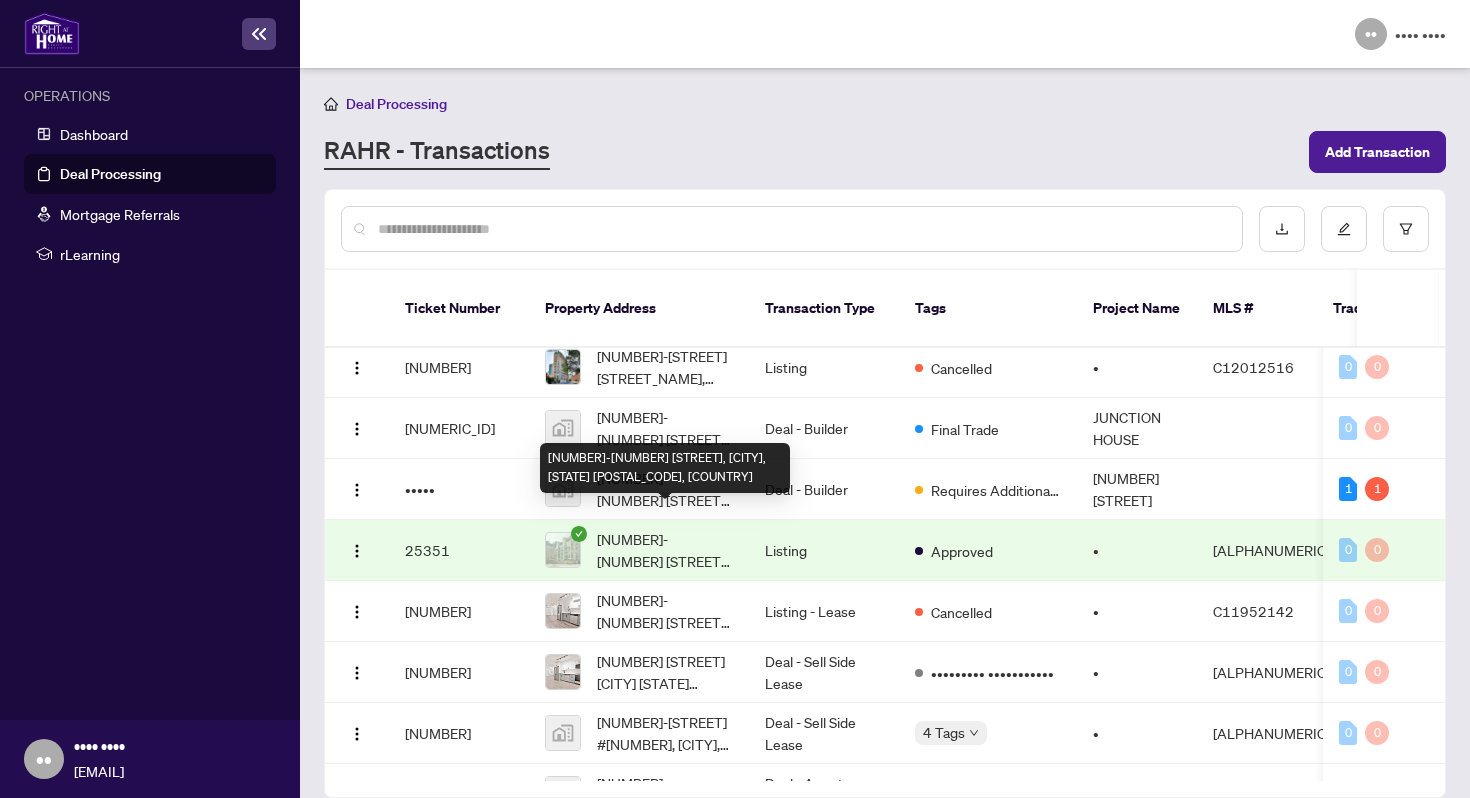 scroll, scrollTop: 1058, scrollLeft: 0, axis: vertical 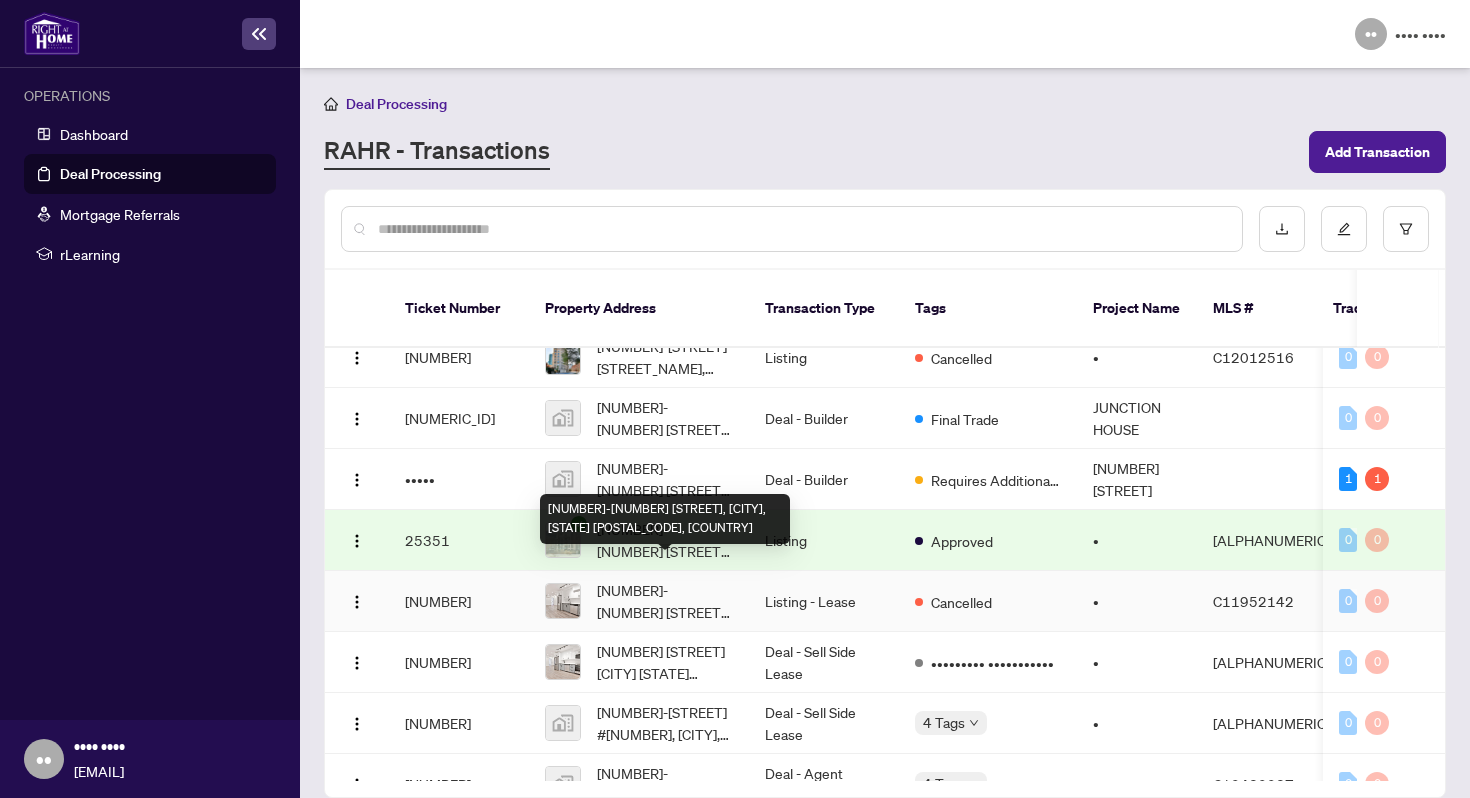 click on "[NUMBER]-[NUMBER] [STREET], [CITY], [STATE] [POSTAL_CODE], [COUNTRY]" at bounding box center (665, 601) 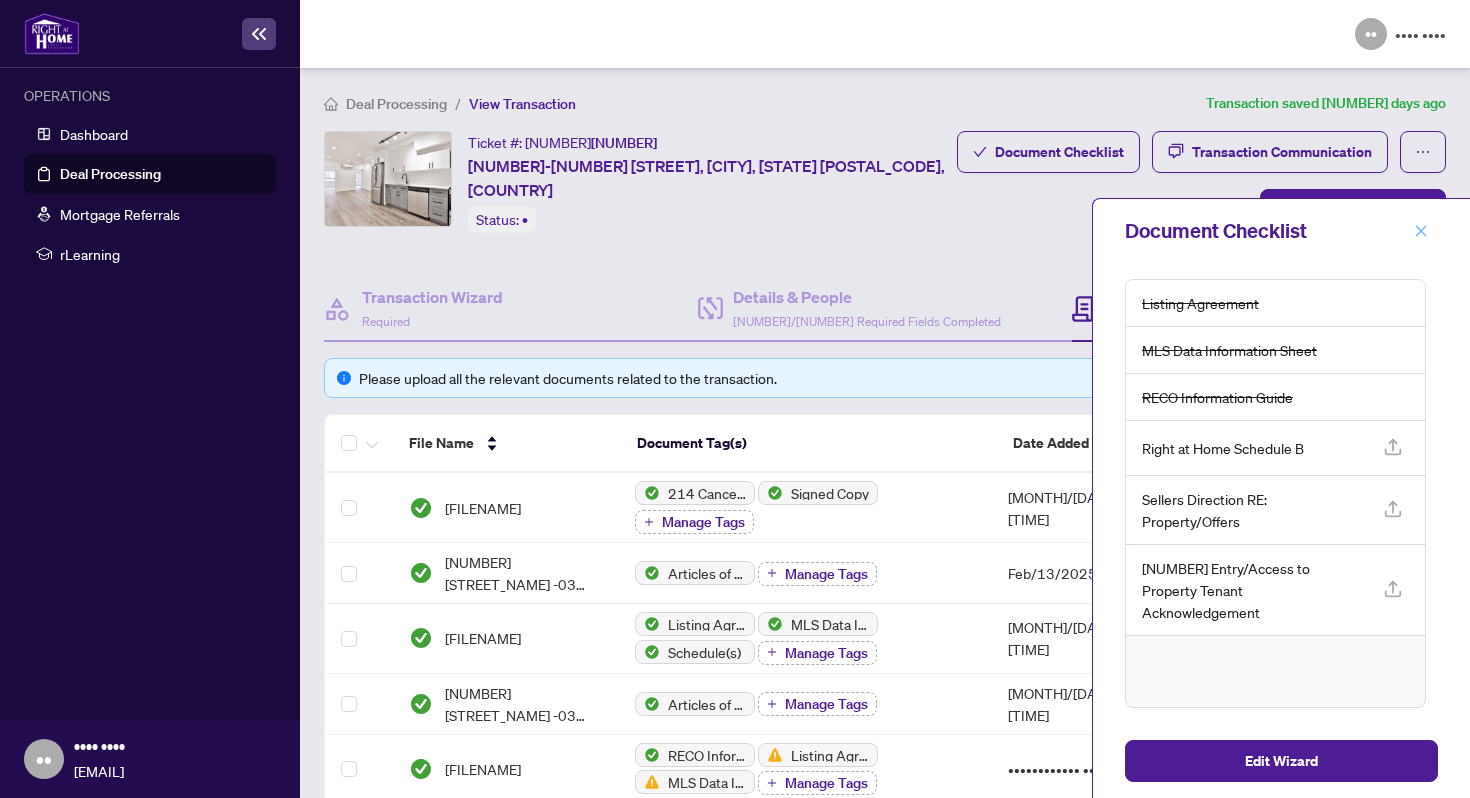 click at bounding box center [1421, 231] 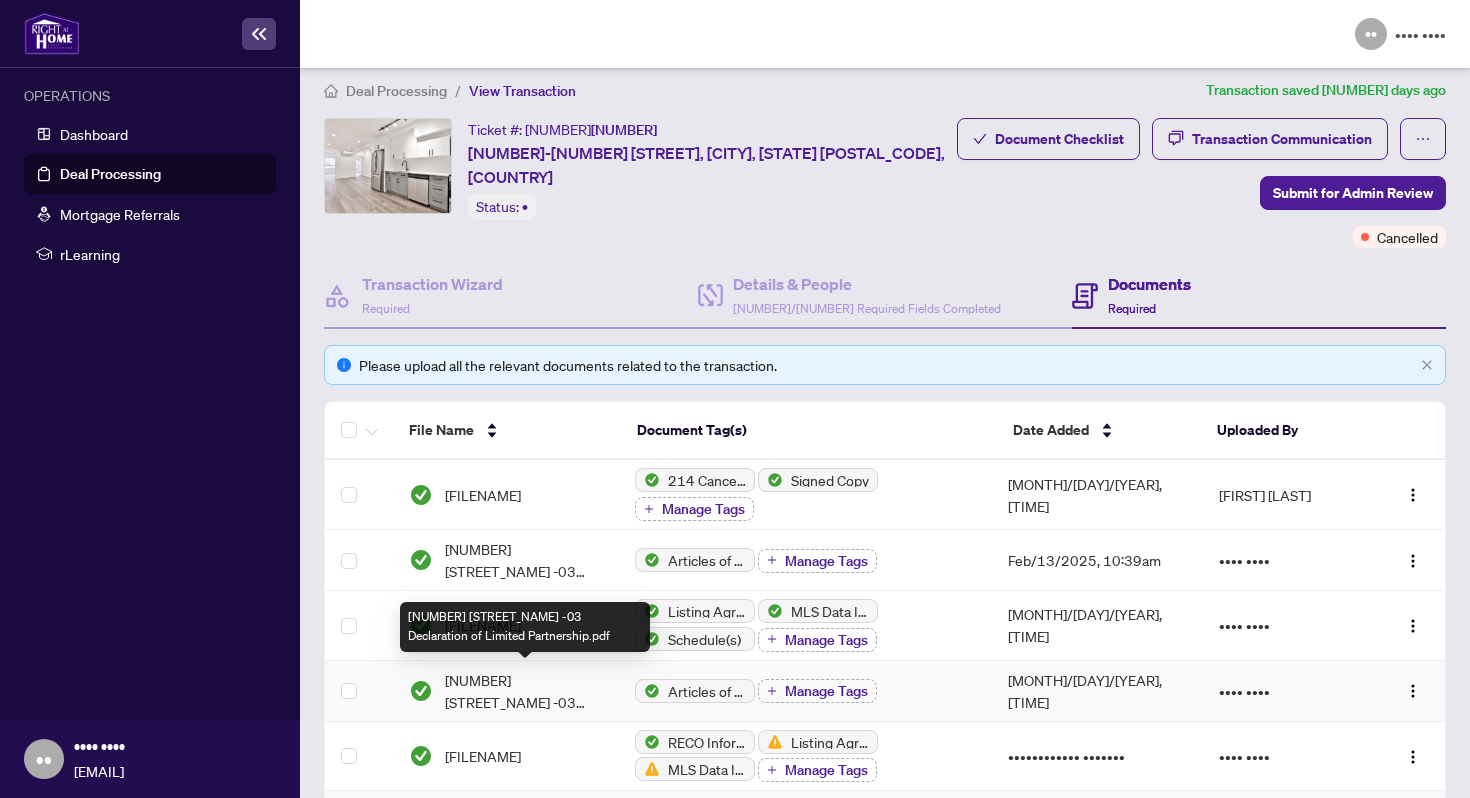 scroll, scrollTop: 6, scrollLeft: 0, axis: vertical 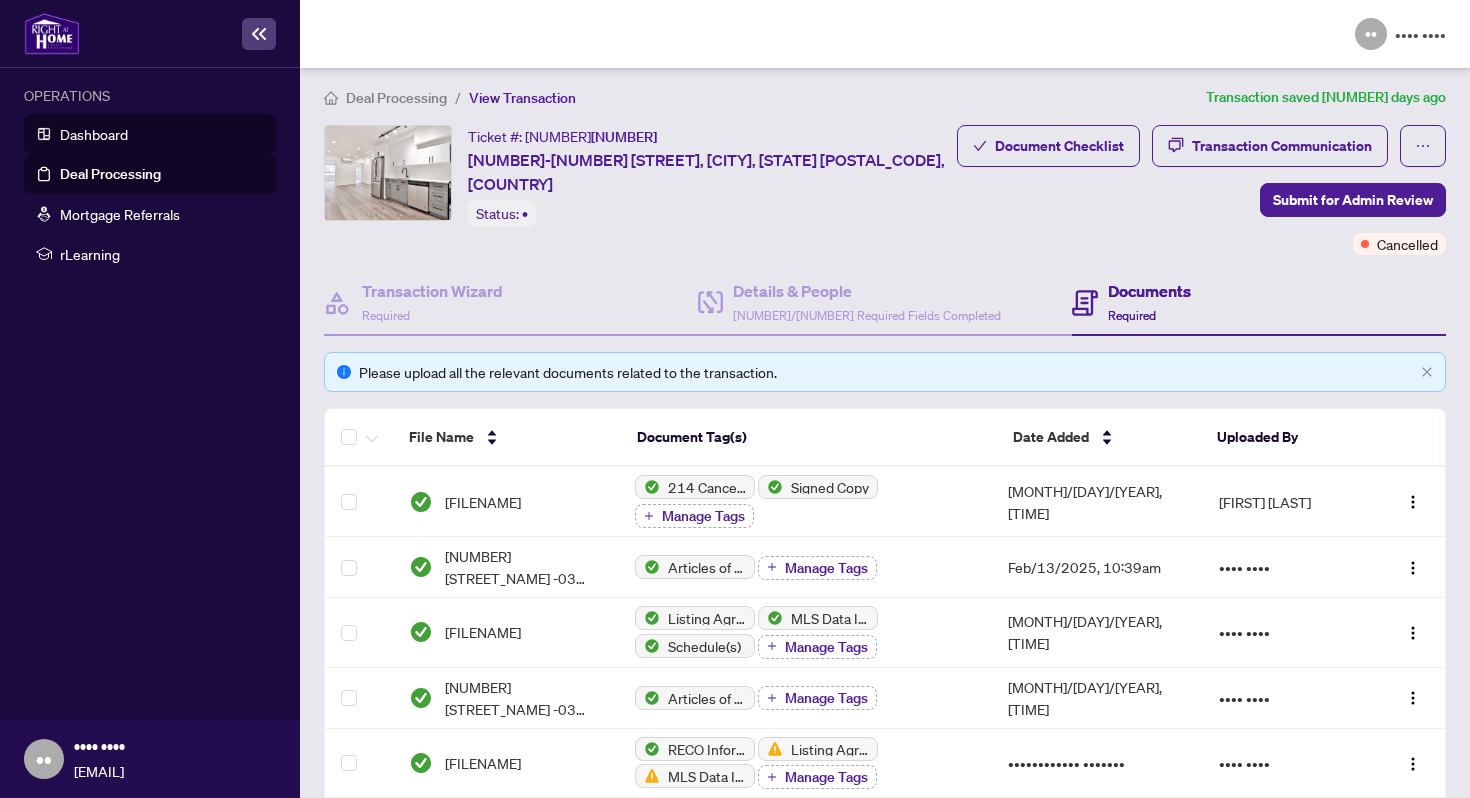 click on "Dashboard" at bounding box center (94, 134) 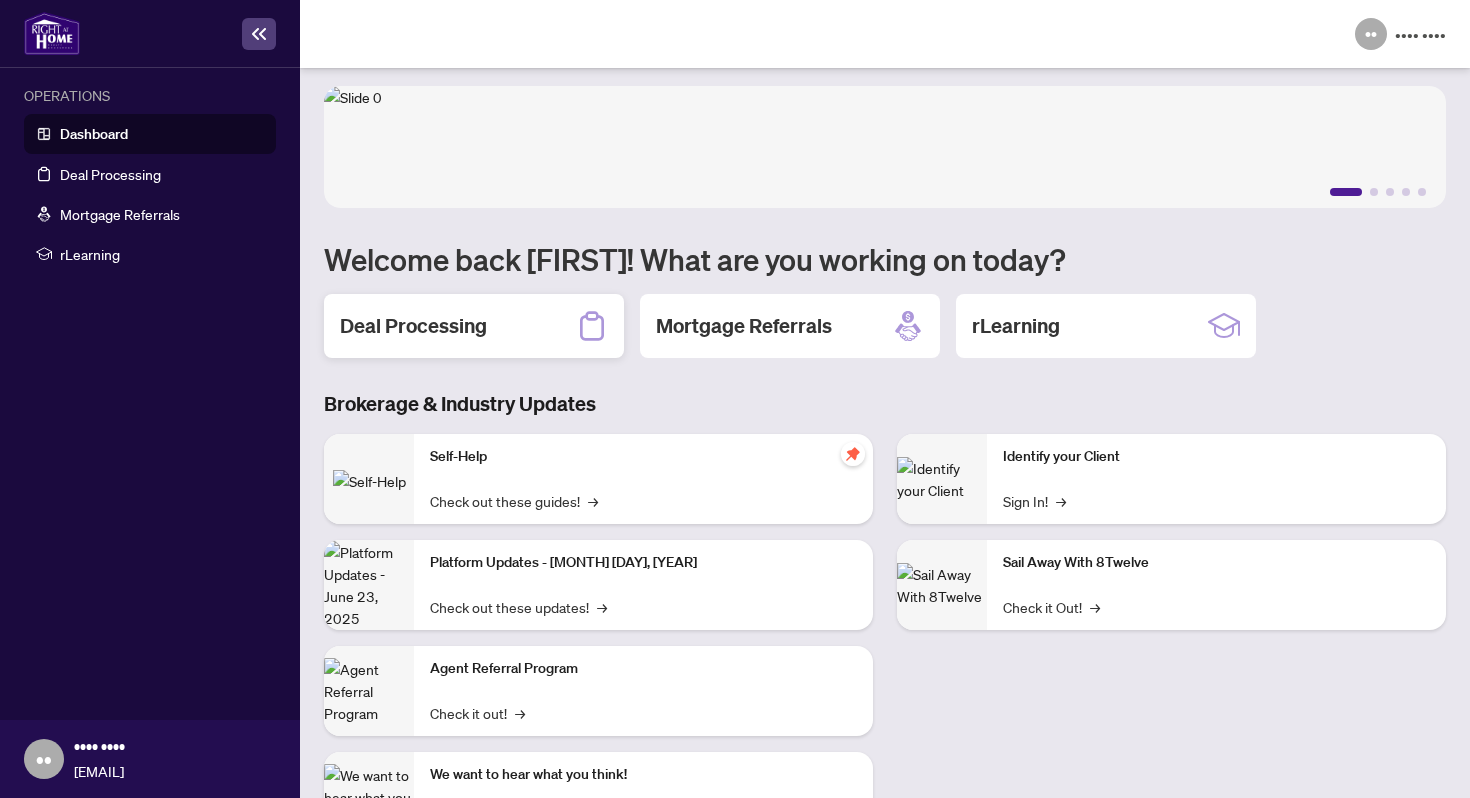 click on "Deal Processing" at bounding box center [413, 326] 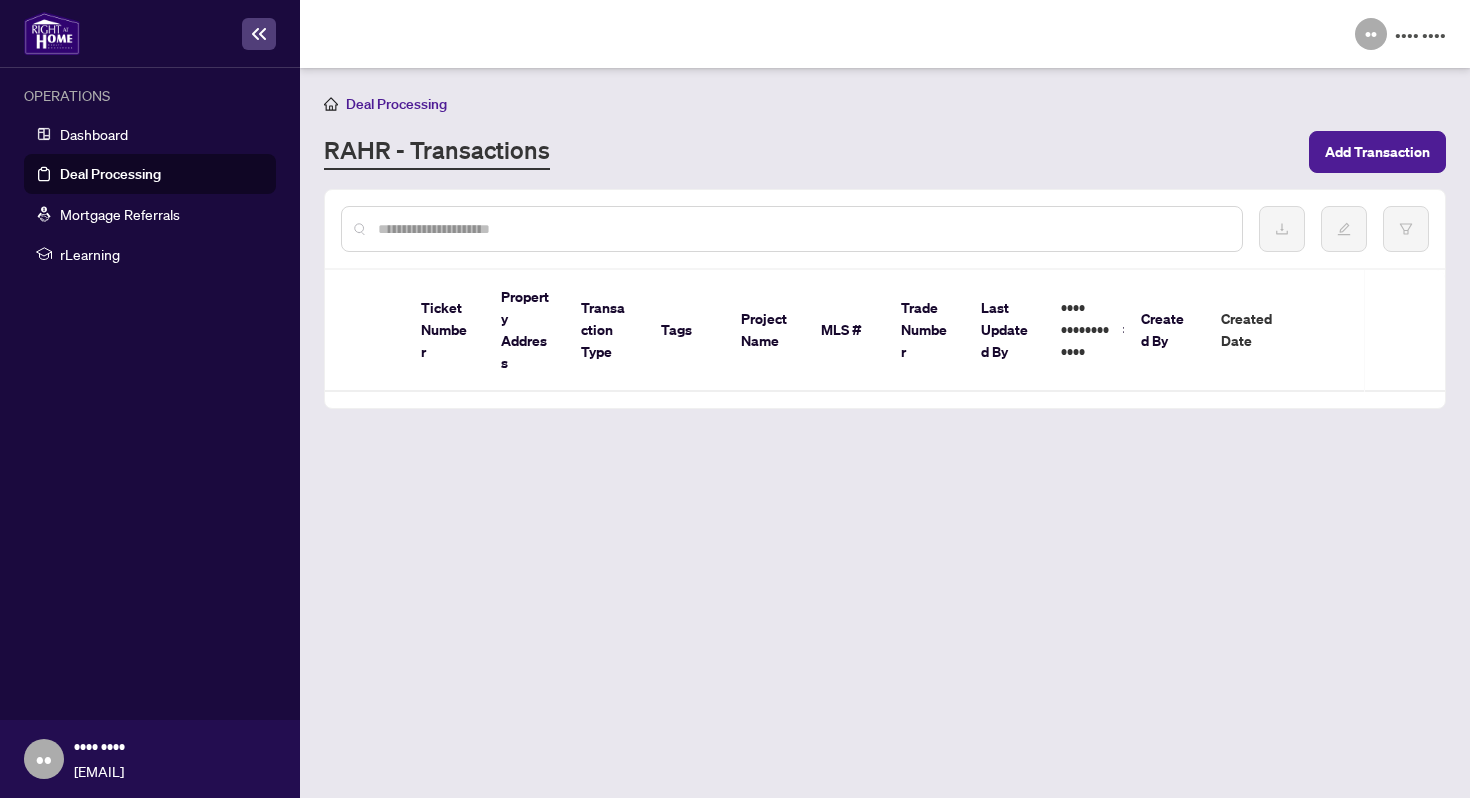 scroll, scrollTop: 0, scrollLeft: 0, axis: both 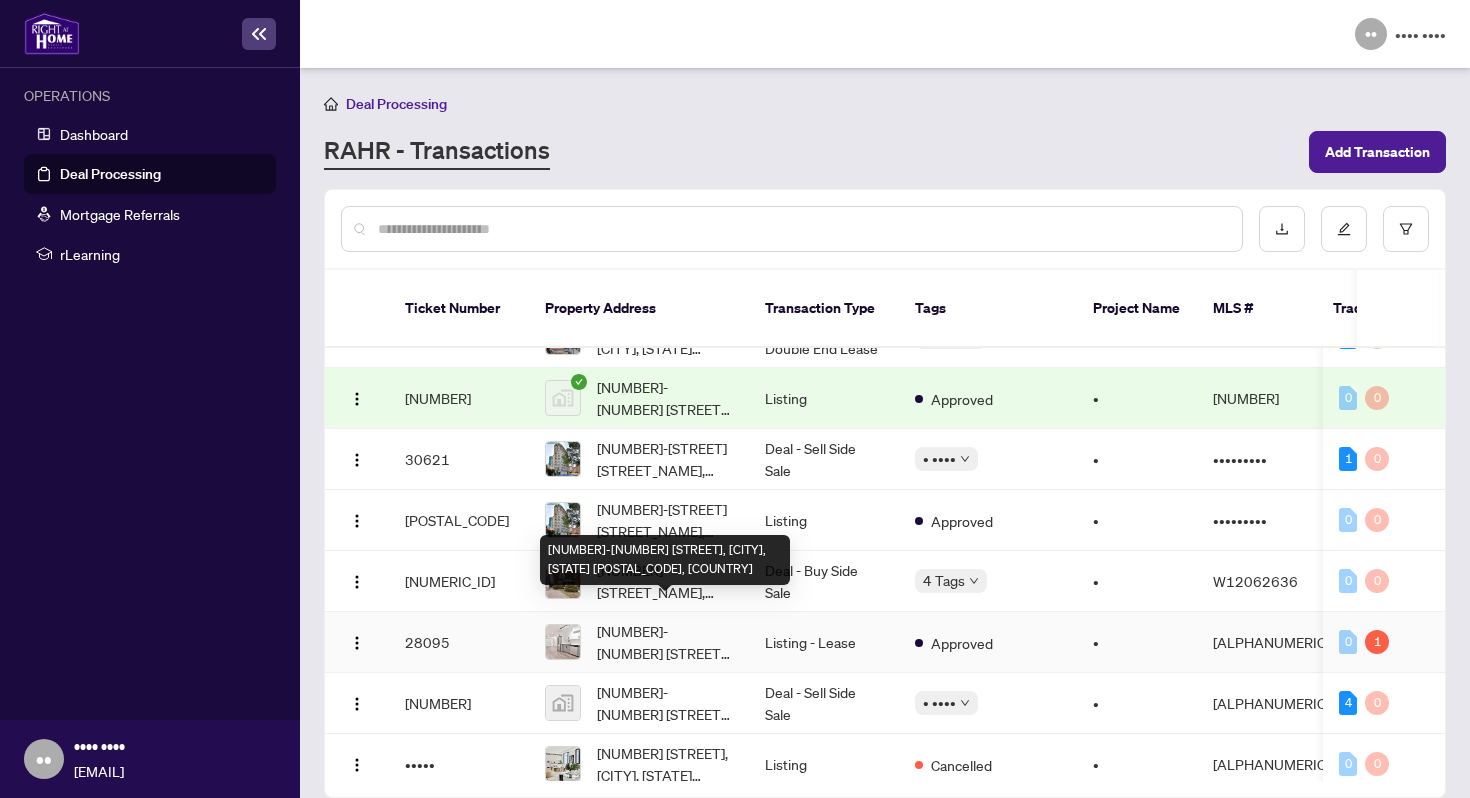 click on "[NUMBER]-[NUMBER] [STREET], [CITY], [STATE] [POSTAL_CODE], [COUNTRY]" at bounding box center (665, 642) 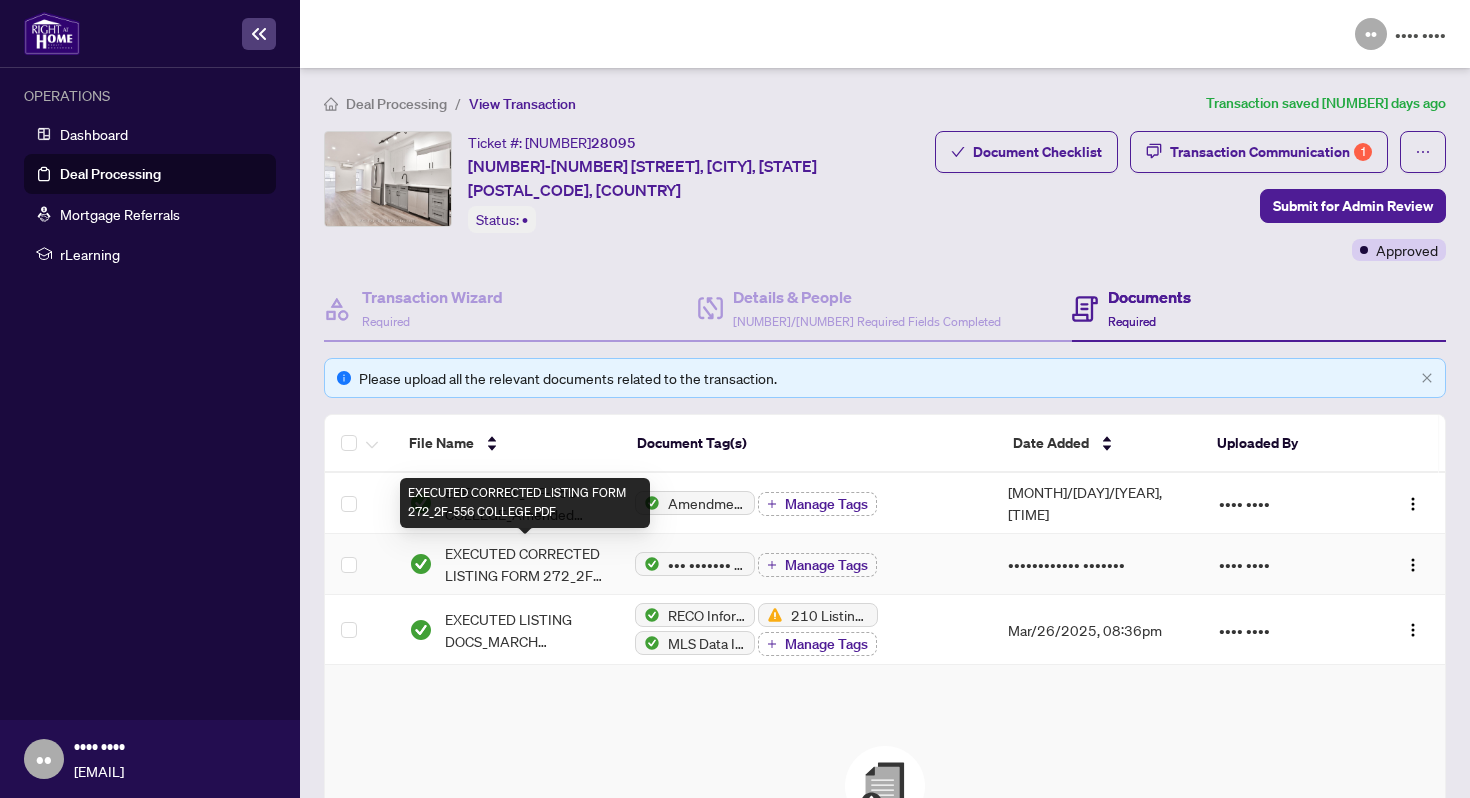 click on "EXECUTED CORRECTED LISTING FORM 272_2F-556 COLLEGE.PDF" at bounding box center (524, 564) 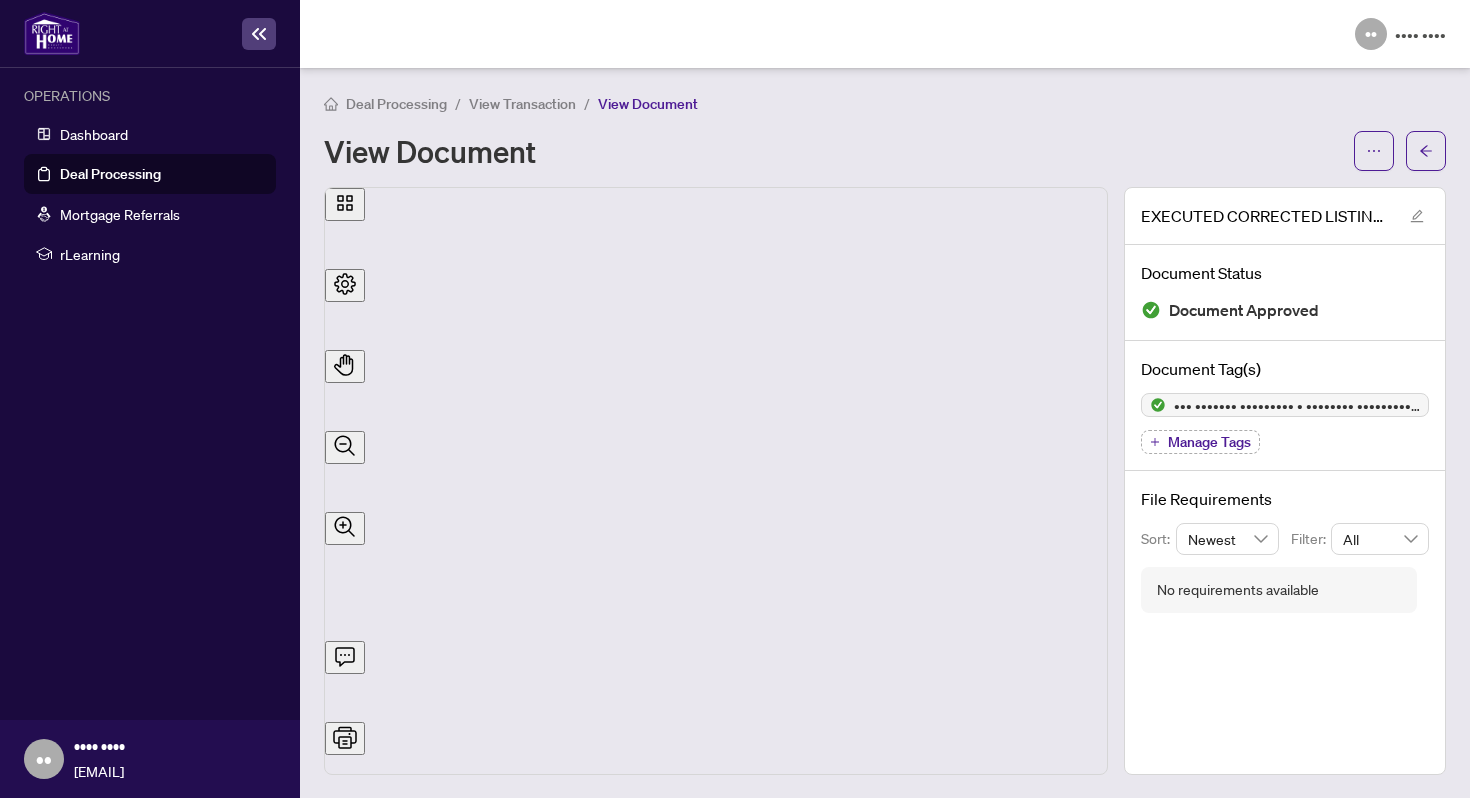scroll, scrollTop: 236, scrollLeft: 0, axis: vertical 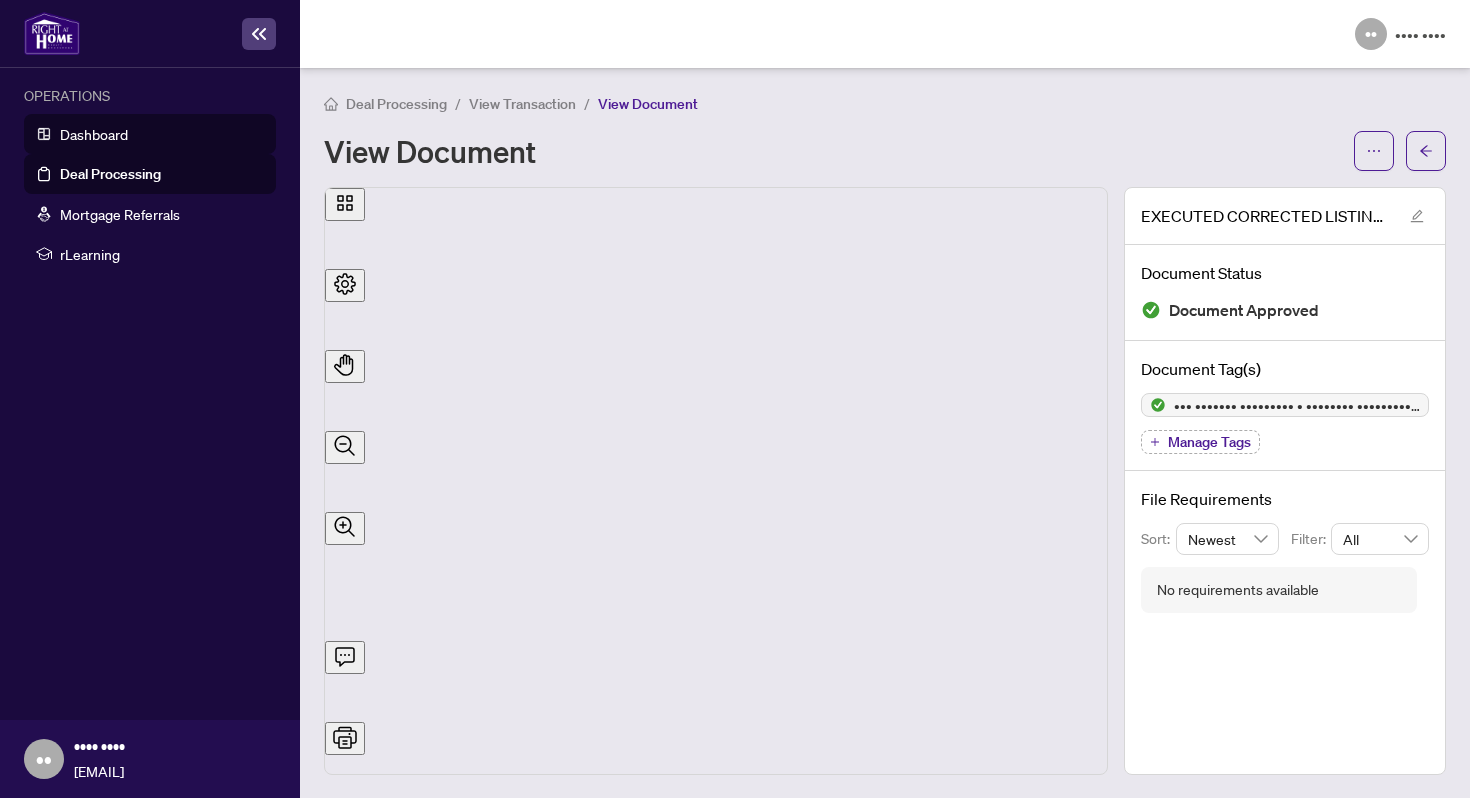click on "Dashboard" at bounding box center [94, 134] 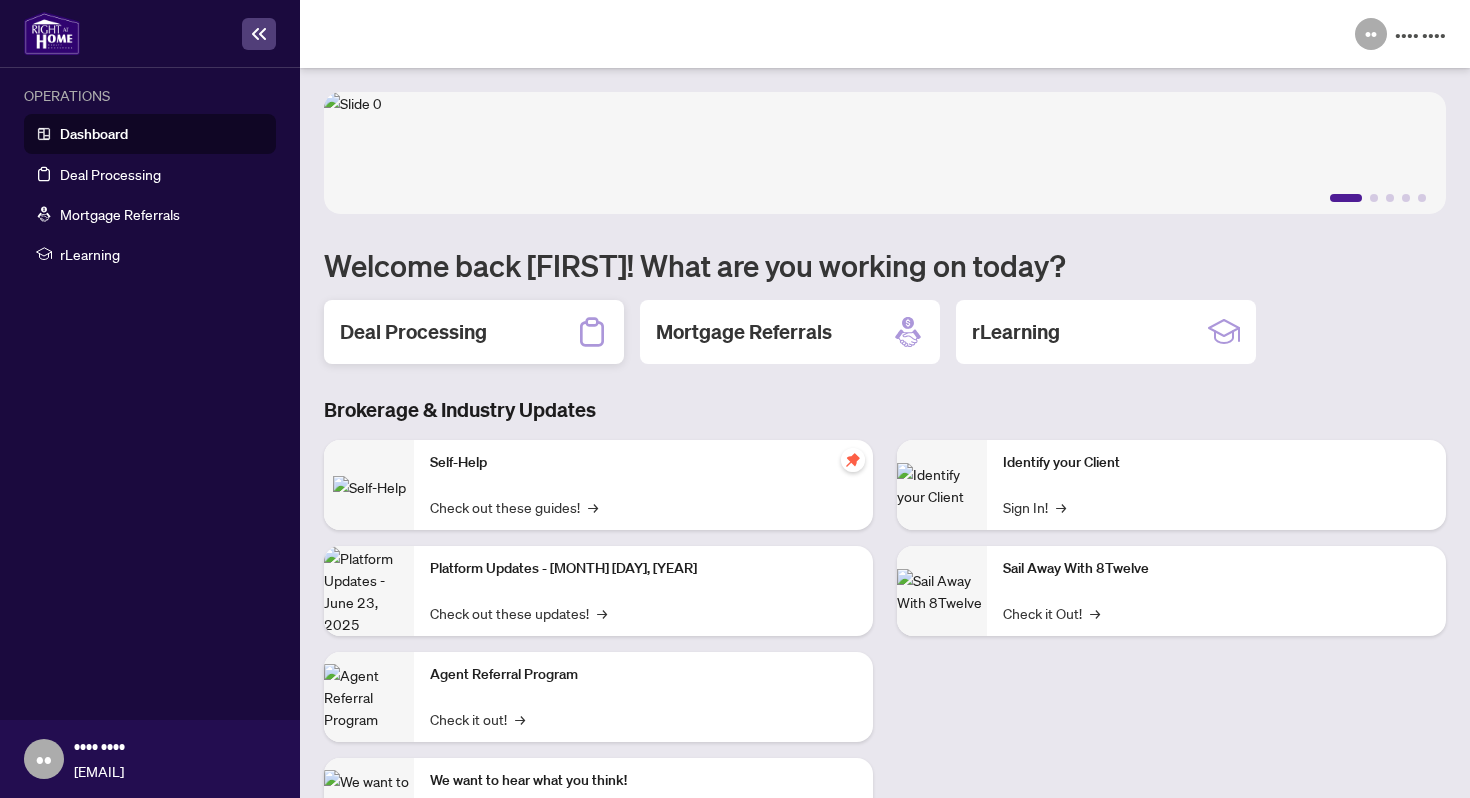 click on "Deal Processing" at bounding box center [413, 332] 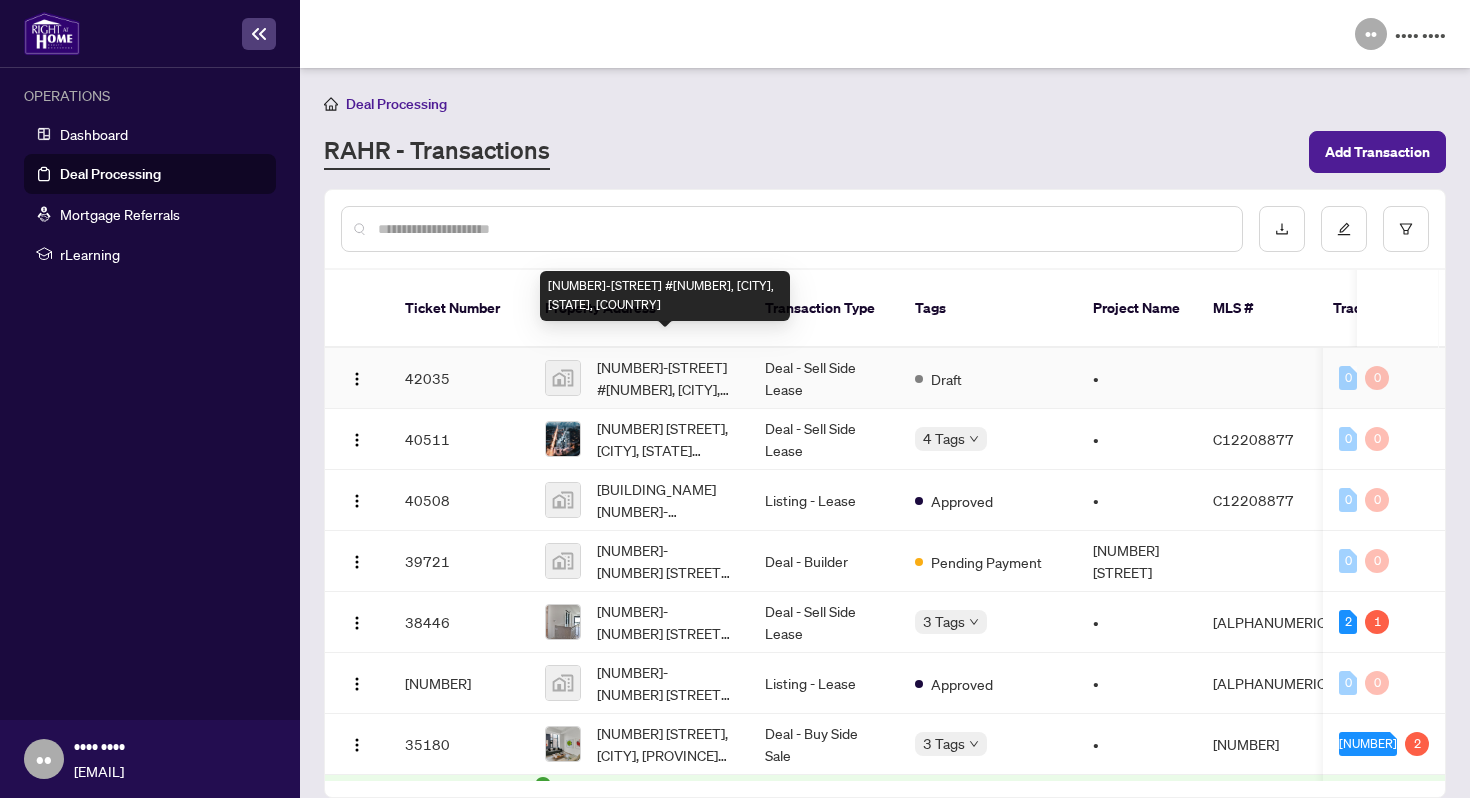 click on "[NUMBER]-[STREET] #[NUMBER], [CITY], [STATE], [COUNTRY]" at bounding box center [665, 378] 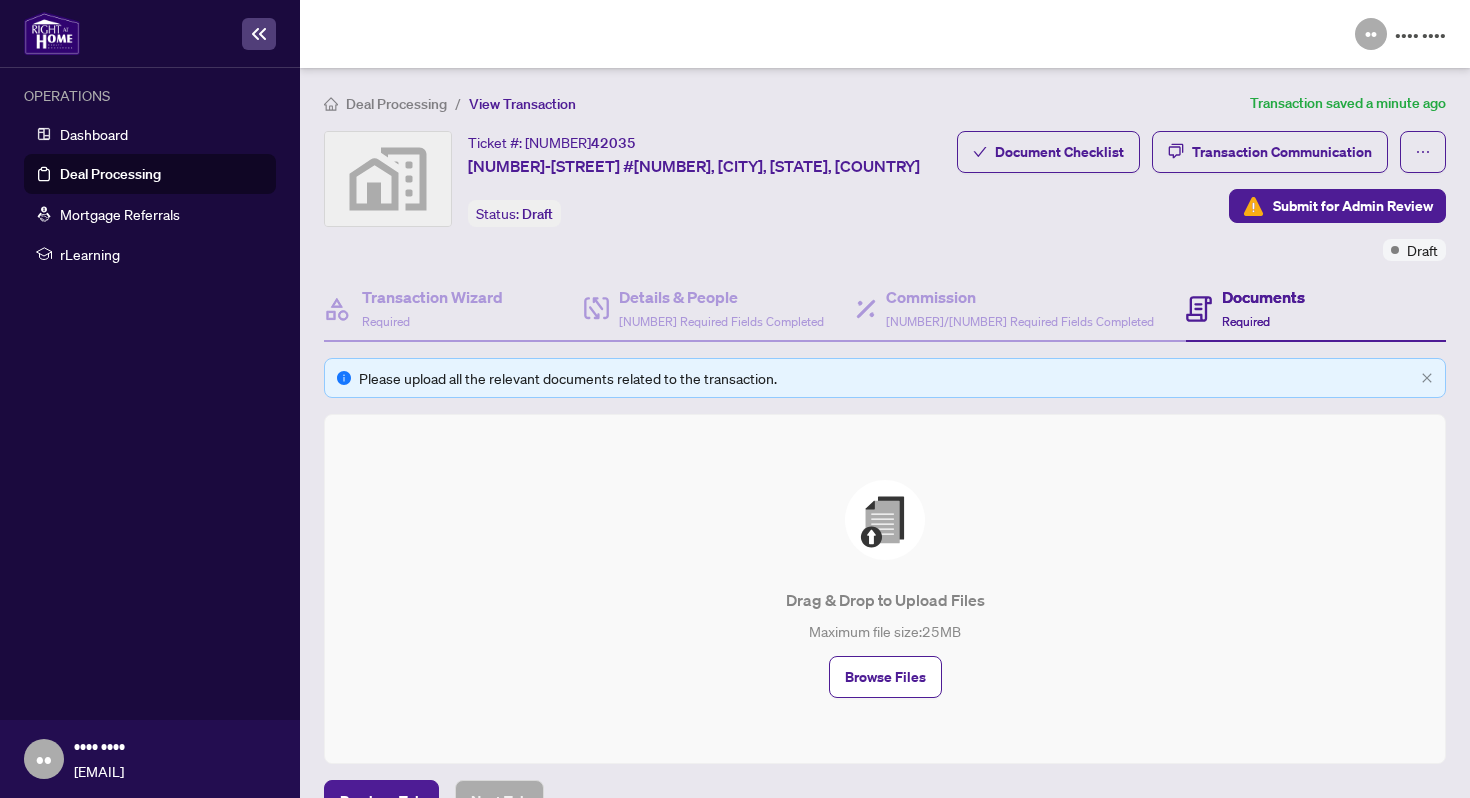 scroll, scrollTop: 46, scrollLeft: 0, axis: vertical 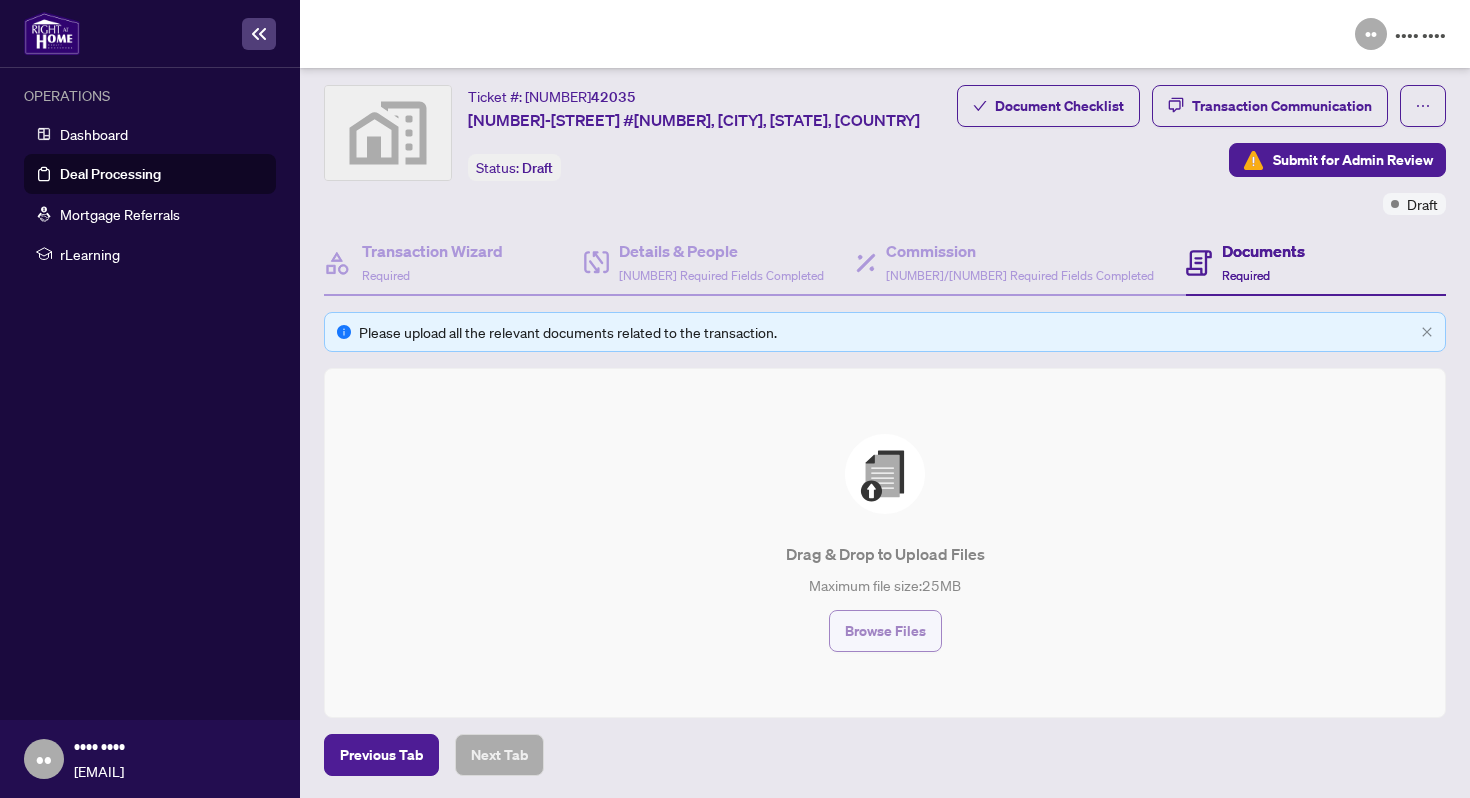 click on "Browse Files" at bounding box center [885, 631] 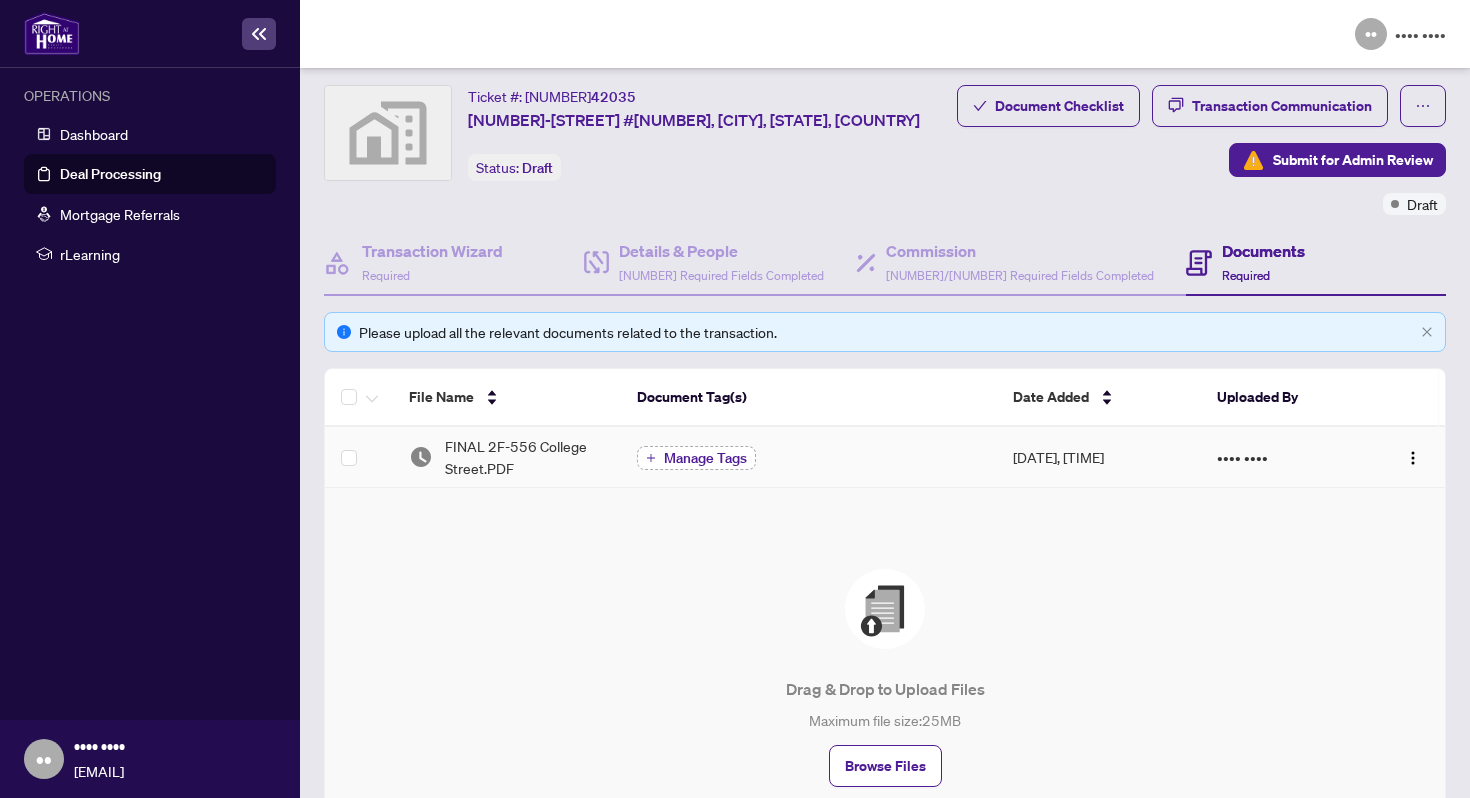 click on "Manage Tags" at bounding box center [705, 458] 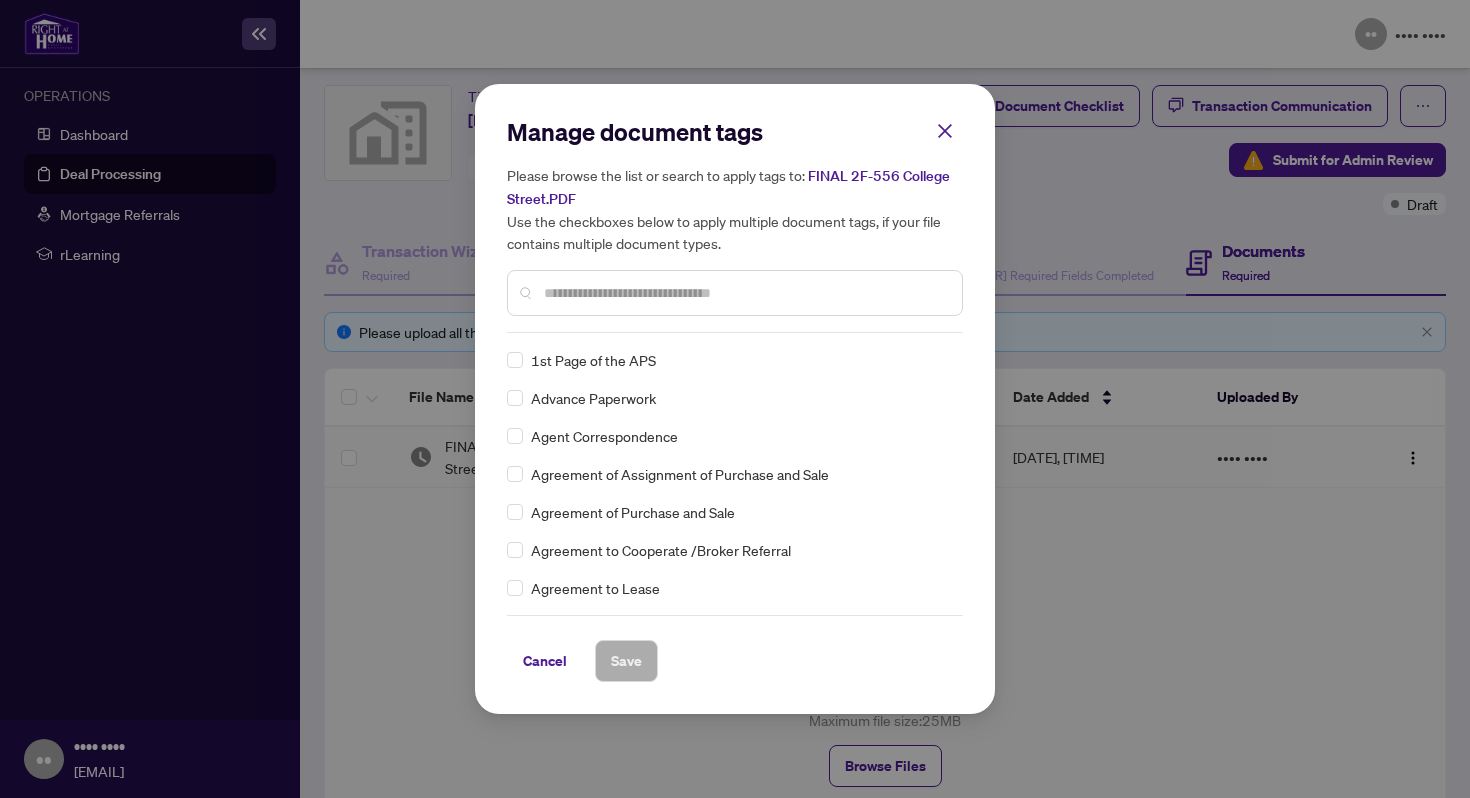 click at bounding box center (745, 293) 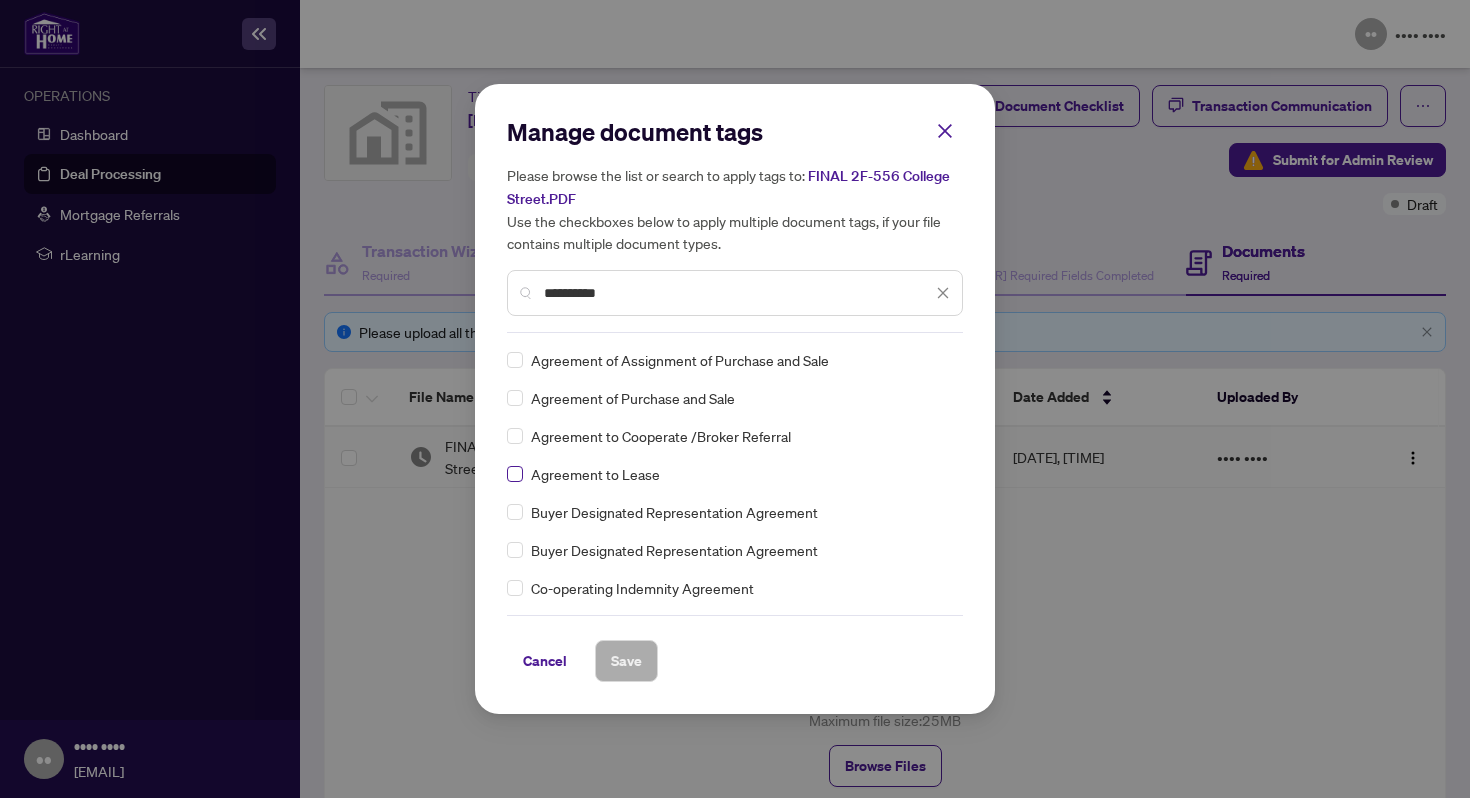 type on "*********" 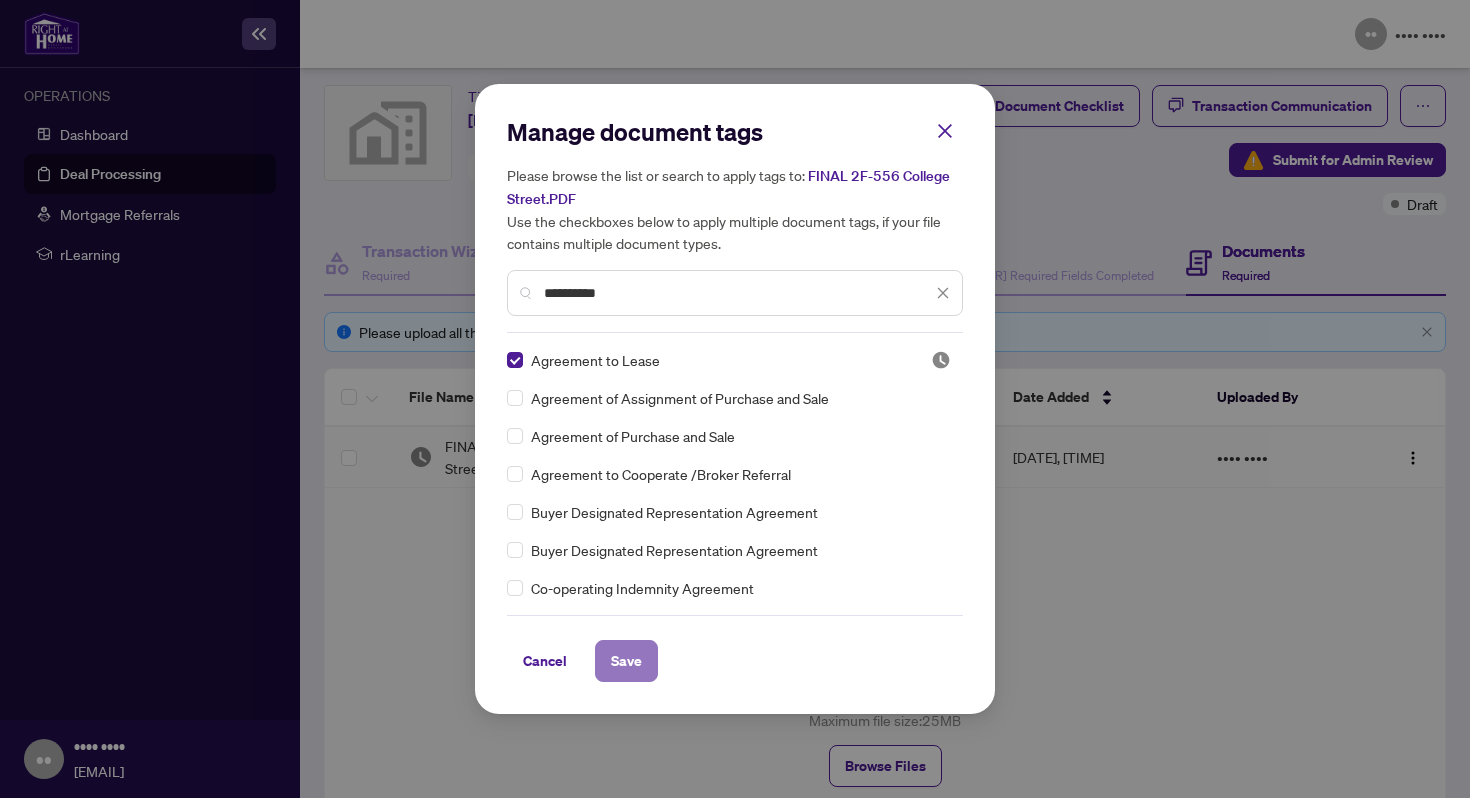 click on "Save" at bounding box center (626, 661) 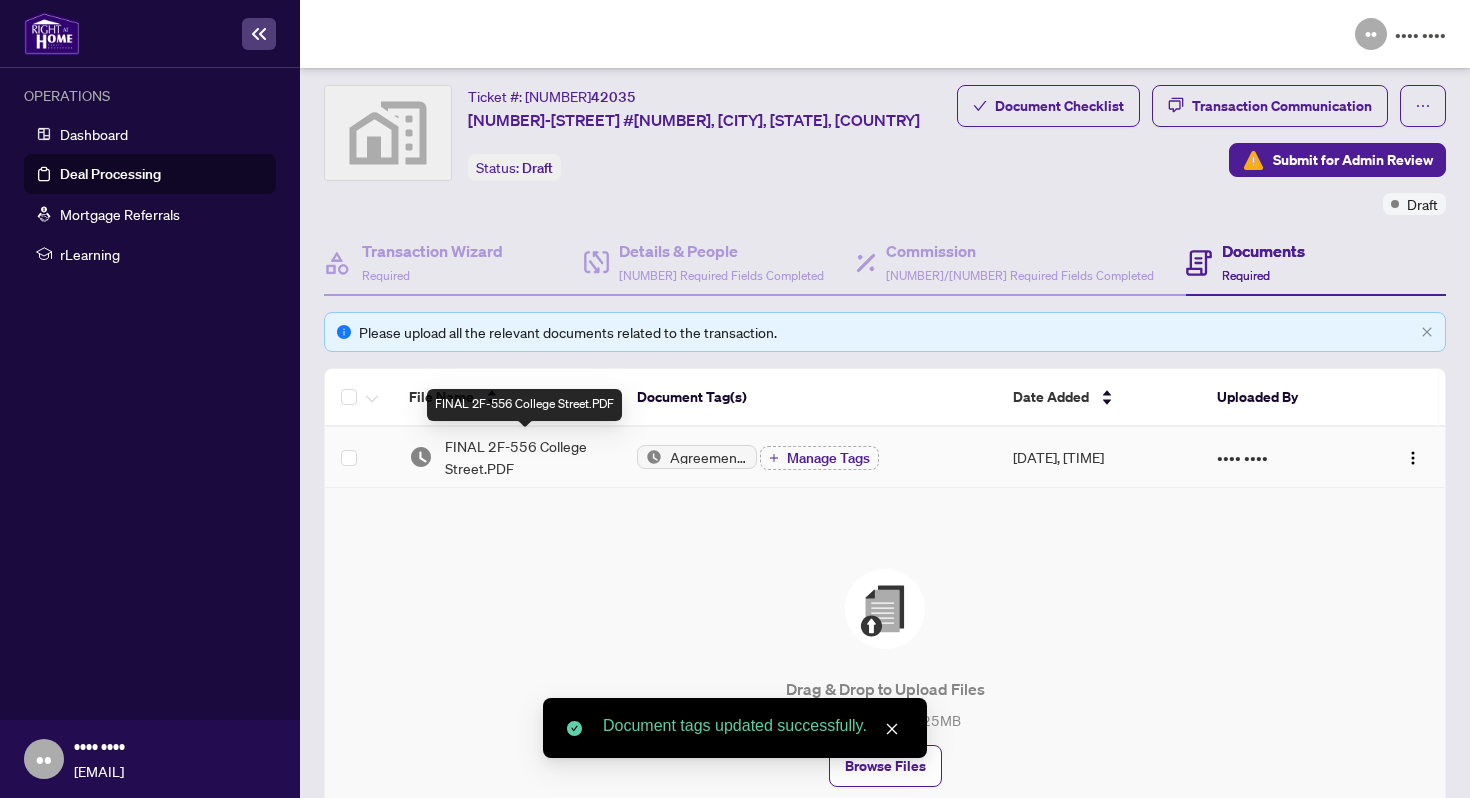 click on "FINAL 2F-556 College Street.PDF" at bounding box center [525, 457] 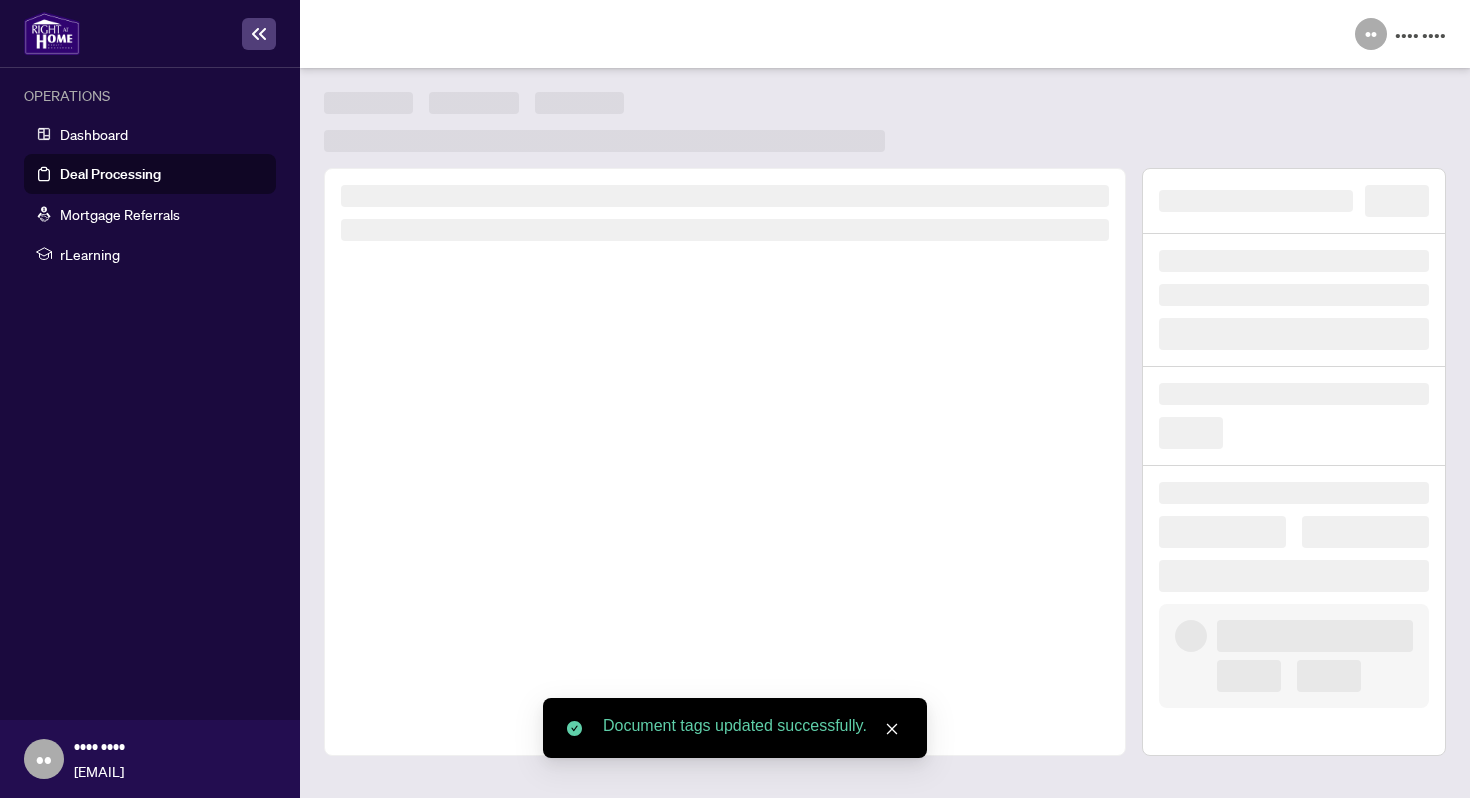 scroll, scrollTop: 0, scrollLeft: 0, axis: both 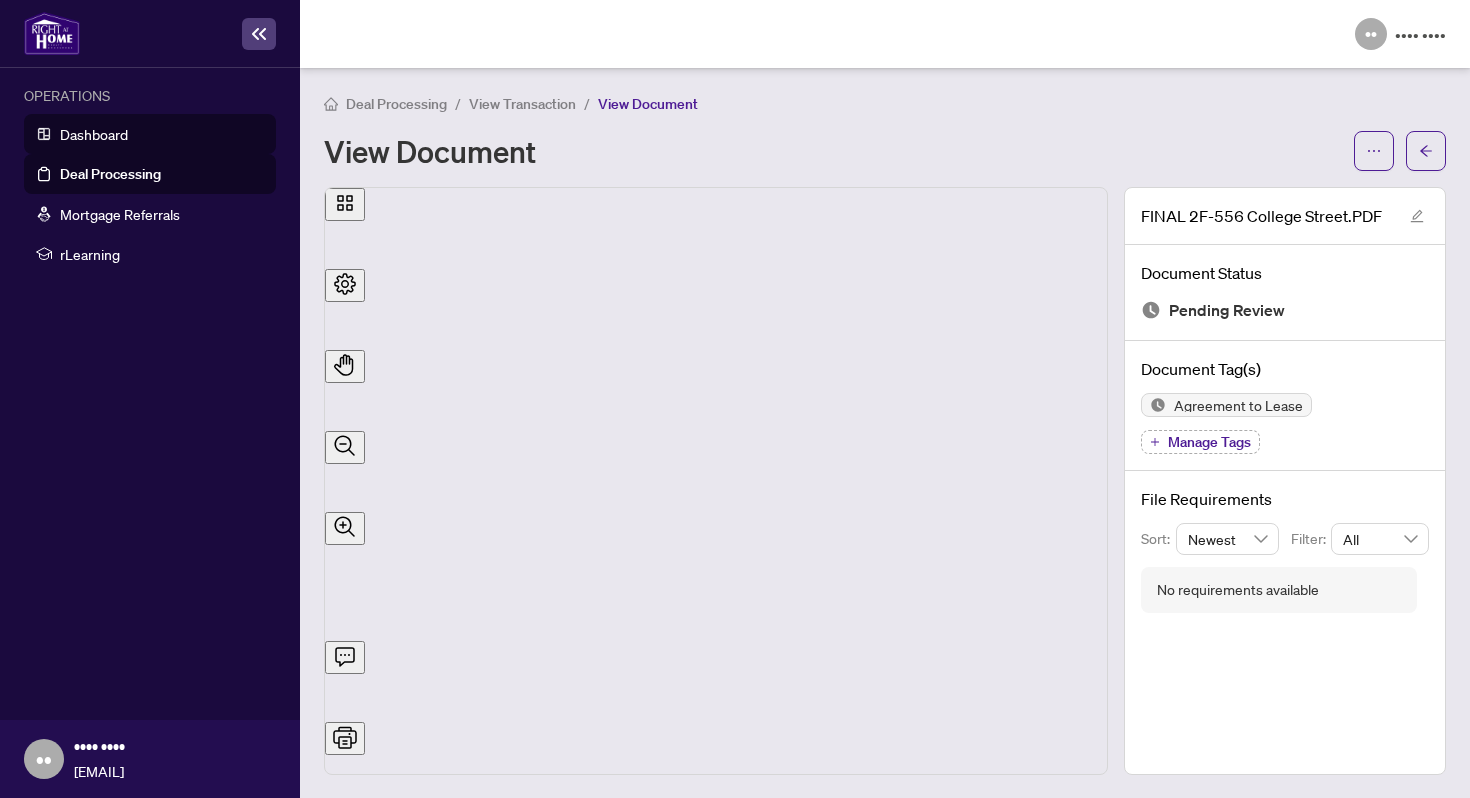 click on "Dashboard" at bounding box center [94, 134] 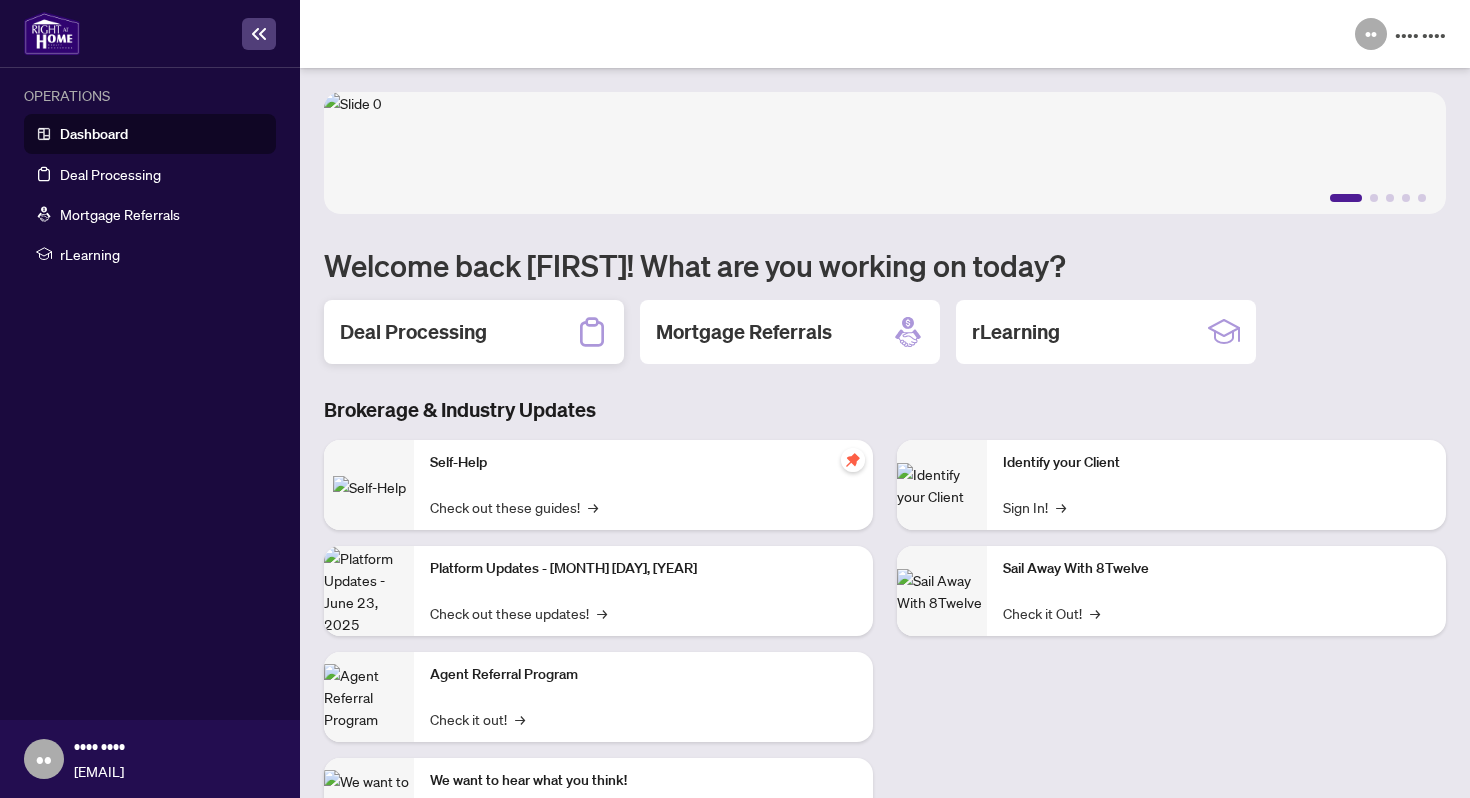 click on "Deal Processing" at bounding box center (413, 332) 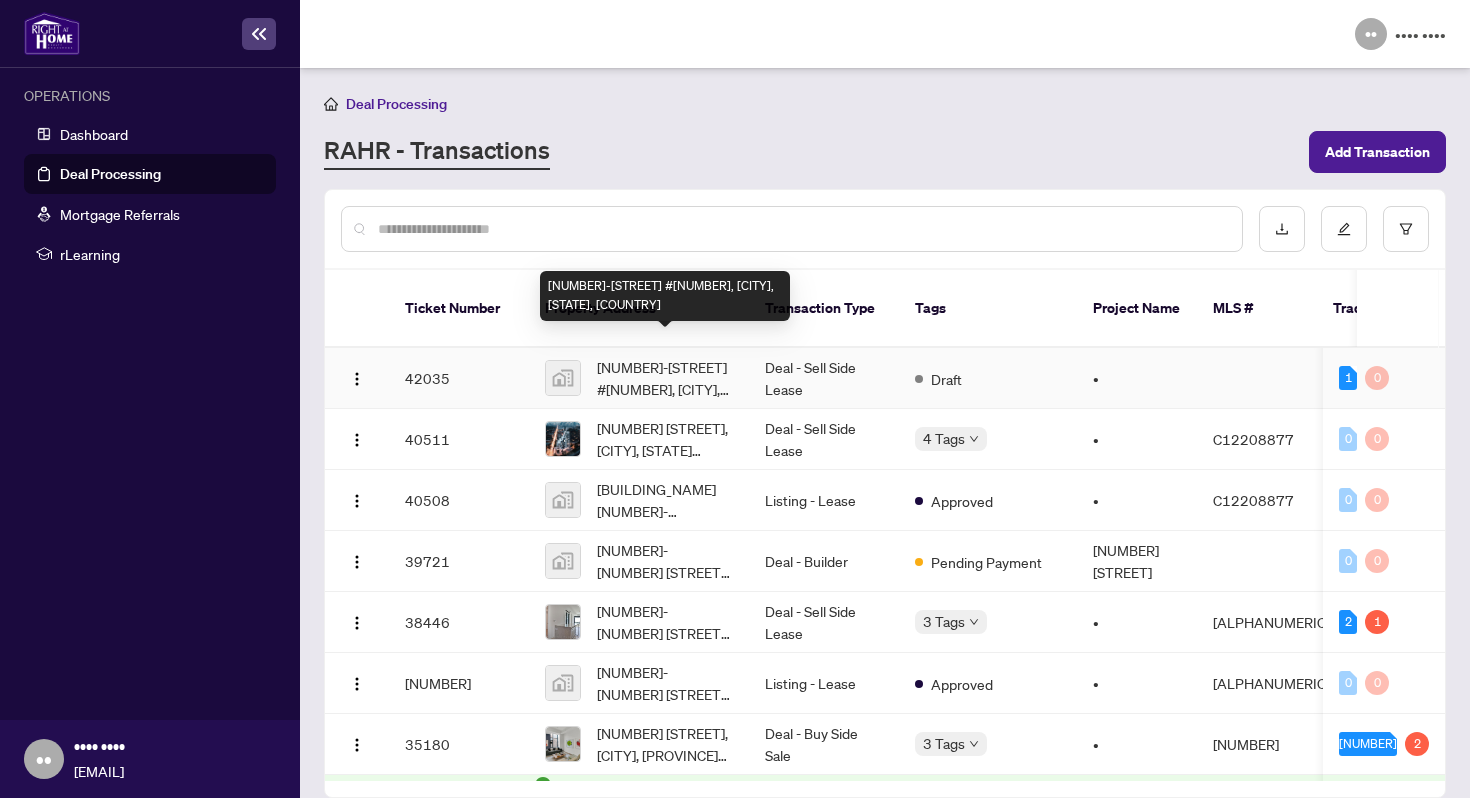 click on "[NUMBER]-[STREET] #[NUMBER], [CITY], [STATE], [COUNTRY]" at bounding box center (665, 378) 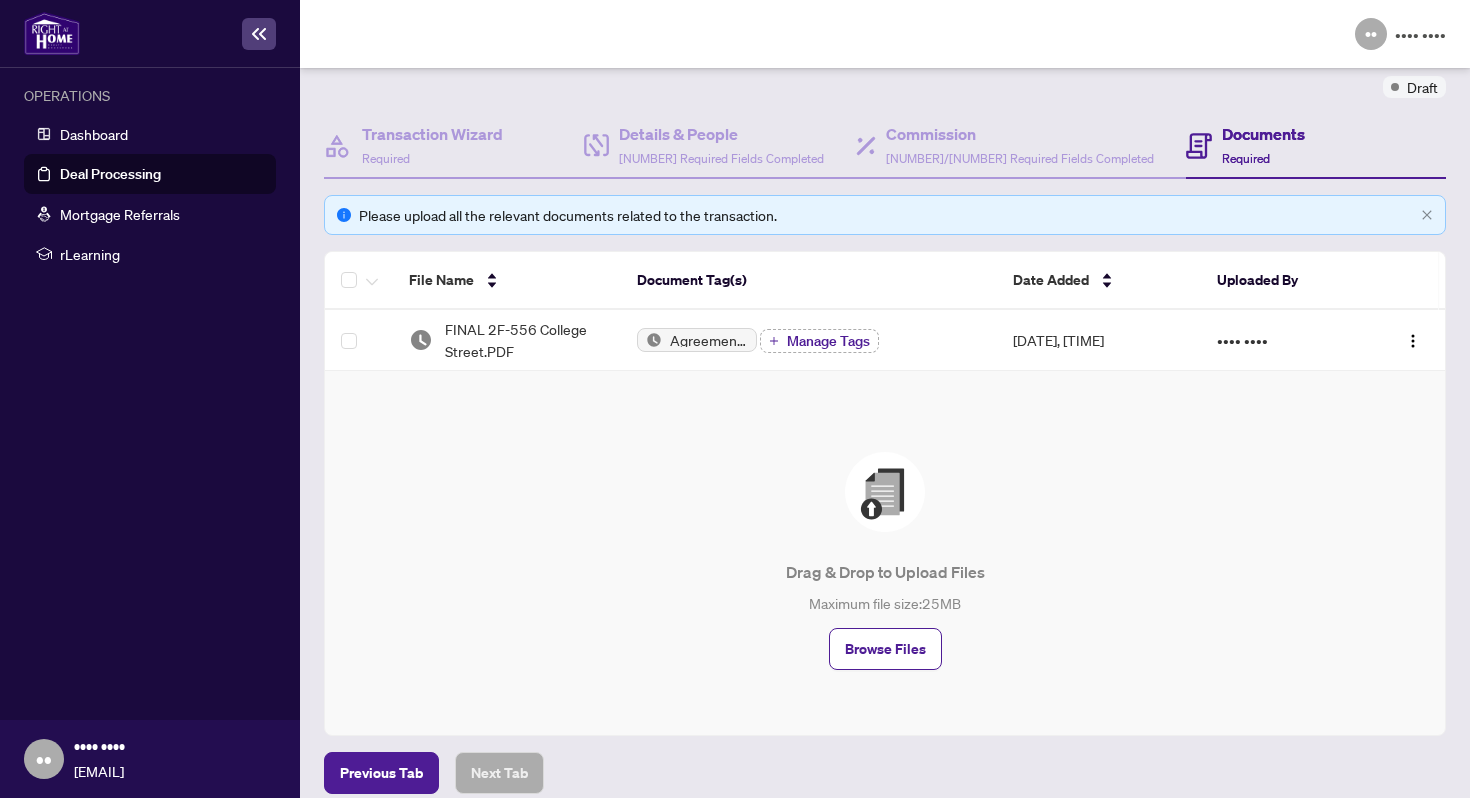 scroll, scrollTop: 181, scrollLeft: 0, axis: vertical 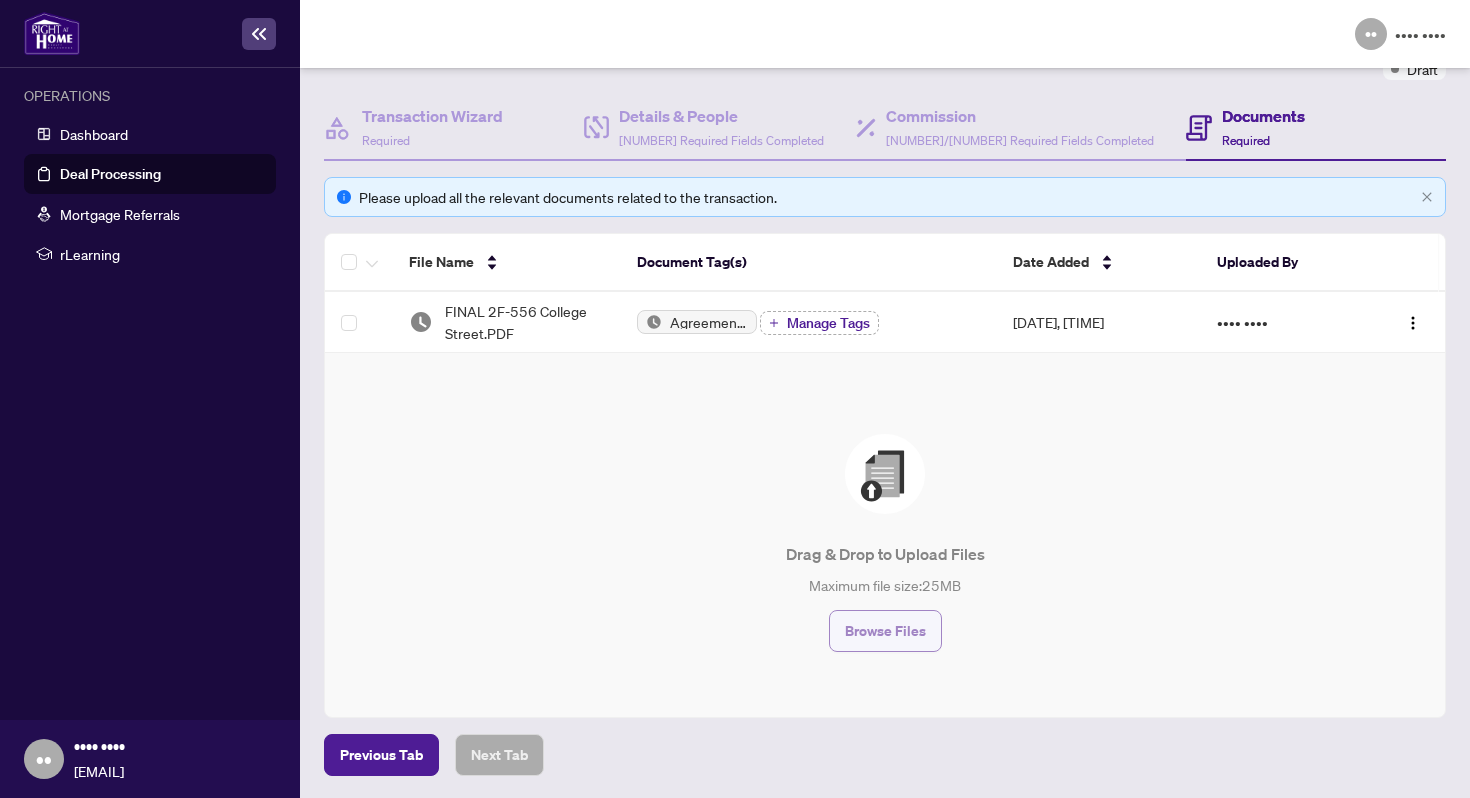 click on "Browse Files" at bounding box center [885, 631] 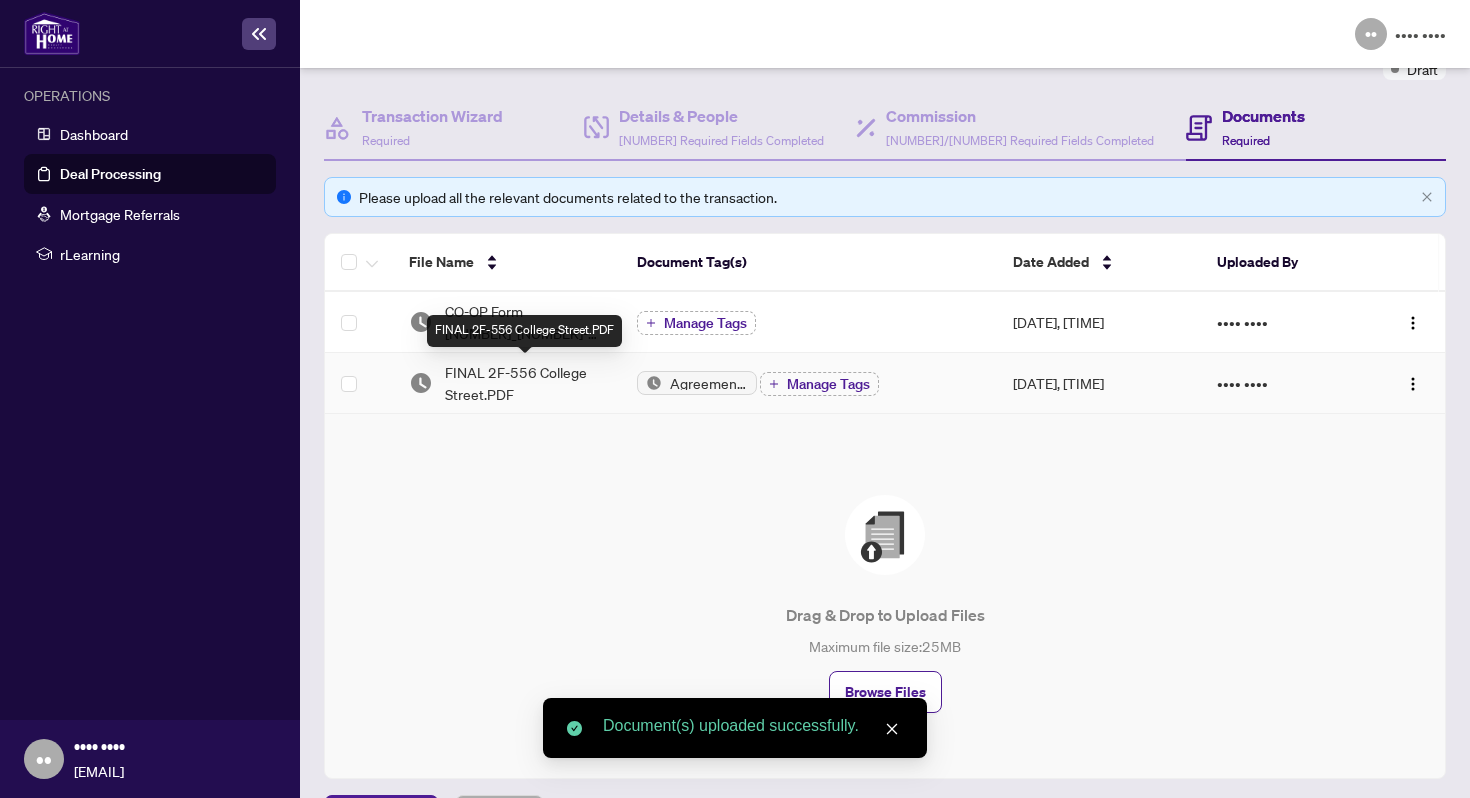 click on "FINAL 2F-556 College Street.PDF" at bounding box center [525, 383] 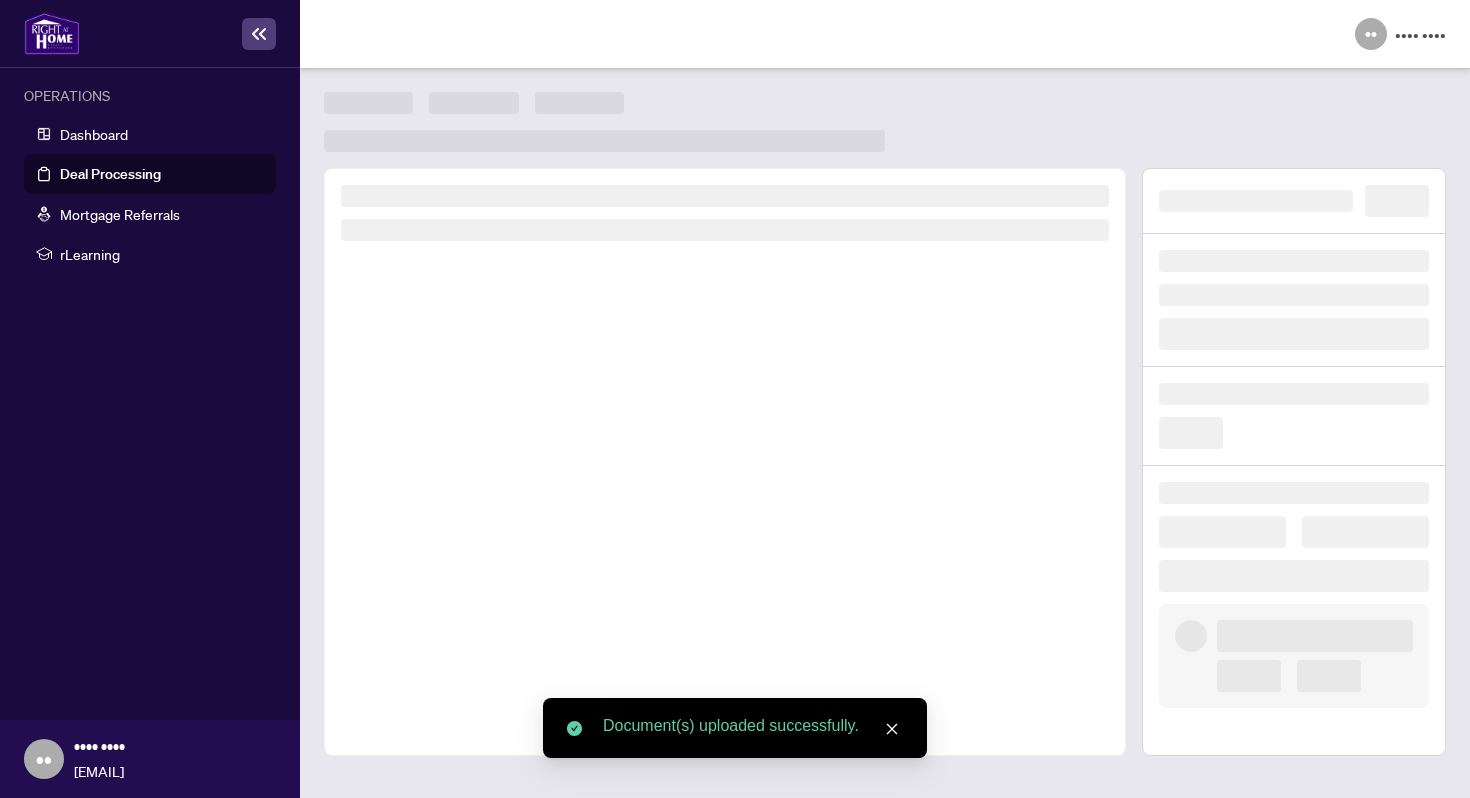 scroll, scrollTop: 0, scrollLeft: 0, axis: both 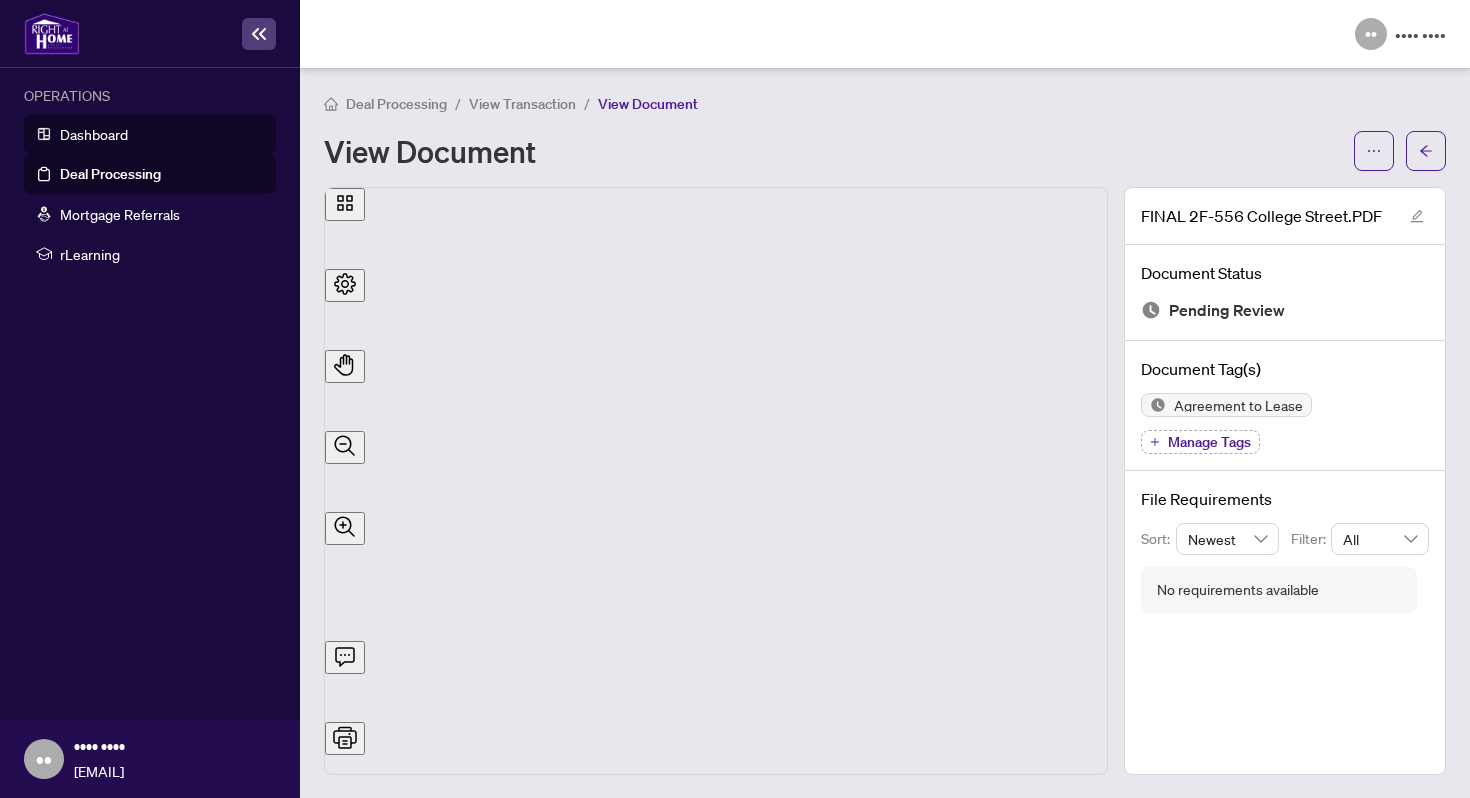 click on "Dashboard" at bounding box center [94, 134] 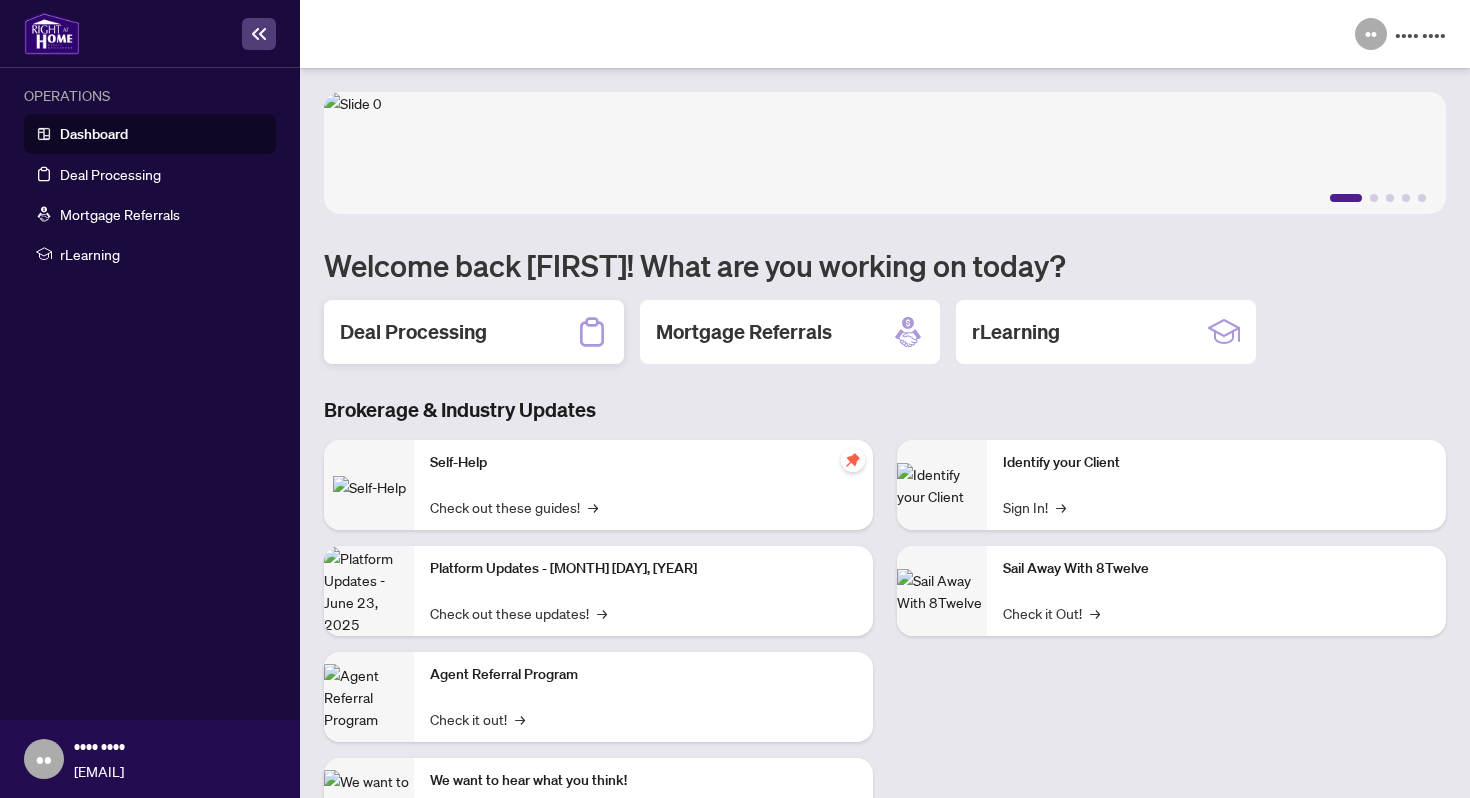 click on "Deal Processing" at bounding box center (413, 332) 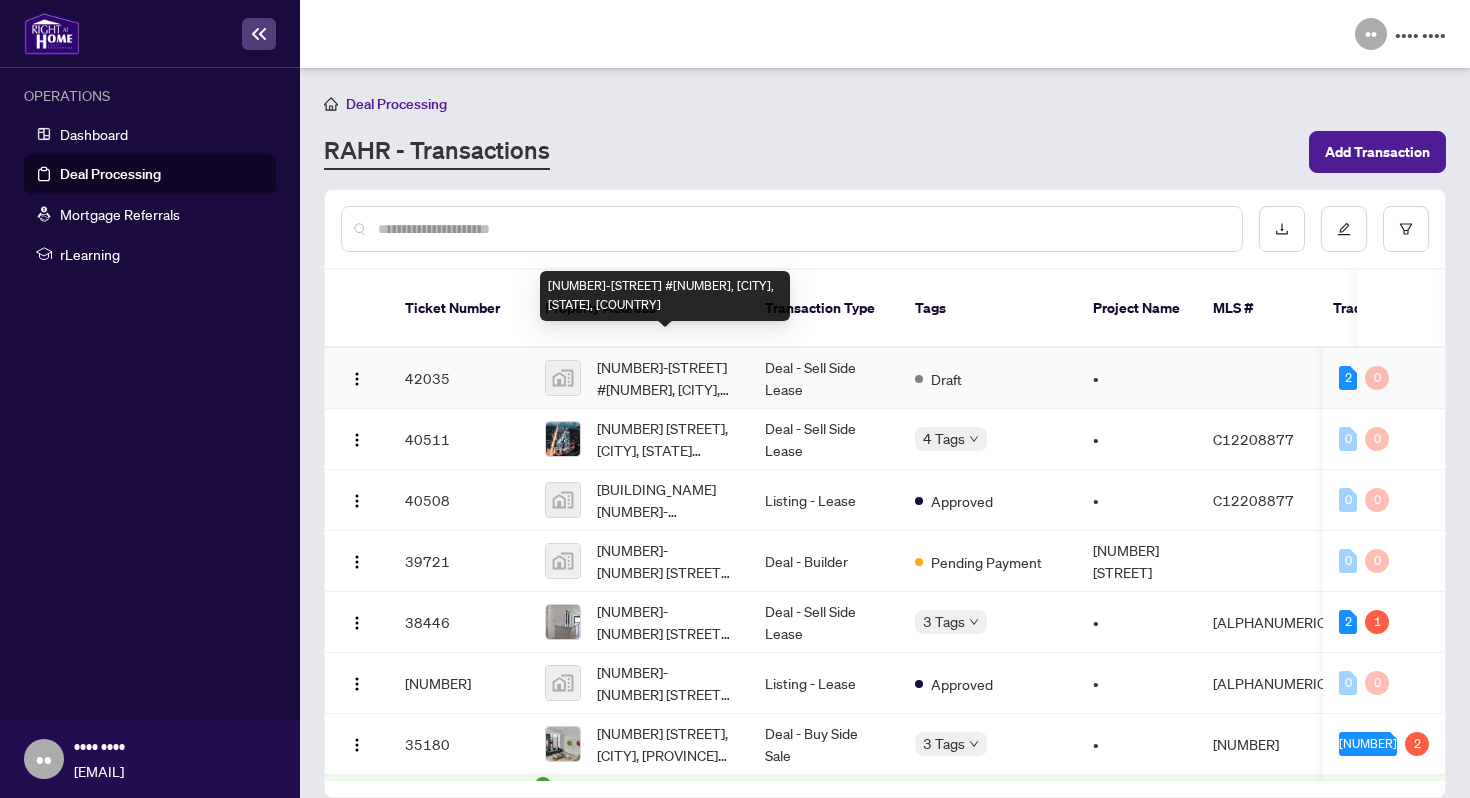 click on "[NUMBER]-[STREET] #[NUMBER], [CITY], [STATE], [COUNTRY]" at bounding box center [665, 378] 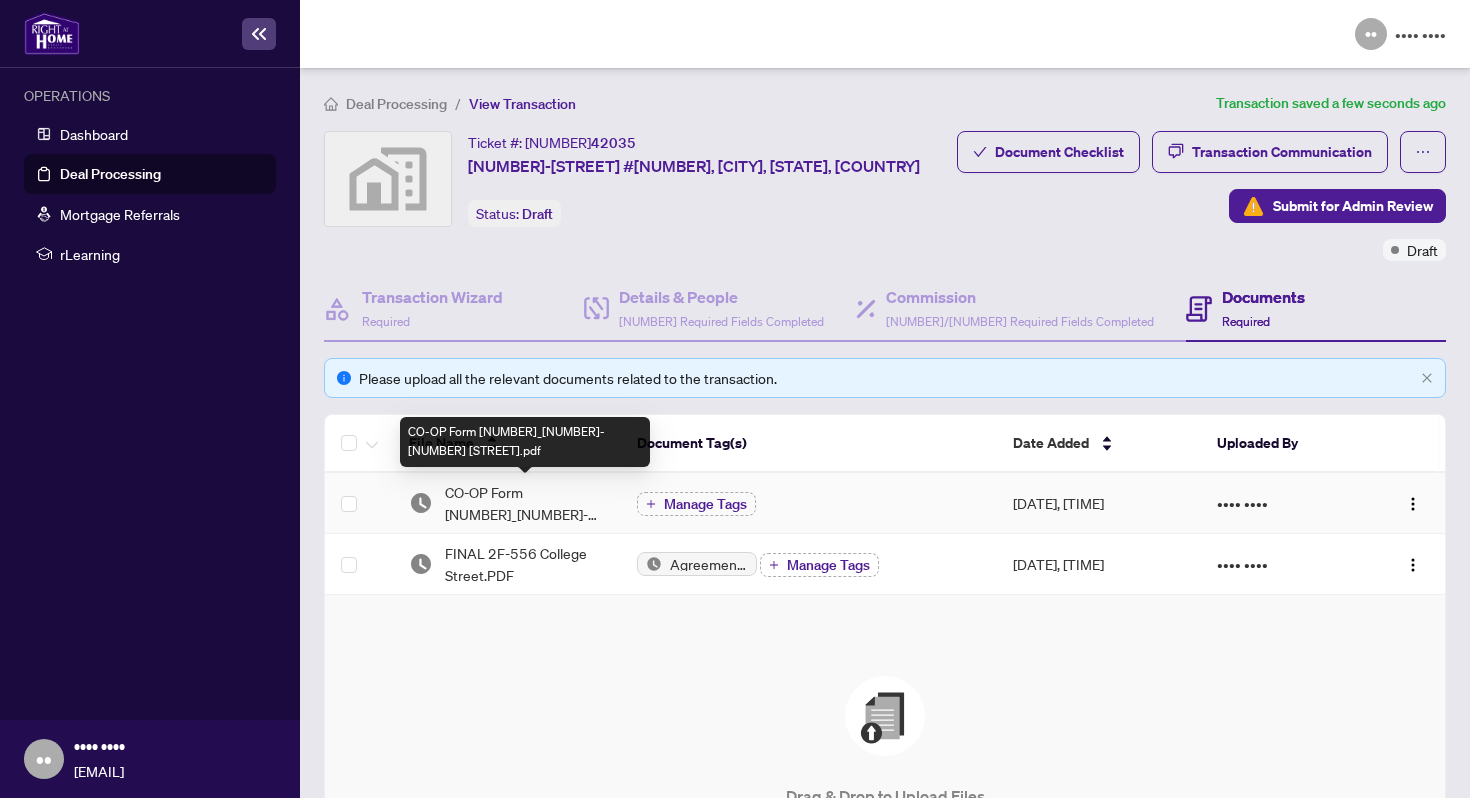 click on "CO-OP Form [NUMBER]_[NUMBER]-[NUMBER] [STREET].pdf" at bounding box center (525, 503) 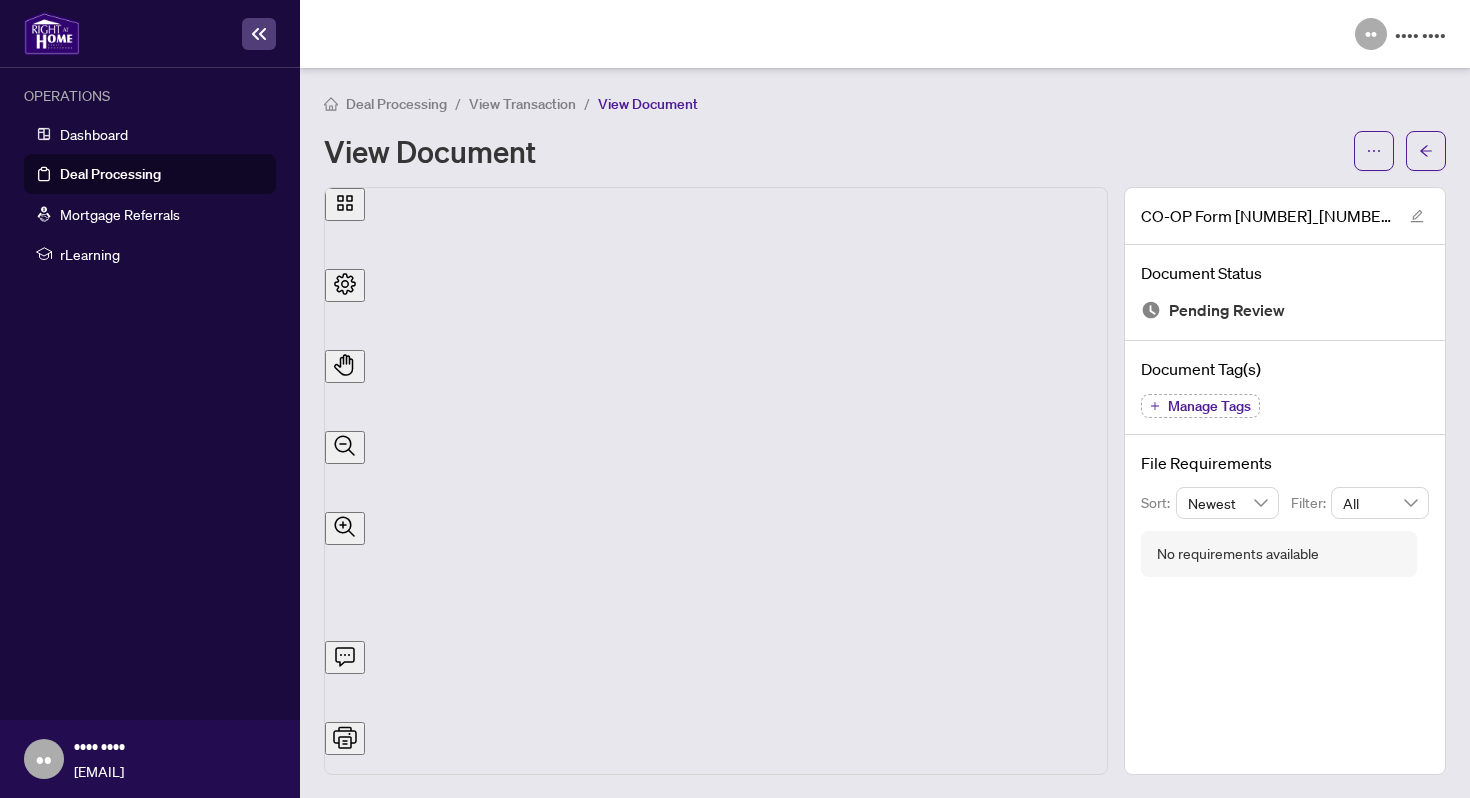 scroll, scrollTop: 0, scrollLeft: 0, axis: both 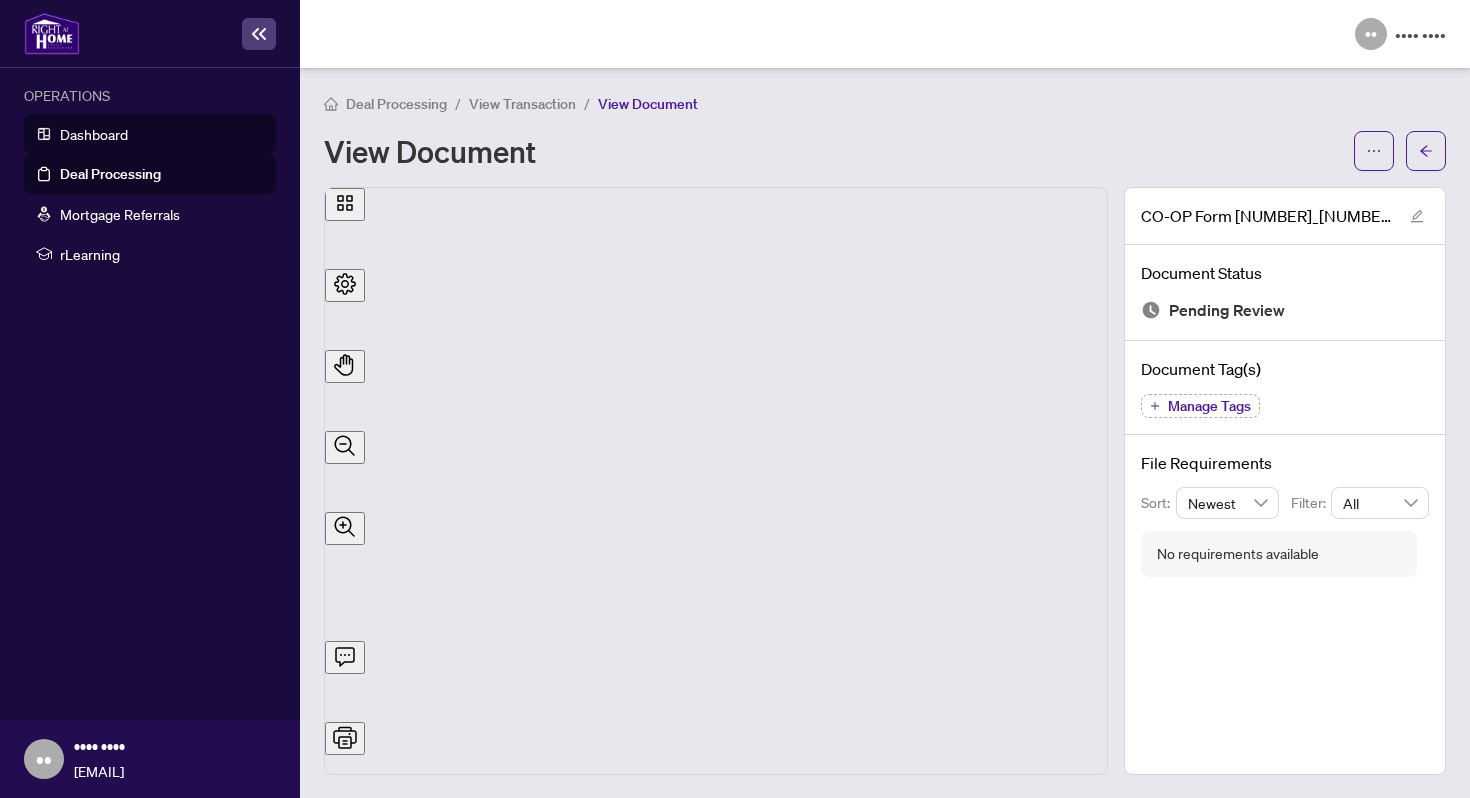 click on "Dashboard" at bounding box center [94, 134] 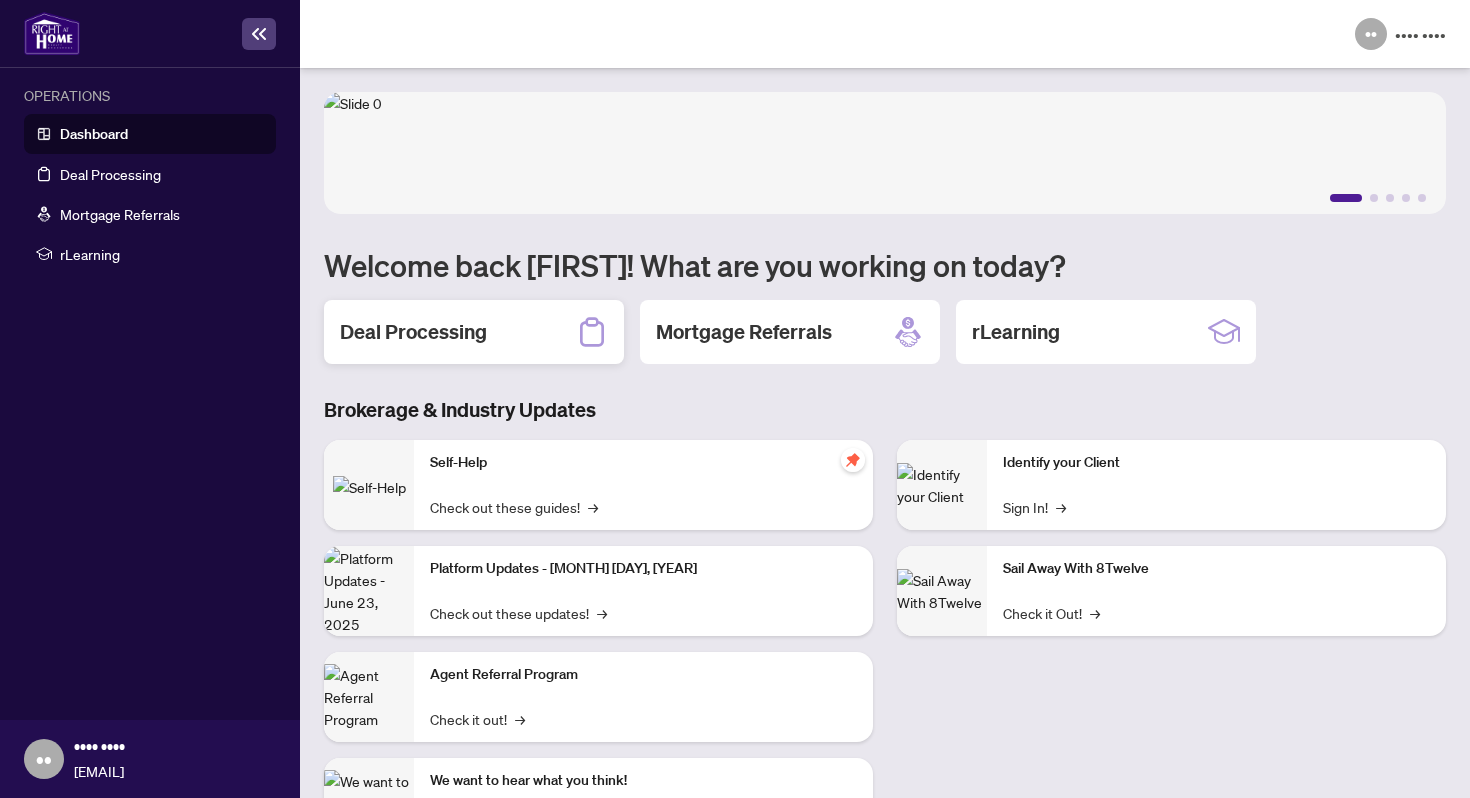 click on "Deal Processing" at bounding box center [413, 332] 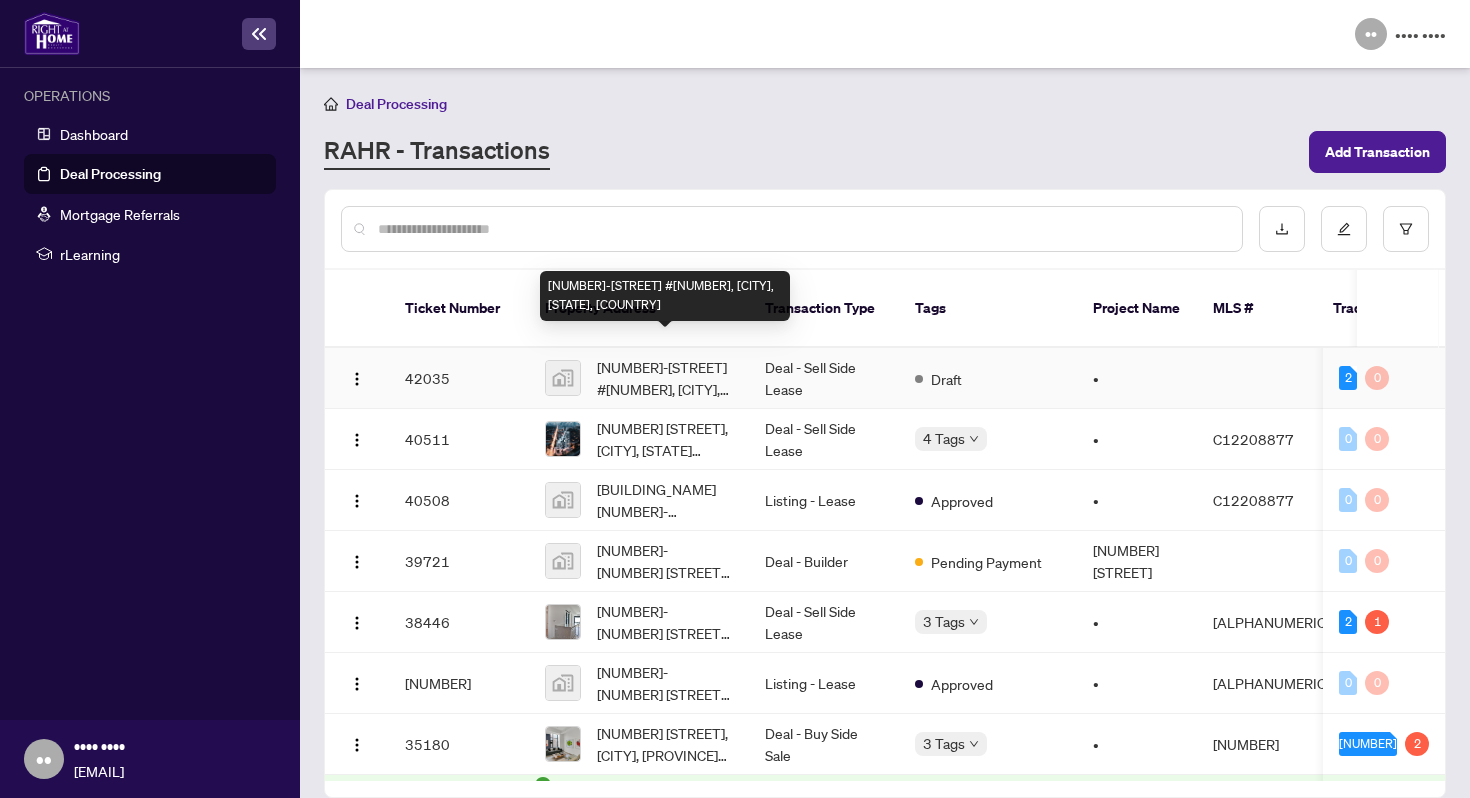 click on "[NUMBER]-[STREET] #[NUMBER], [CITY], [STATE], [COUNTRY]" at bounding box center [665, 378] 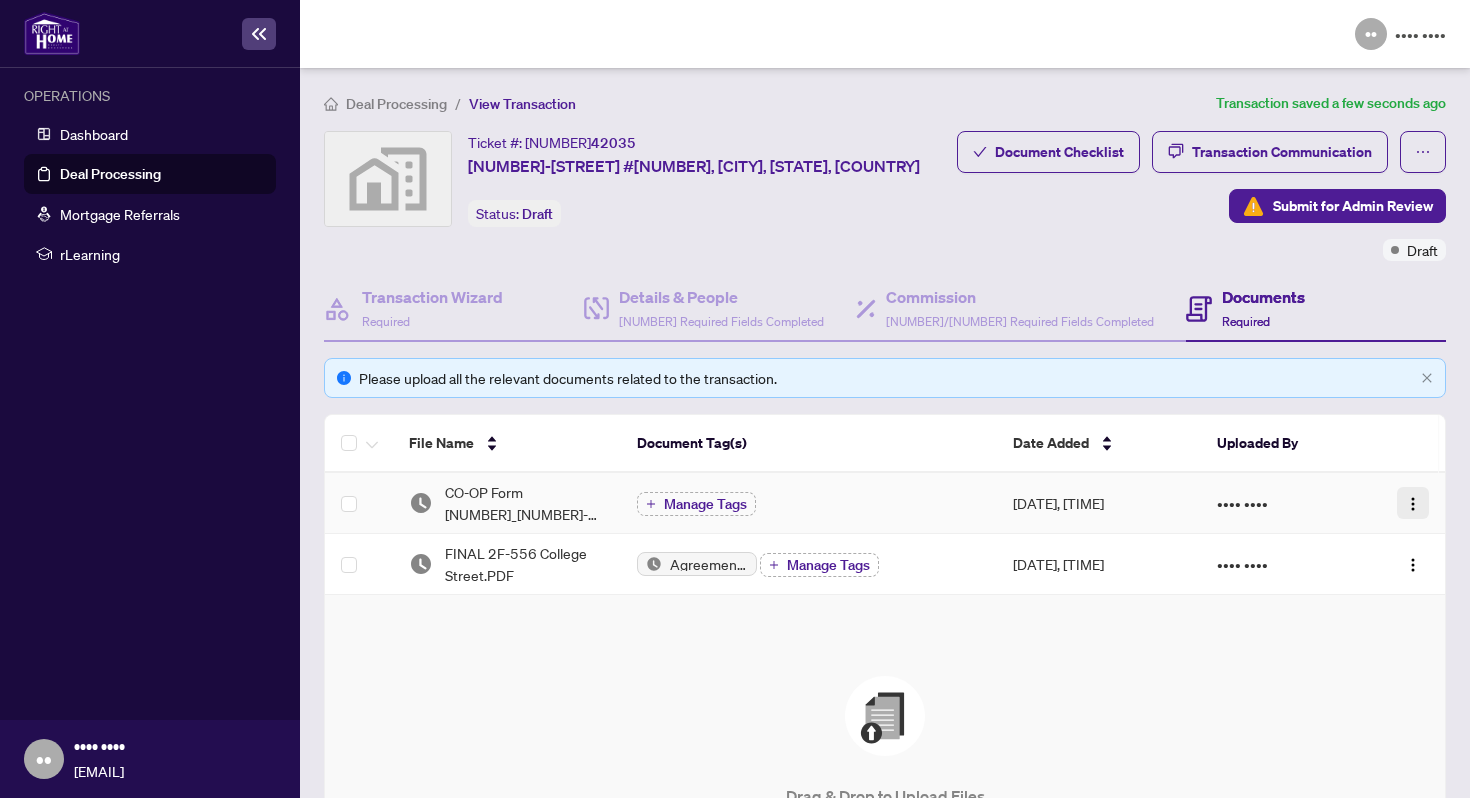 click at bounding box center (1413, 504) 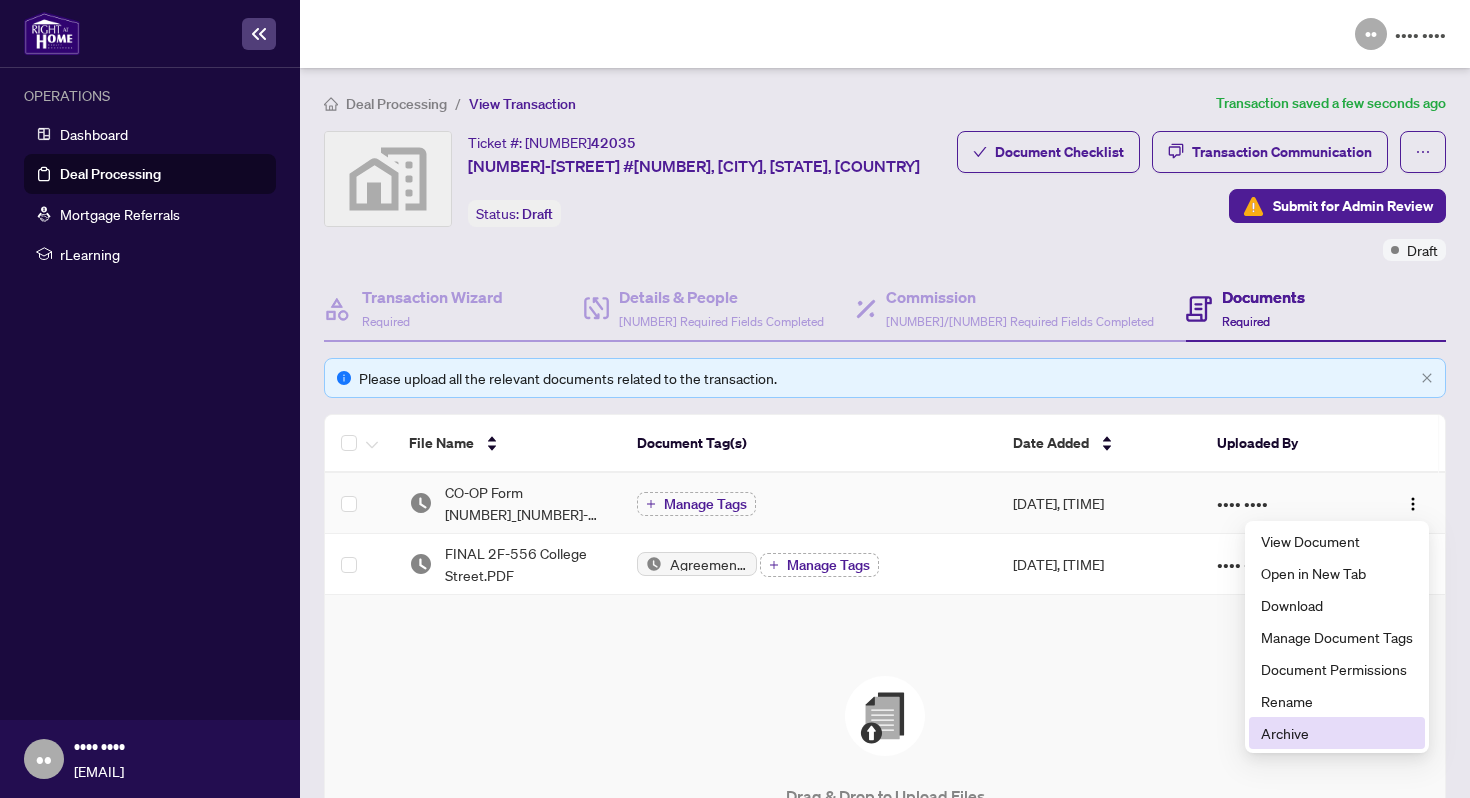 click on "Archive" at bounding box center [1337, 733] 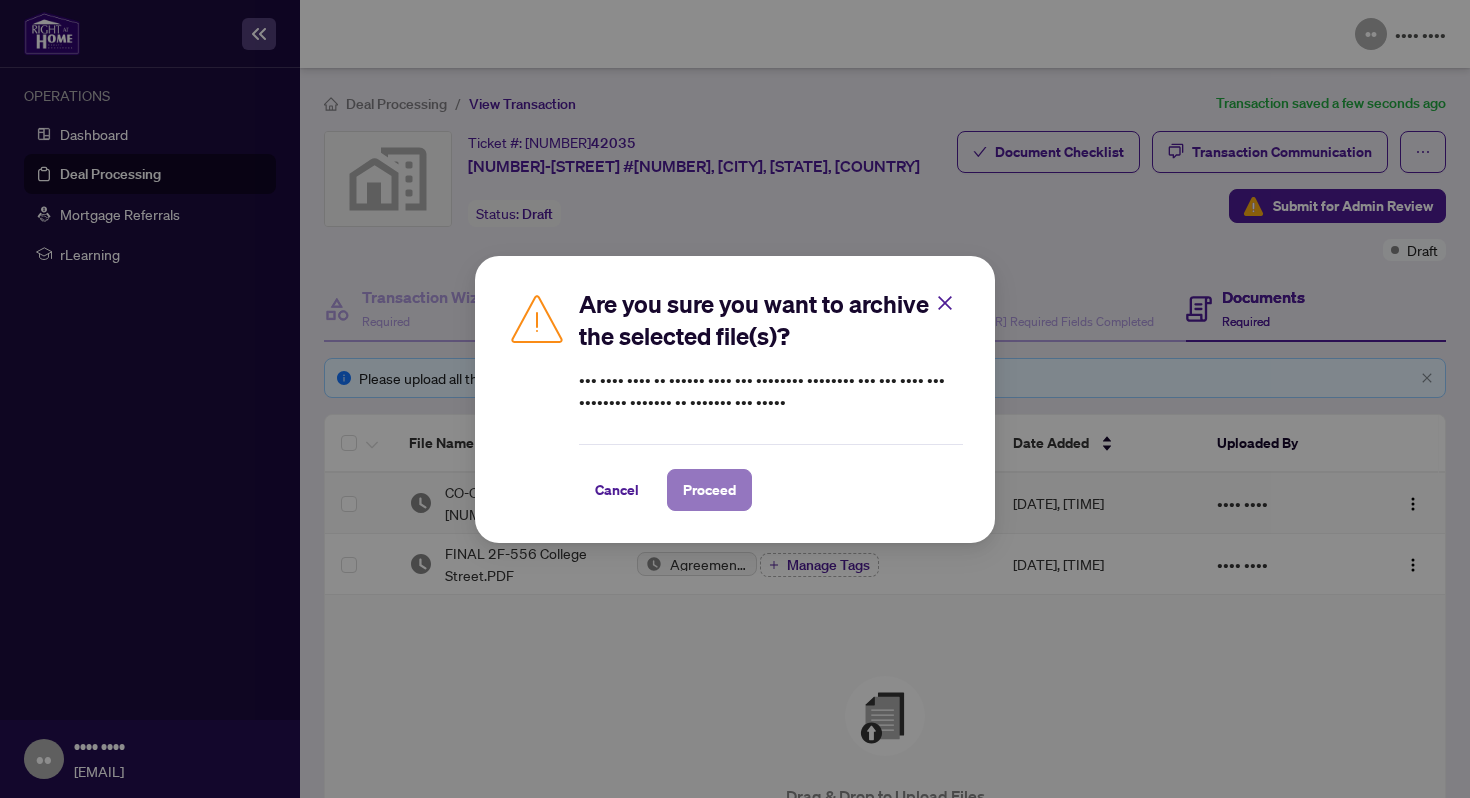 click on "Proceed" at bounding box center (709, 490) 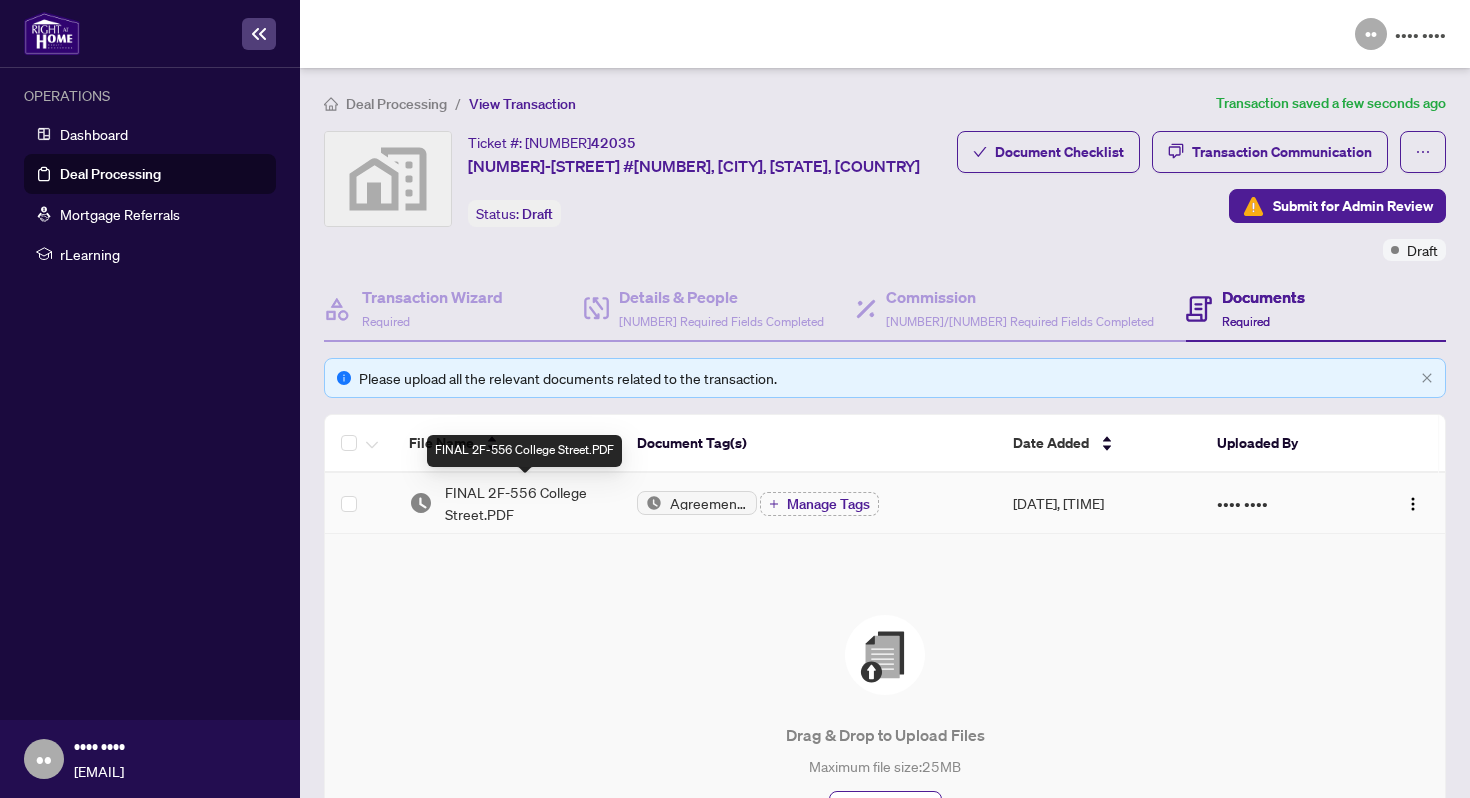 click on "FINAL 2F-556 College Street.PDF" at bounding box center [525, 503] 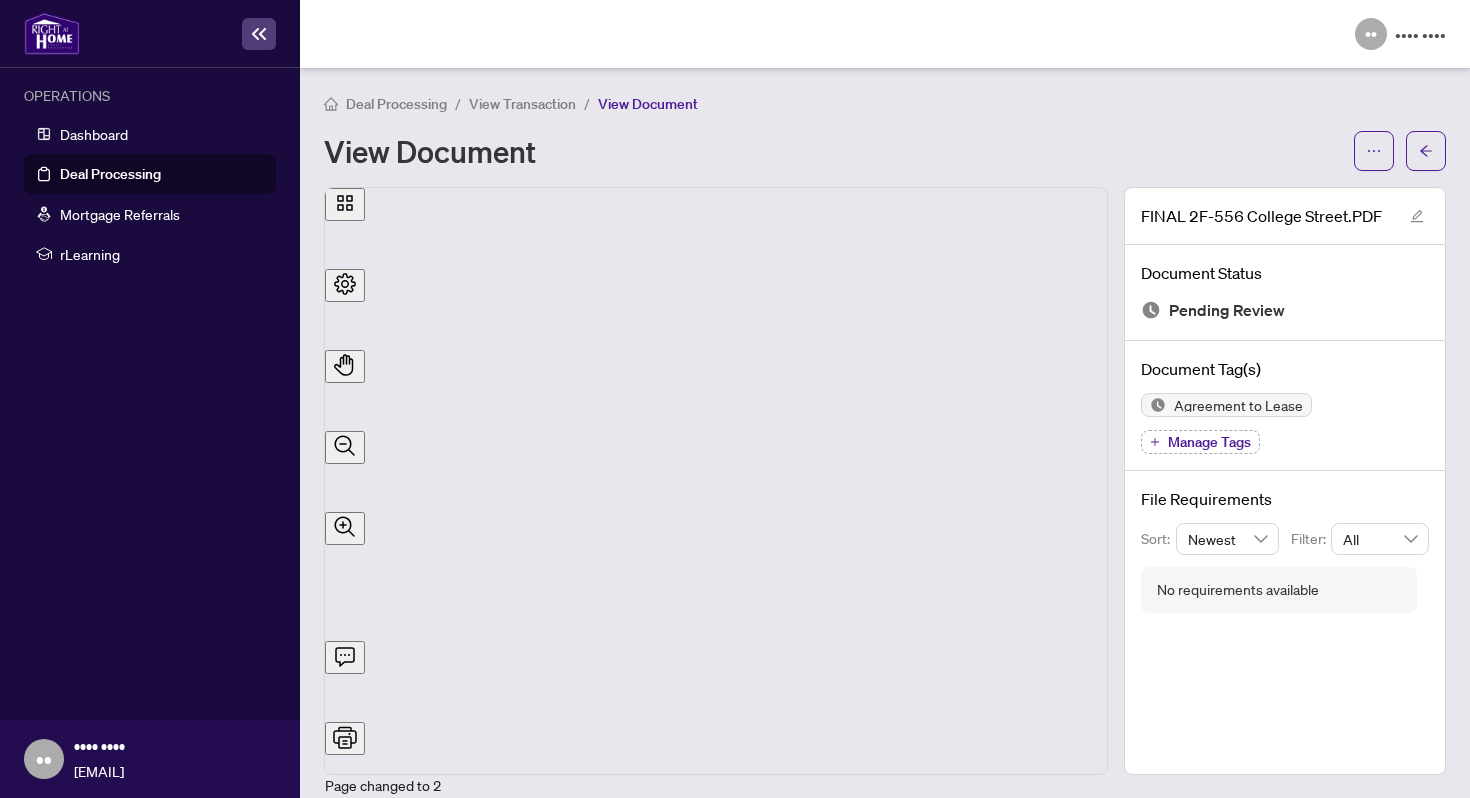 scroll, scrollTop: 0, scrollLeft: 0, axis: both 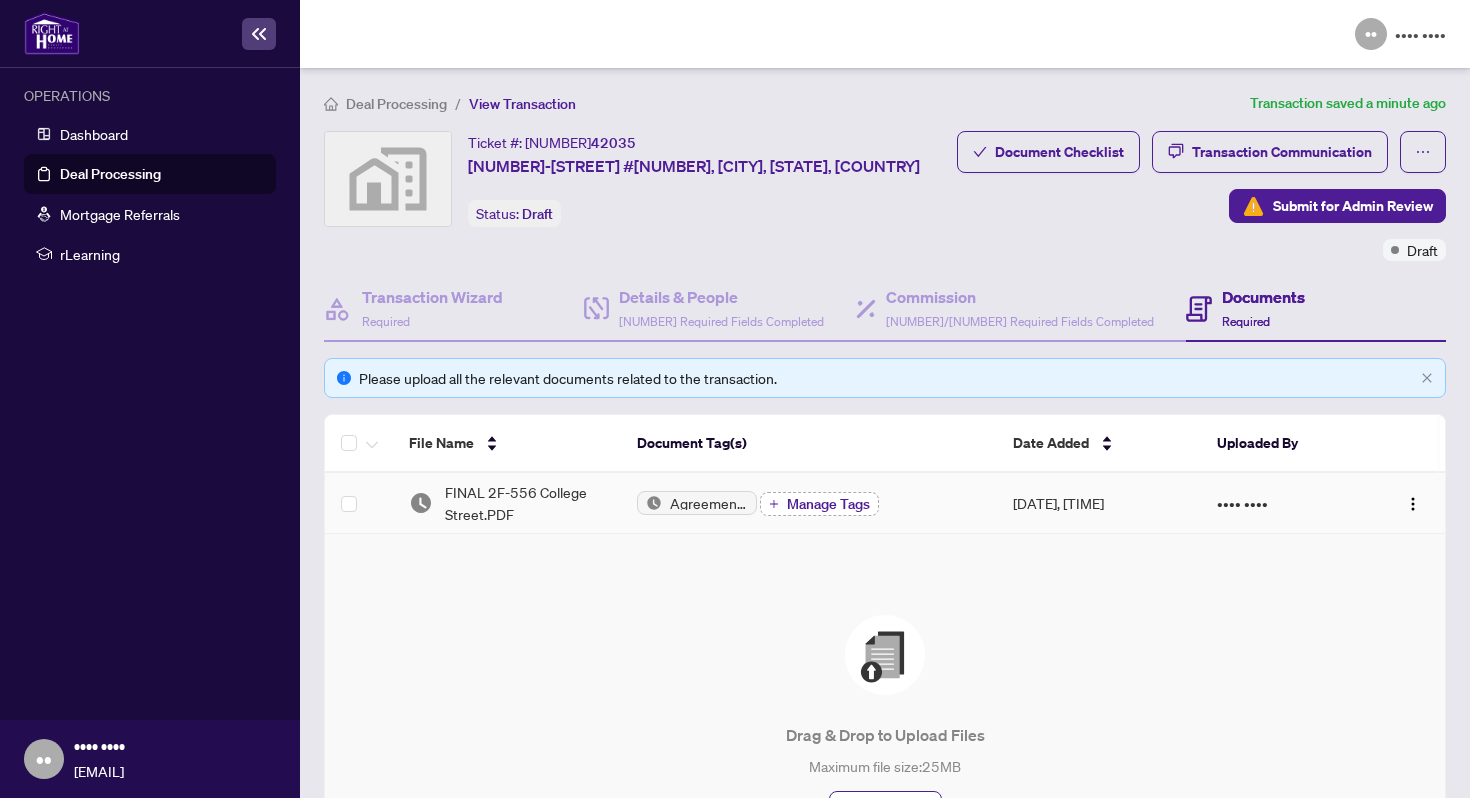 click on "Manage Tags" at bounding box center [828, 504] 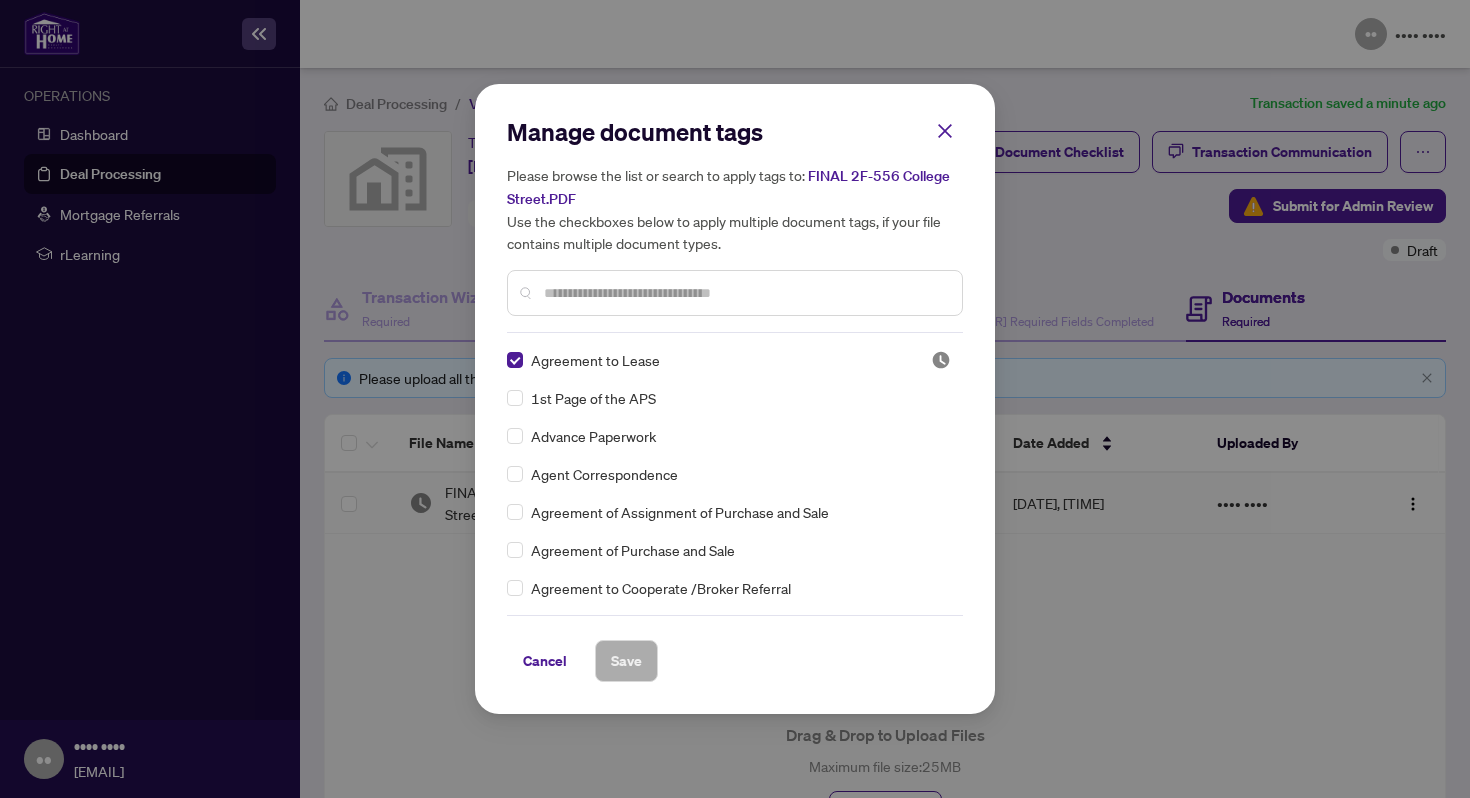 click at bounding box center [745, 293] 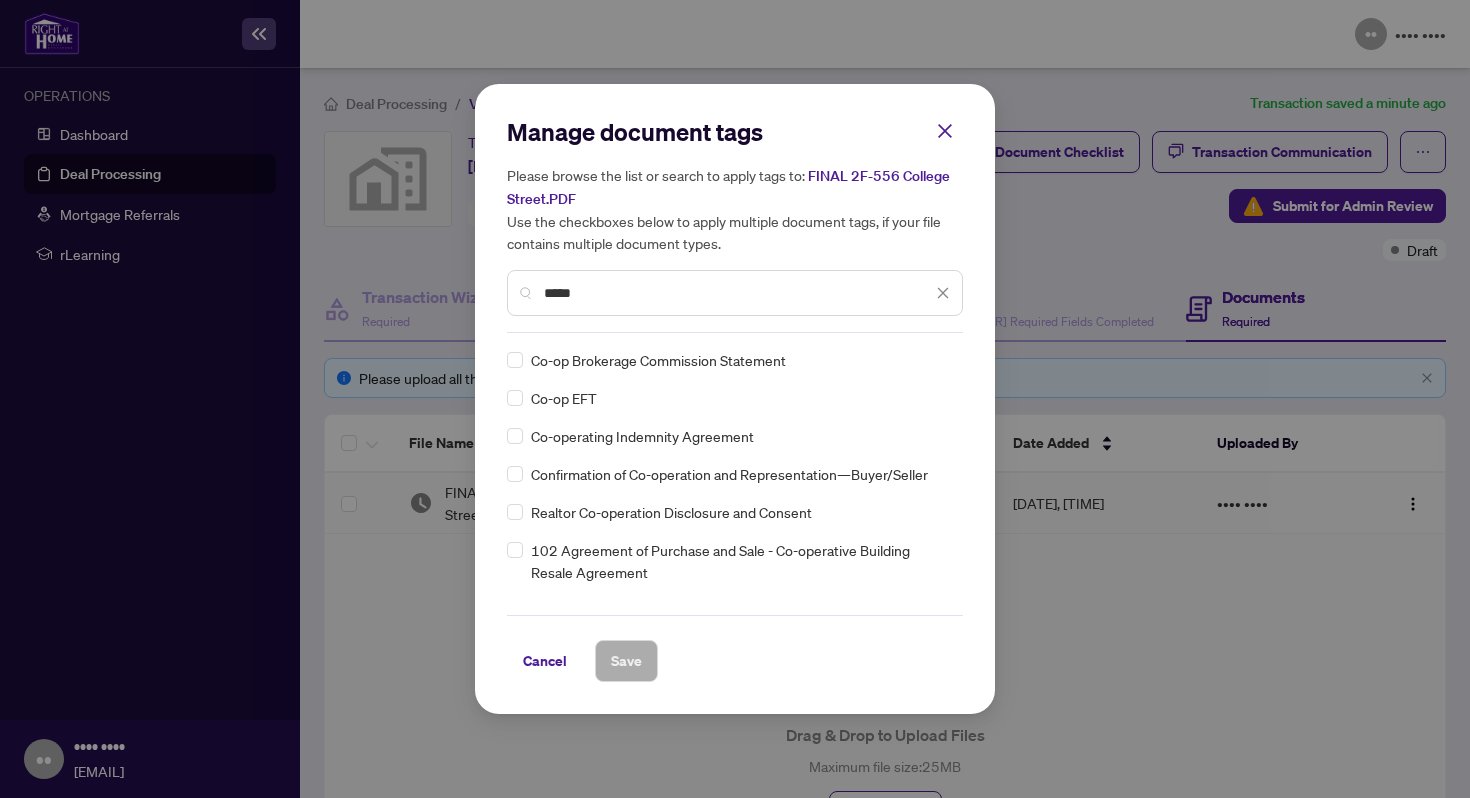 type on "*****" 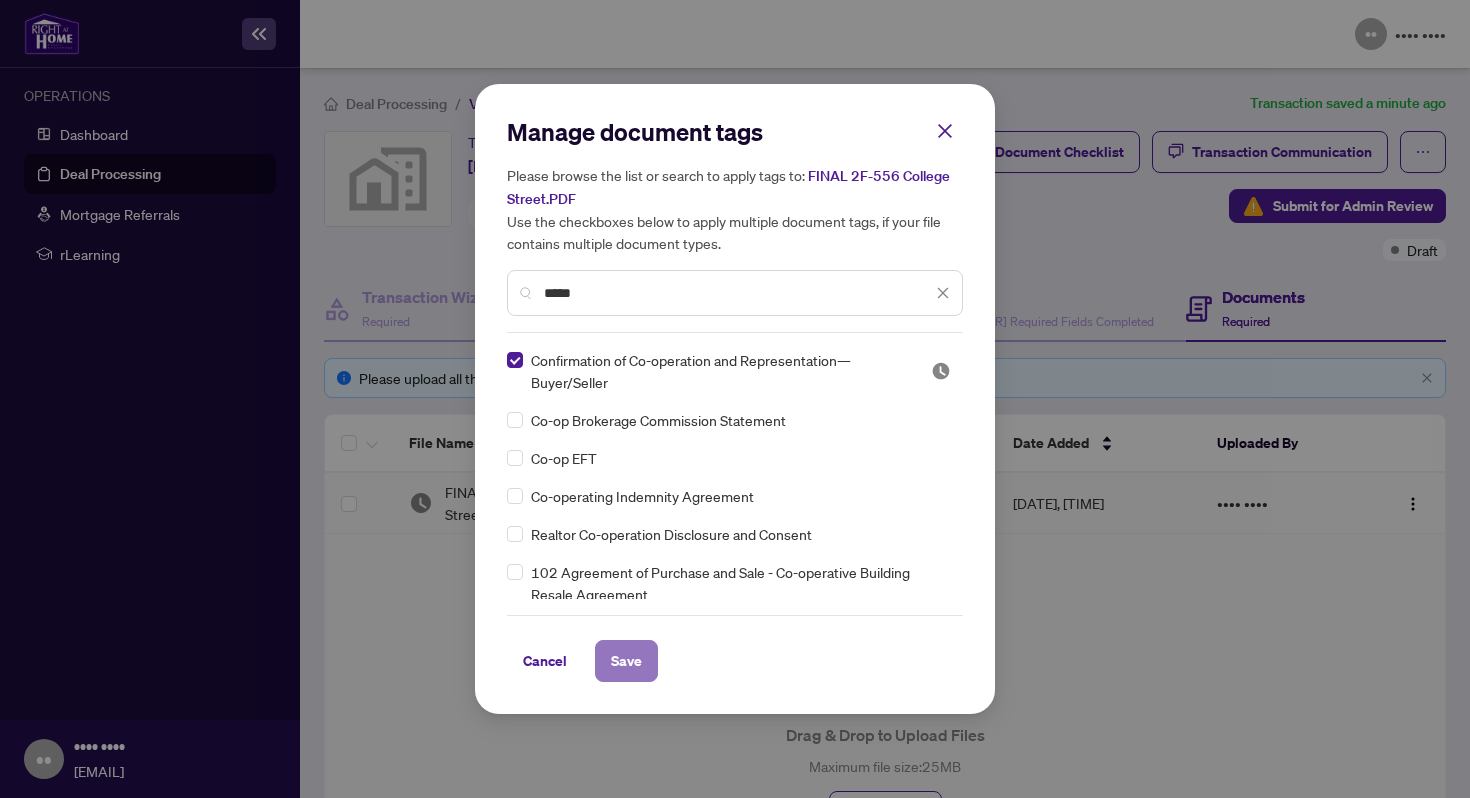 click on "Save" at bounding box center [626, 661] 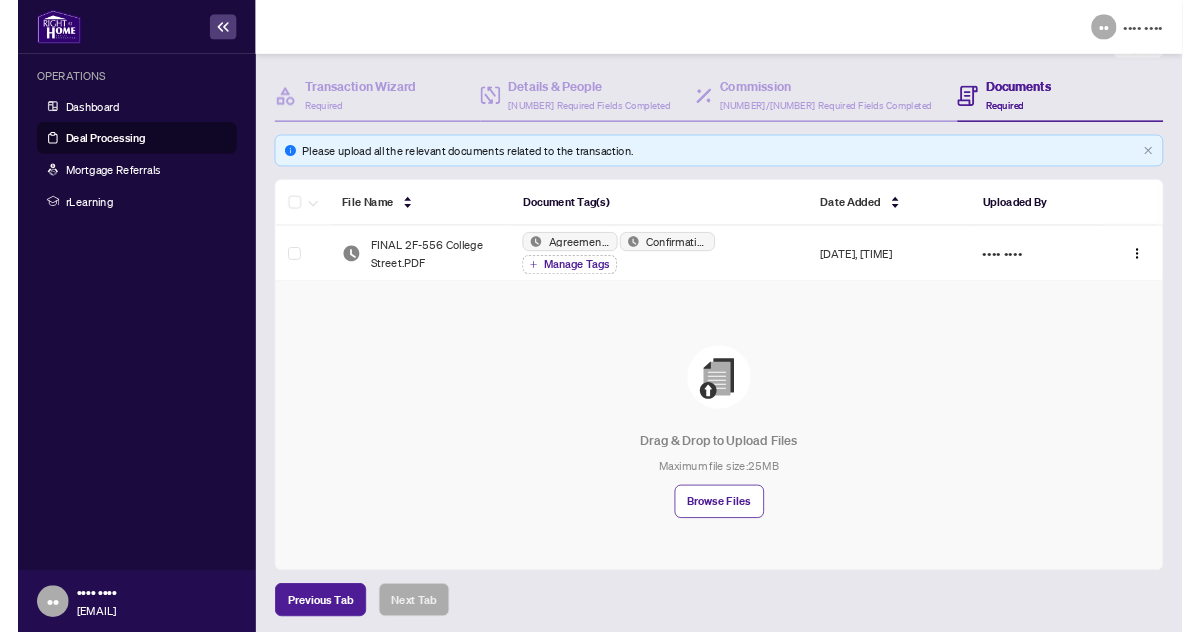 scroll, scrollTop: 0, scrollLeft: 0, axis: both 